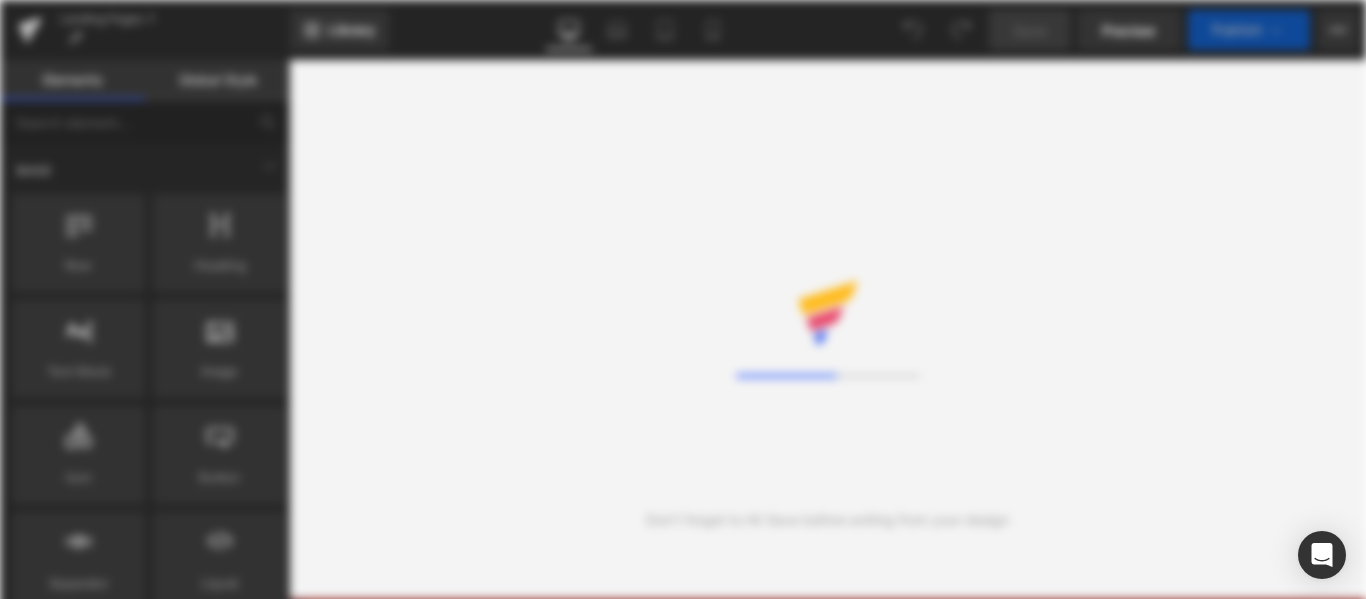 scroll, scrollTop: 0, scrollLeft: 0, axis: both 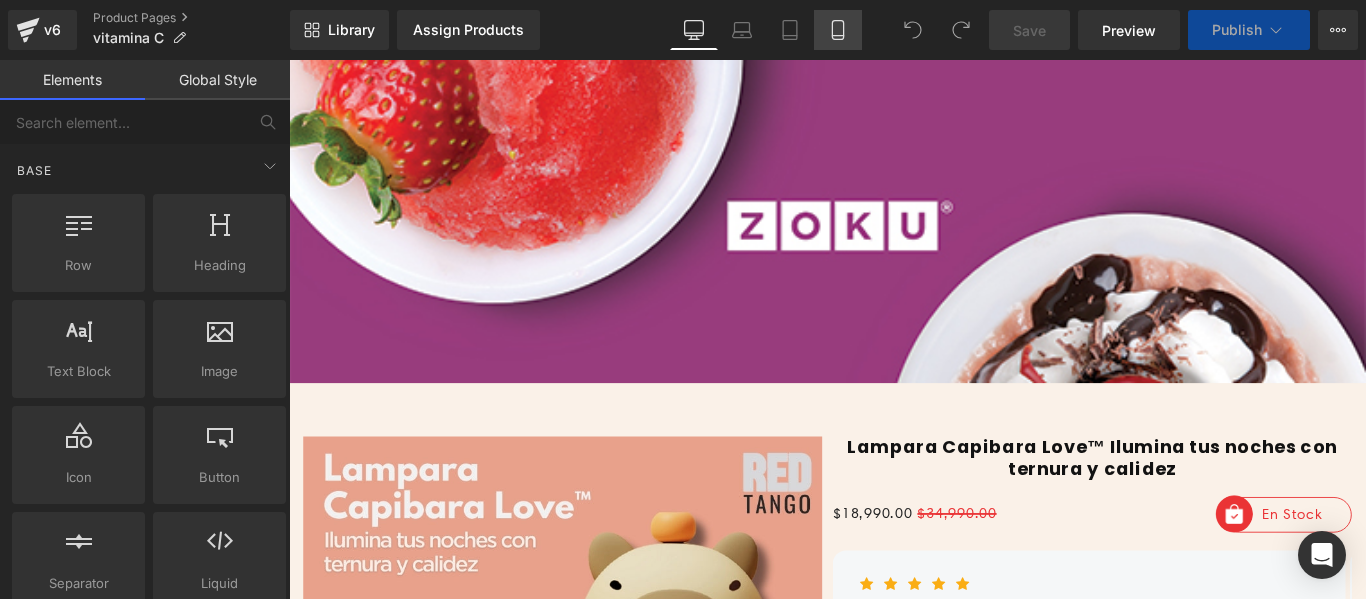click 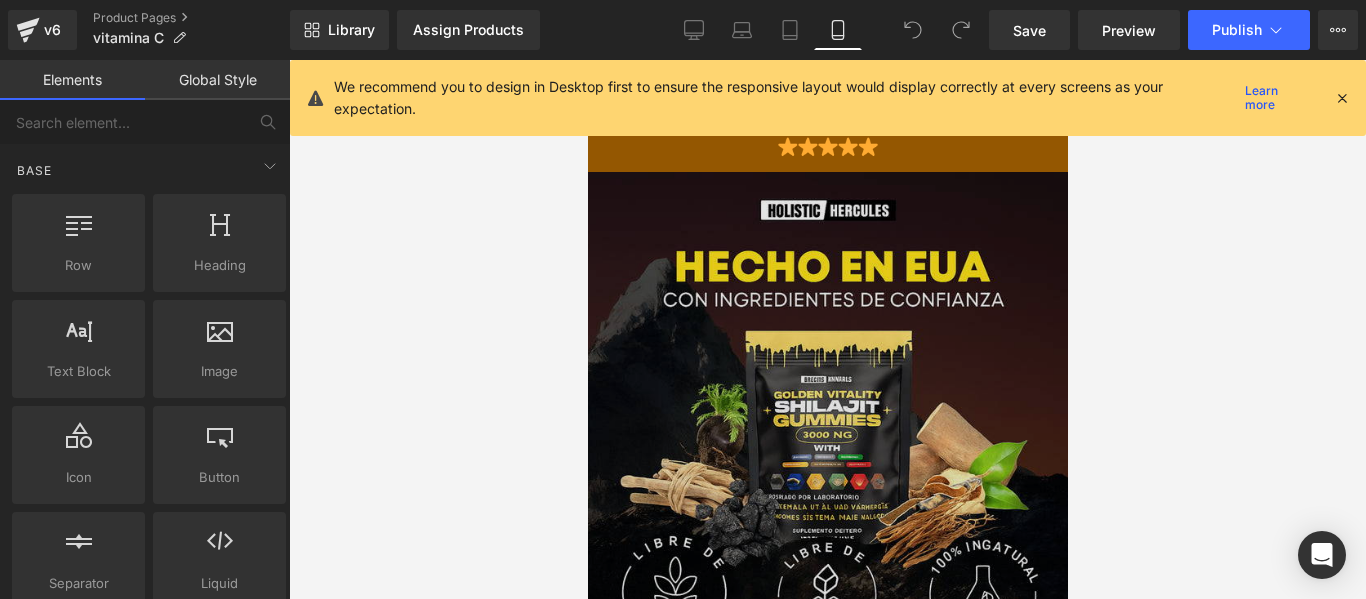 click at bounding box center [827, 417] 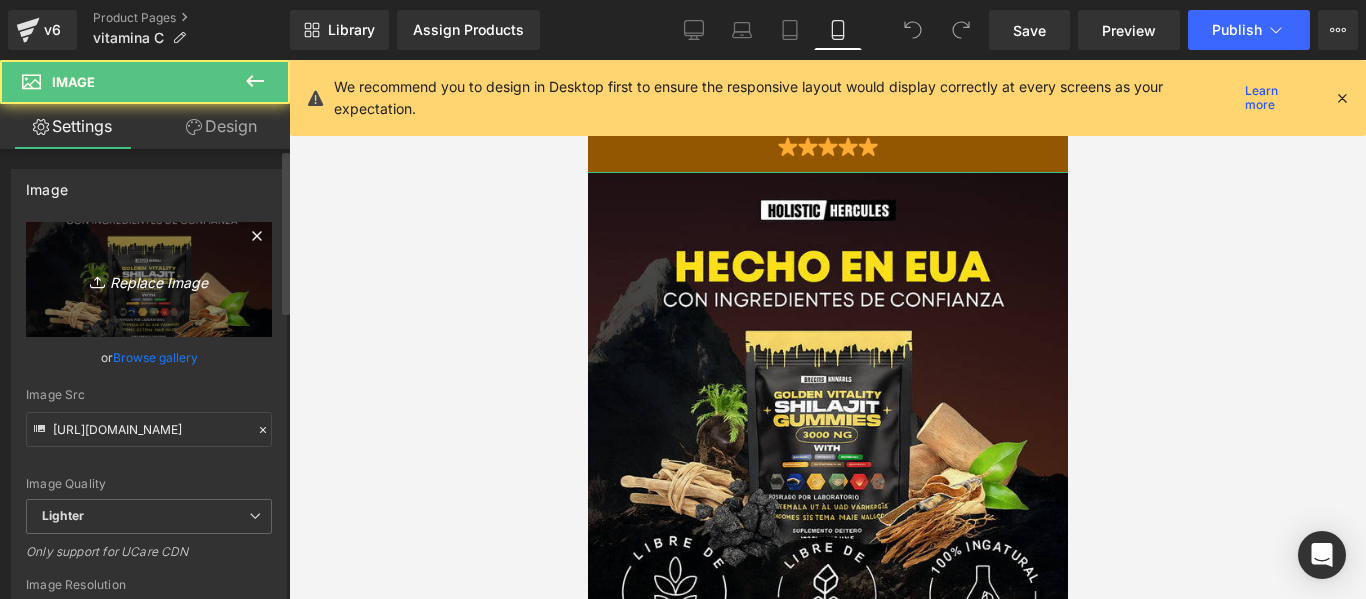 click on "Replace Image" at bounding box center [149, 279] 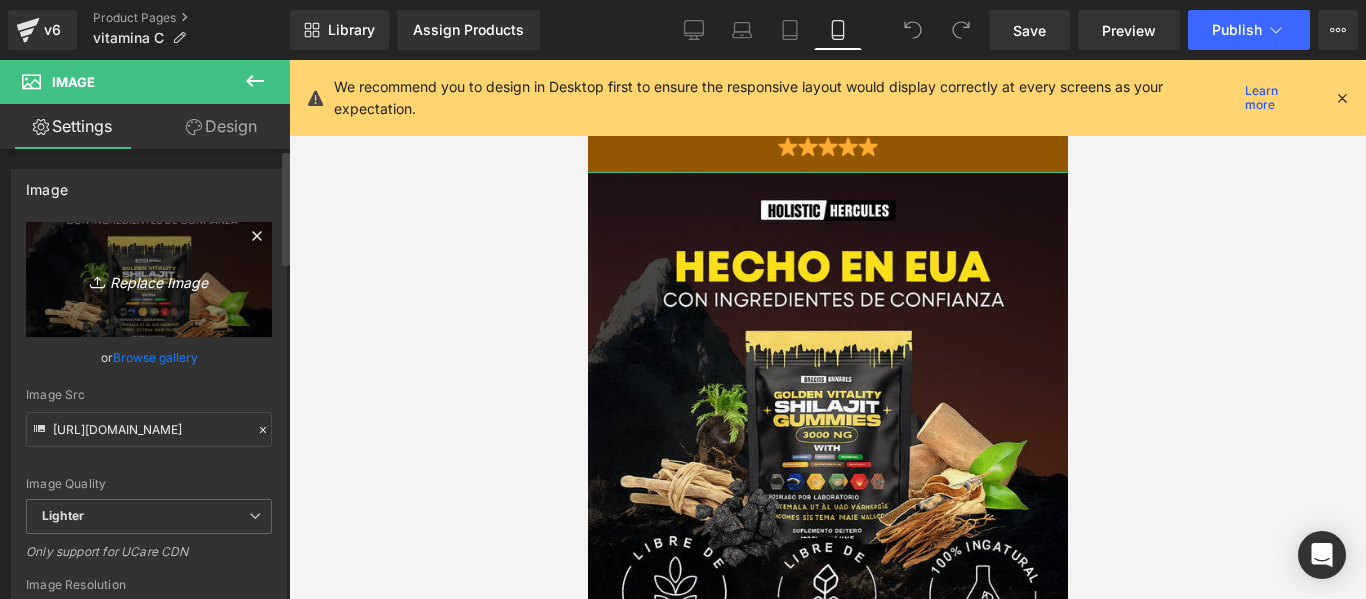 type on "C:\fakepath\Banner 02.webp" 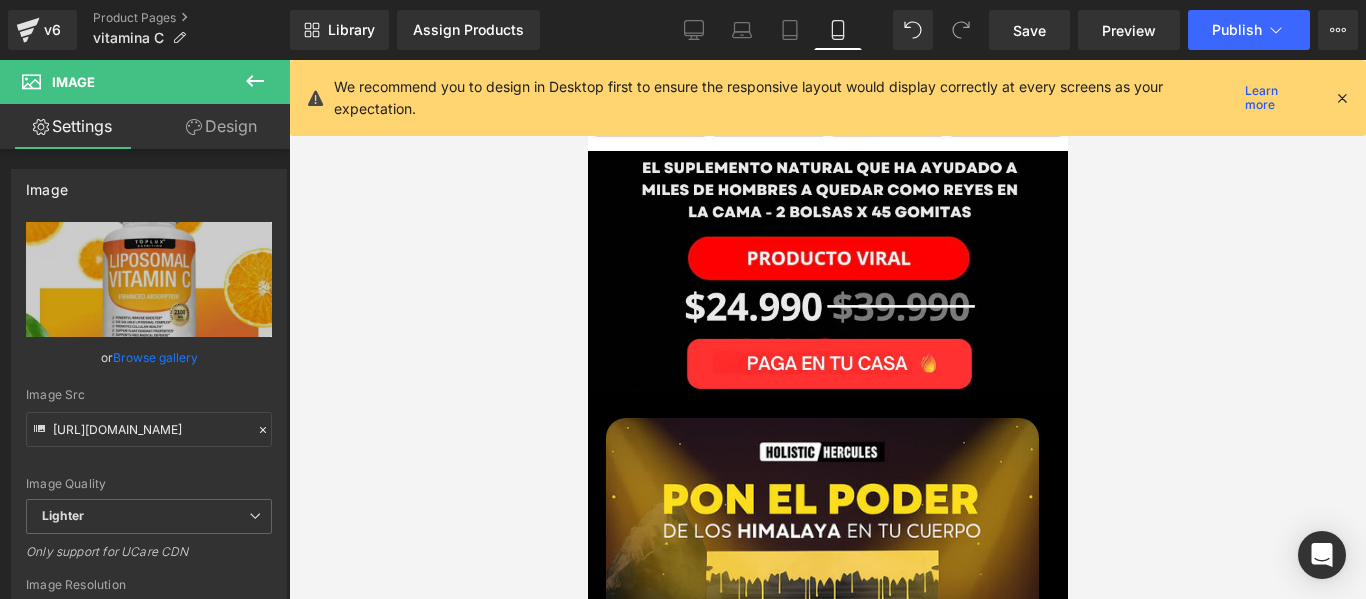 scroll, scrollTop: 700, scrollLeft: 0, axis: vertical 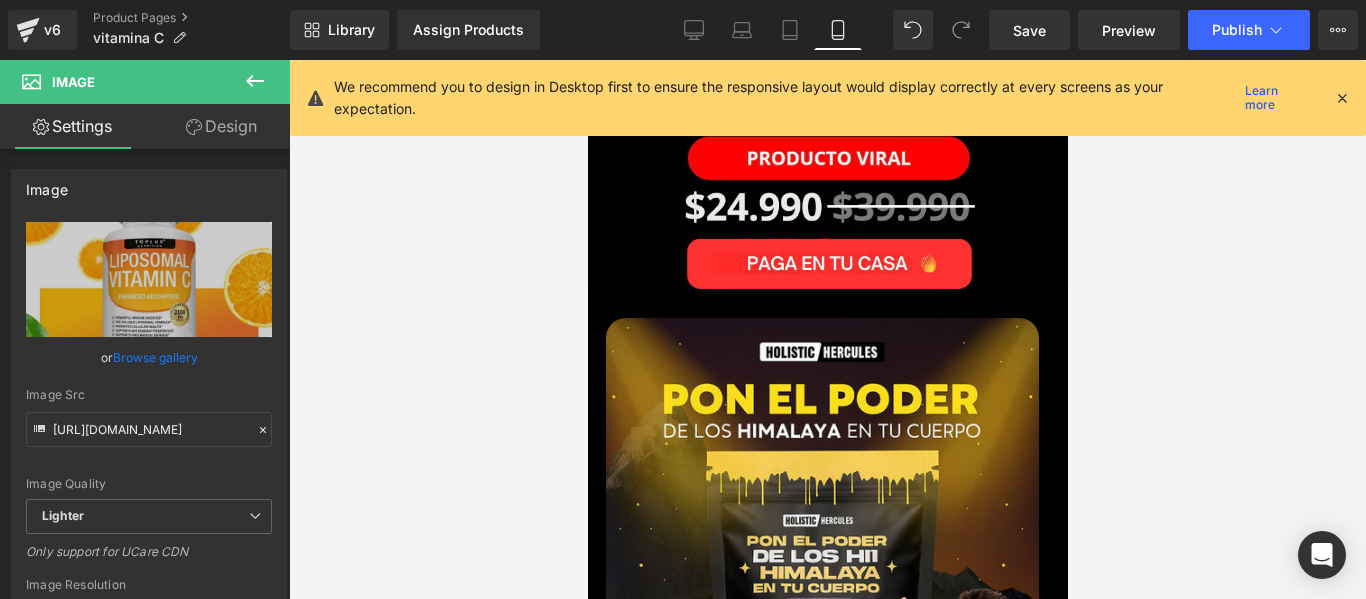 click at bounding box center (821, 534) 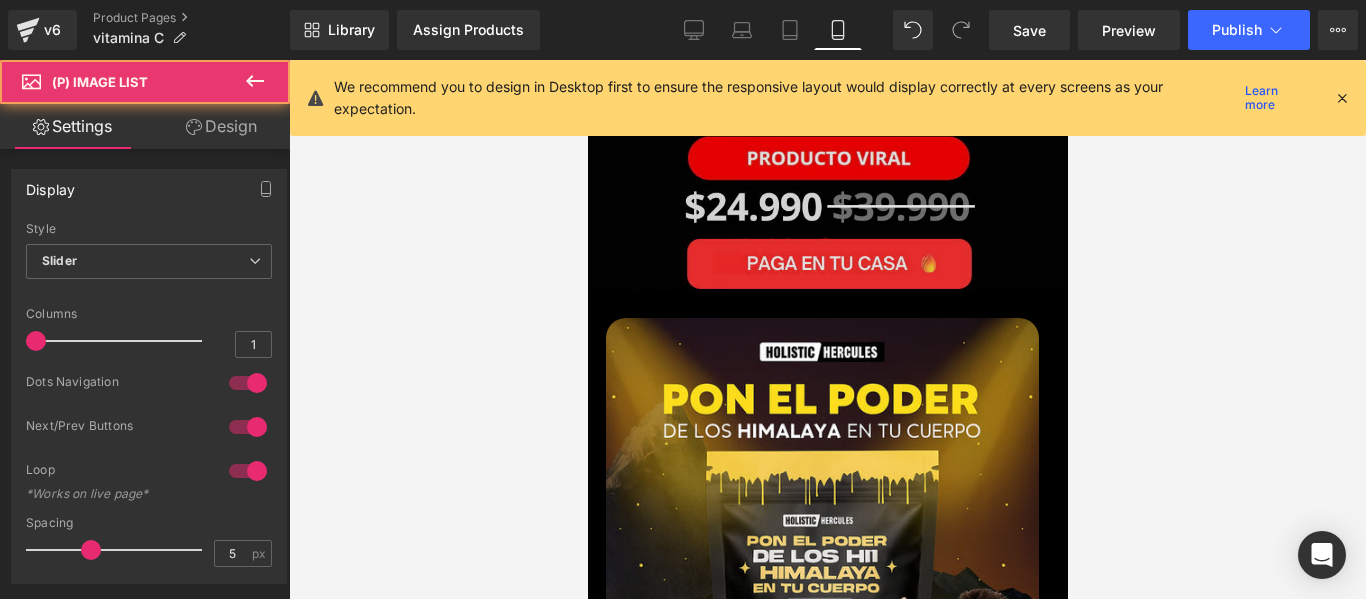 scroll, scrollTop: 600, scrollLeft: 0, axis: vertical 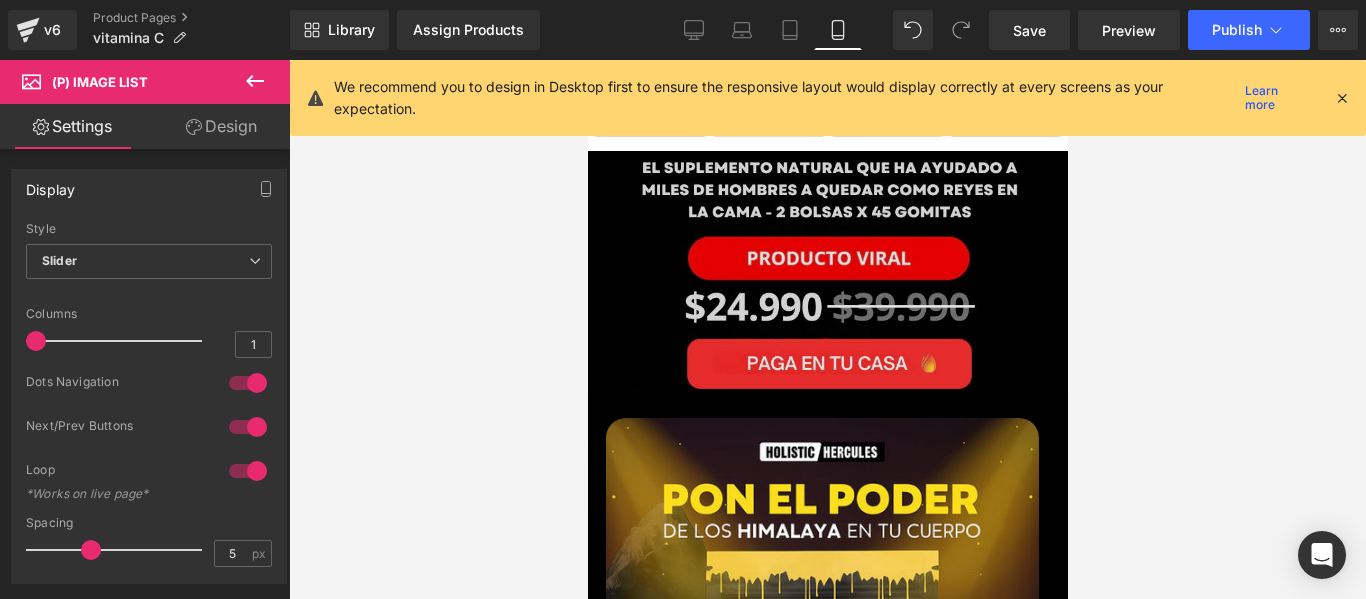 click at bounding box center [827, 271] 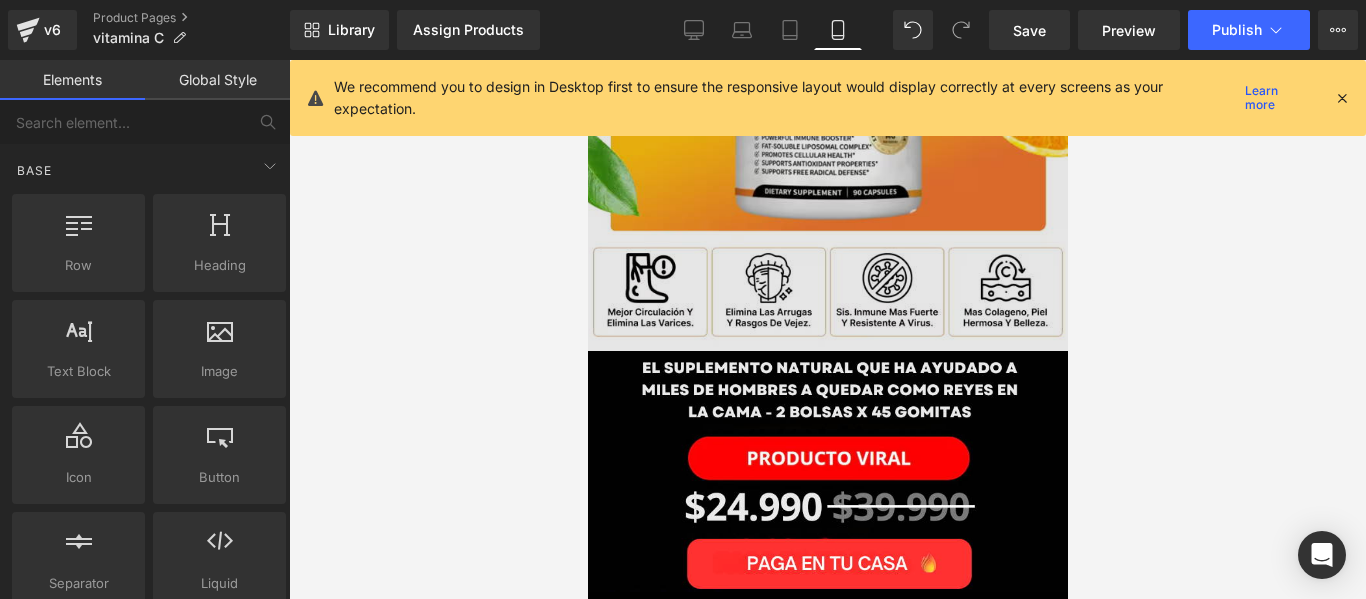 scroll, scrollTop: 800, scrollLeft: 0, axis: vertical 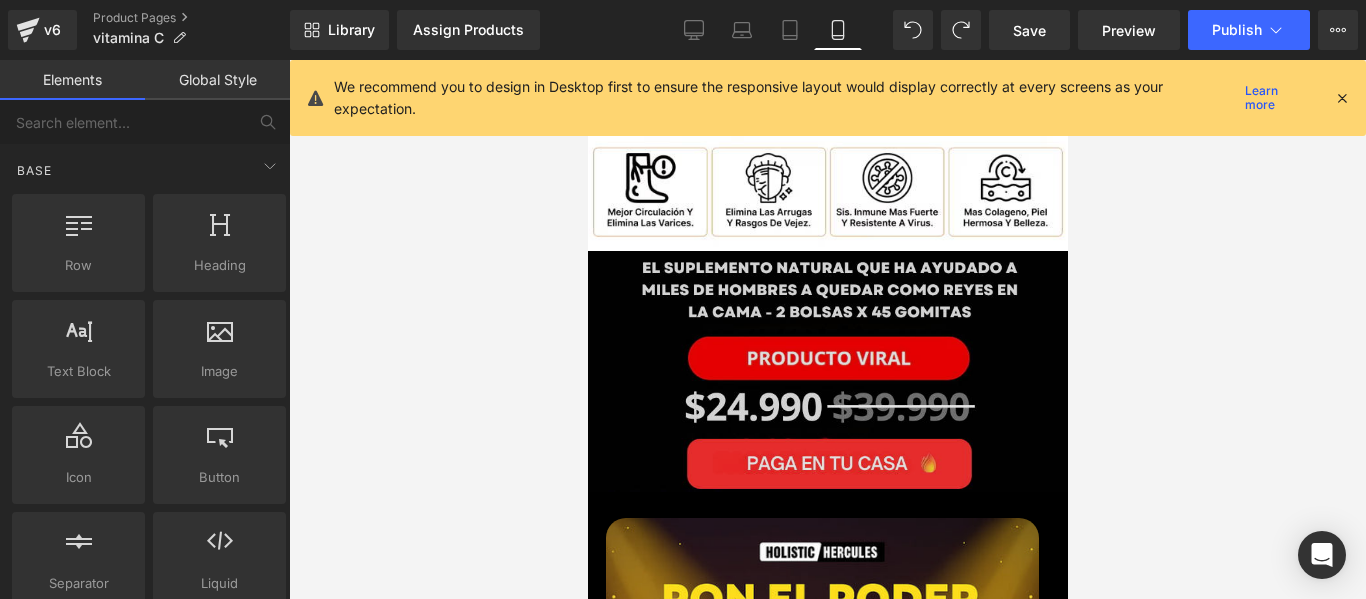 click at bounding box center [827, 371] 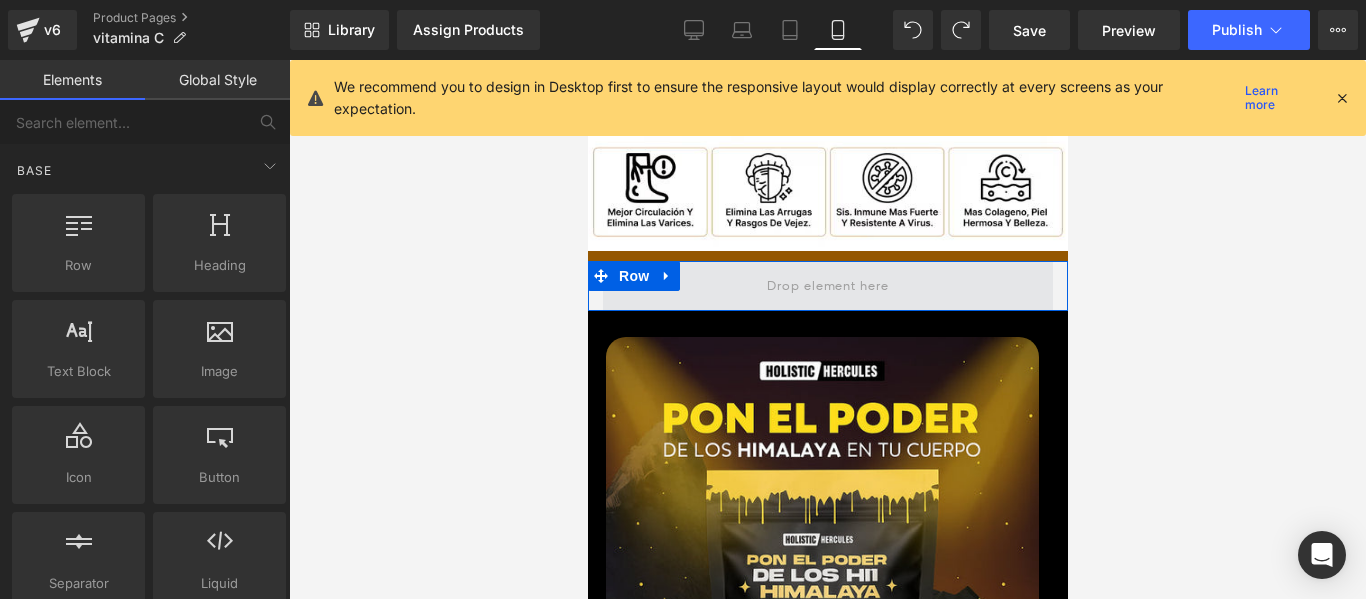 click at bounding box center [827, 286] 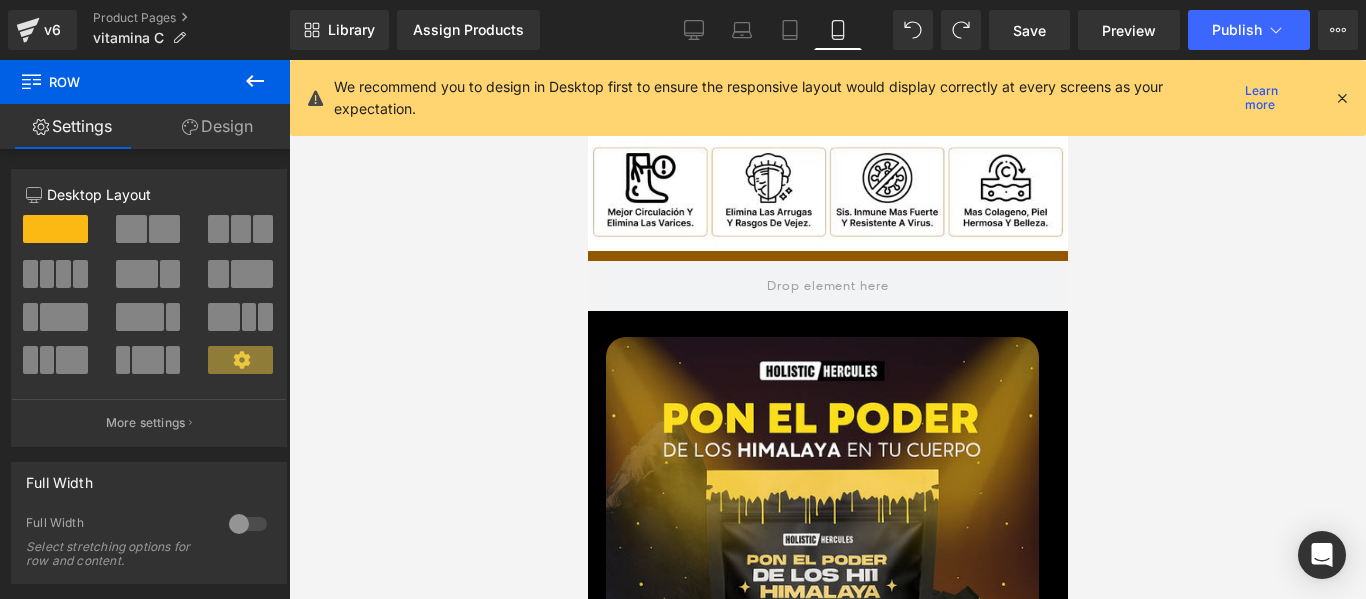 click at bounding box center [827, 329] 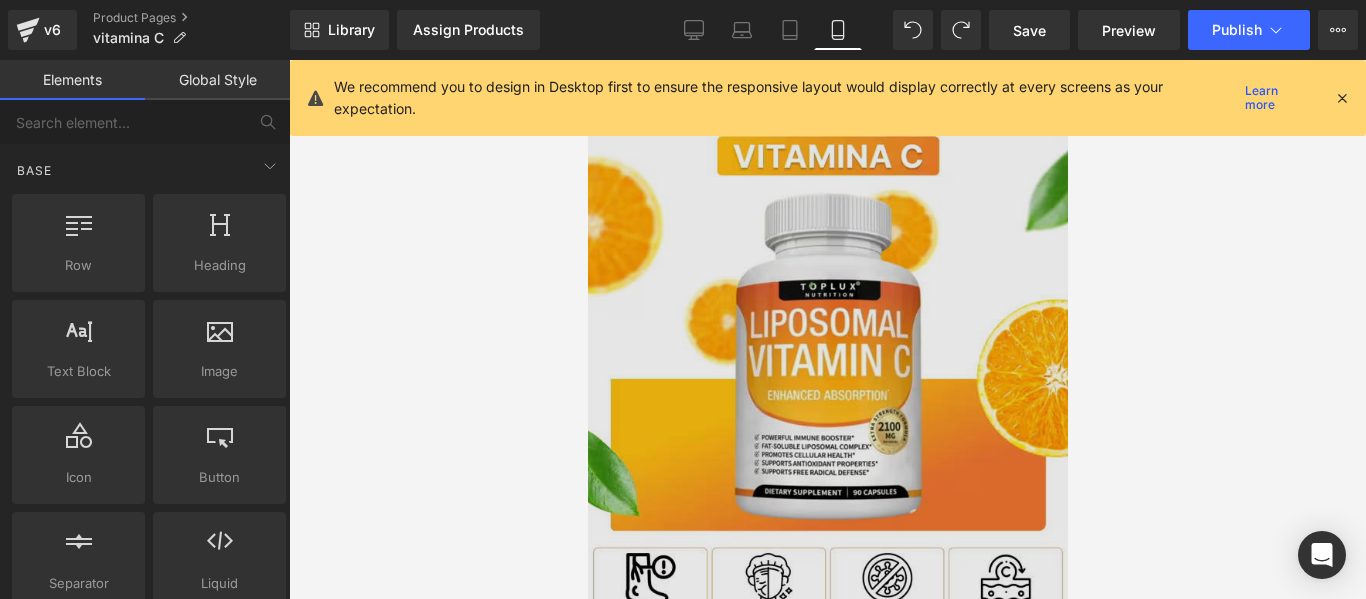 scroll, scrollTop: 0, scrollLeft: 0, axis: both 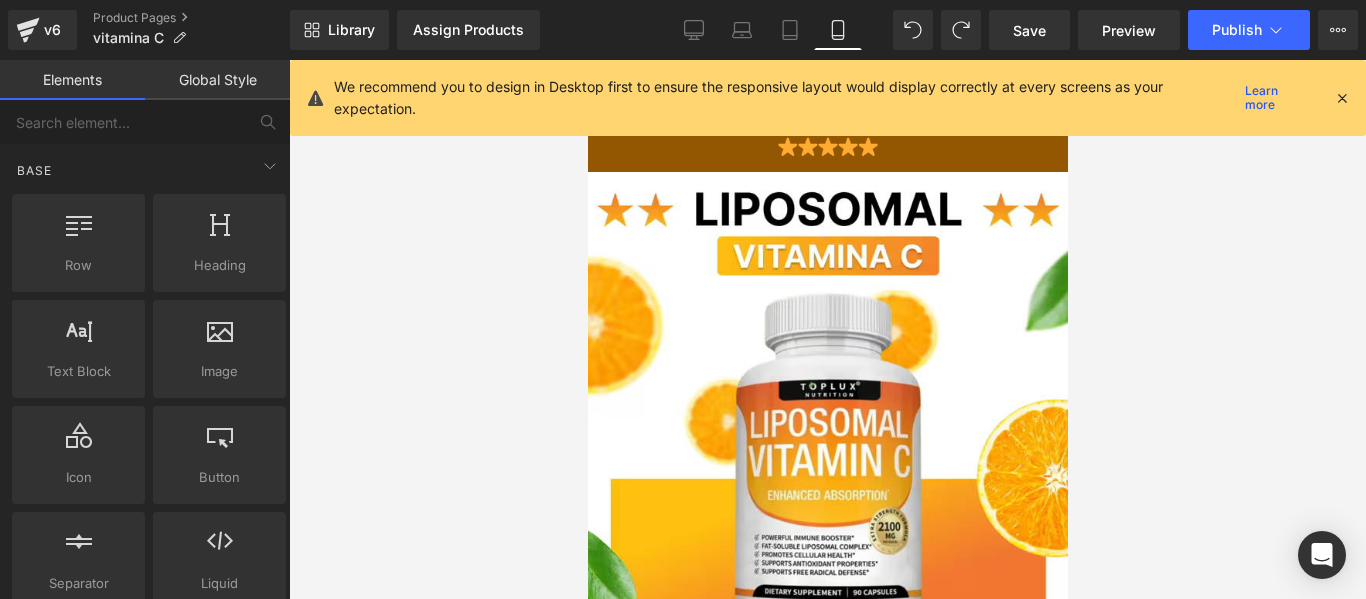 click on "We recommend you to design in Desktop first to ensure the responsive layout would display correctly at every screens as your expectation. Learn more" at bounding box center (828, 98) 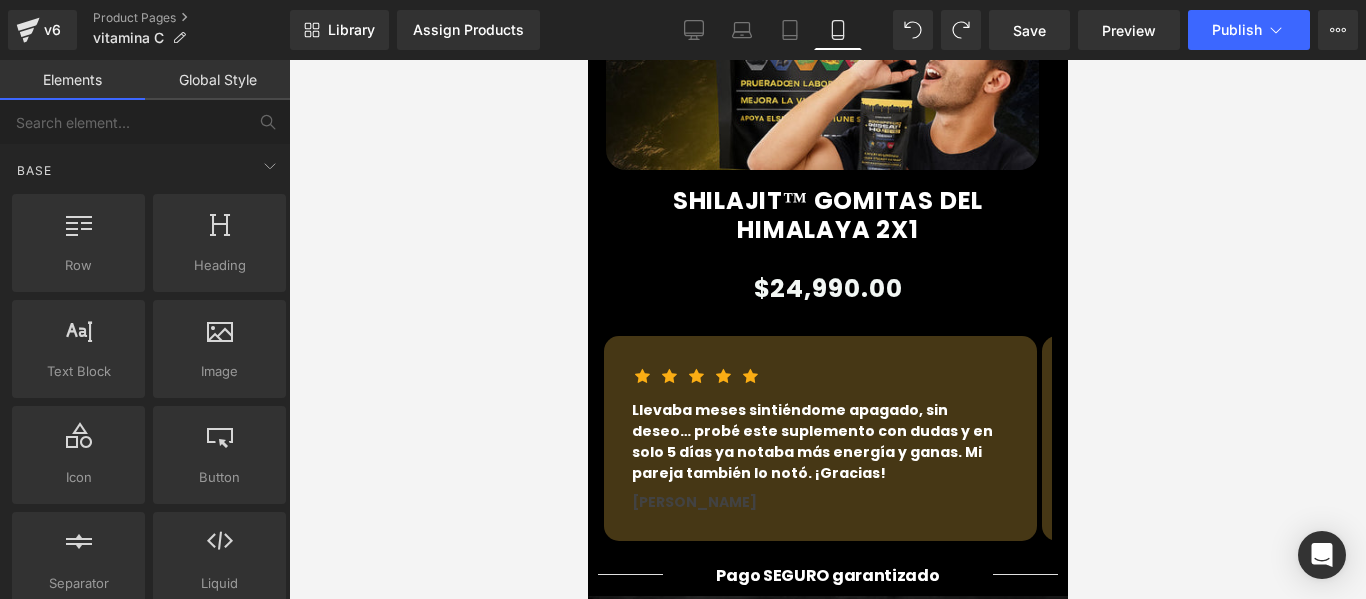 scroll, scrollTop: 1500, scrollLeft: 0, axis: vertical 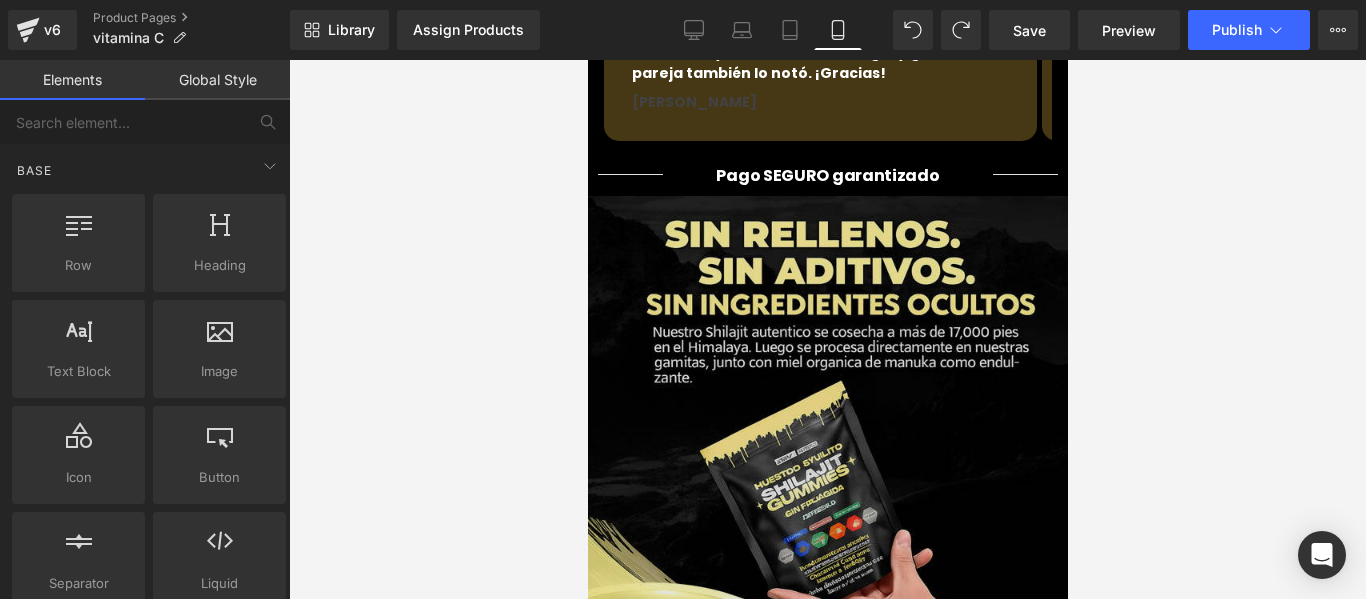 click at bounding box center (827, 436) 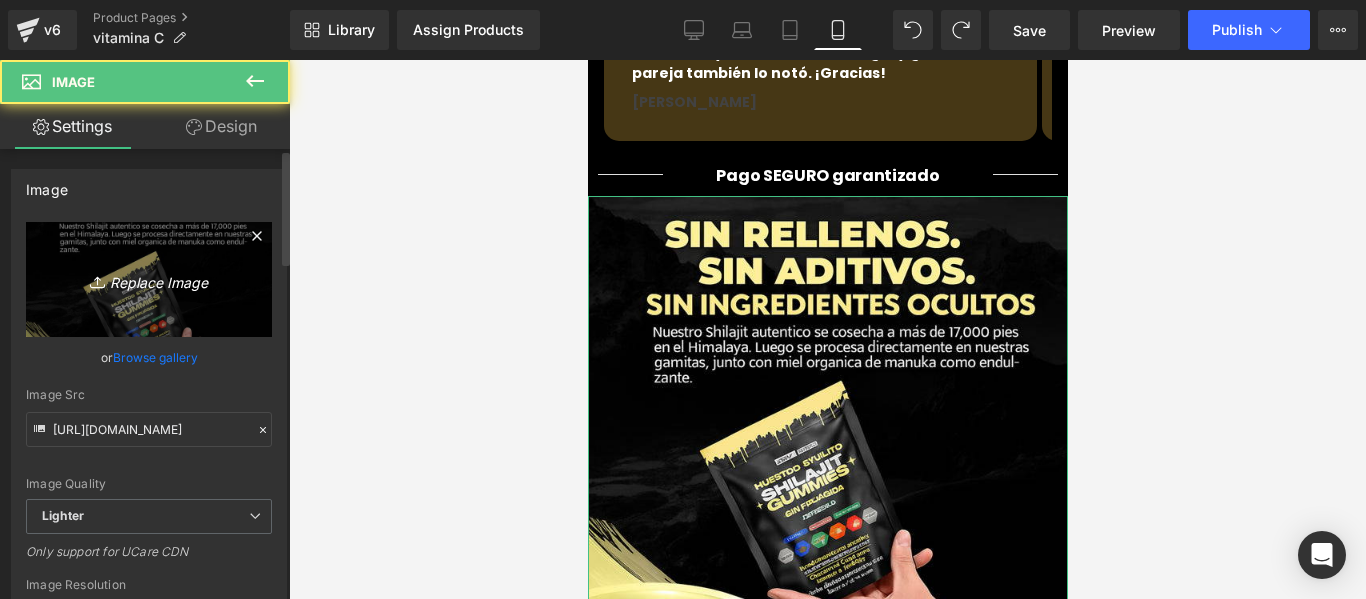 click on "Replace Image" at bounding box center [149, 279] 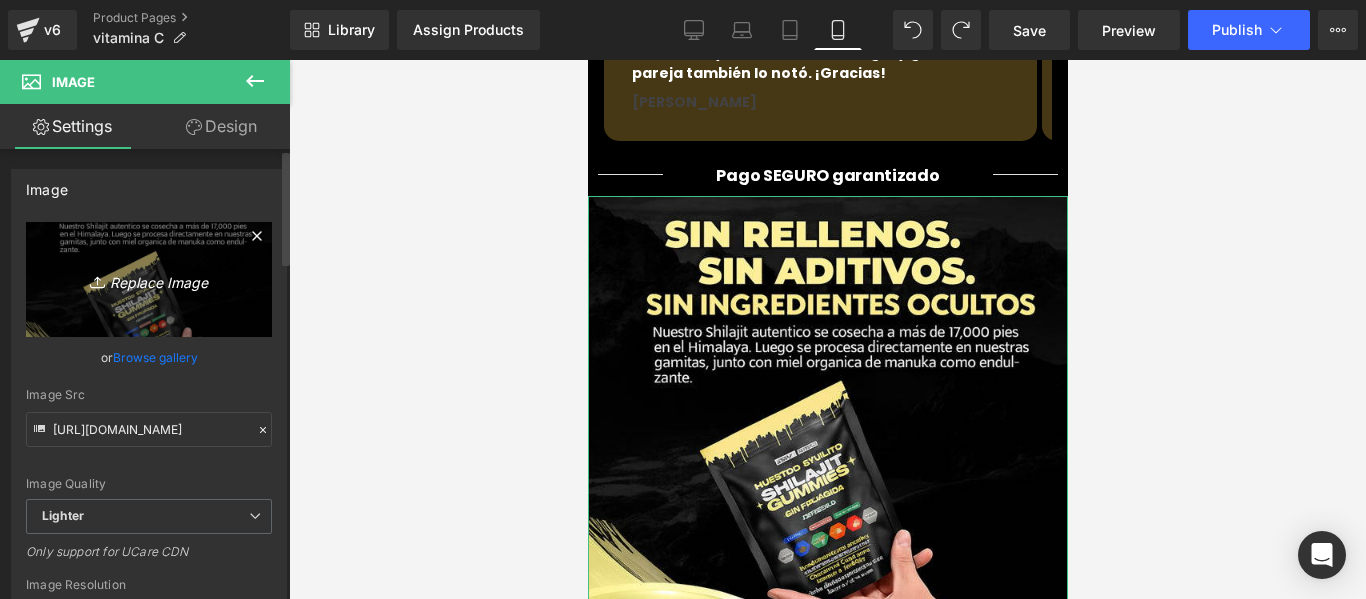type on "C:\fakepath\Banner Principal.webp" 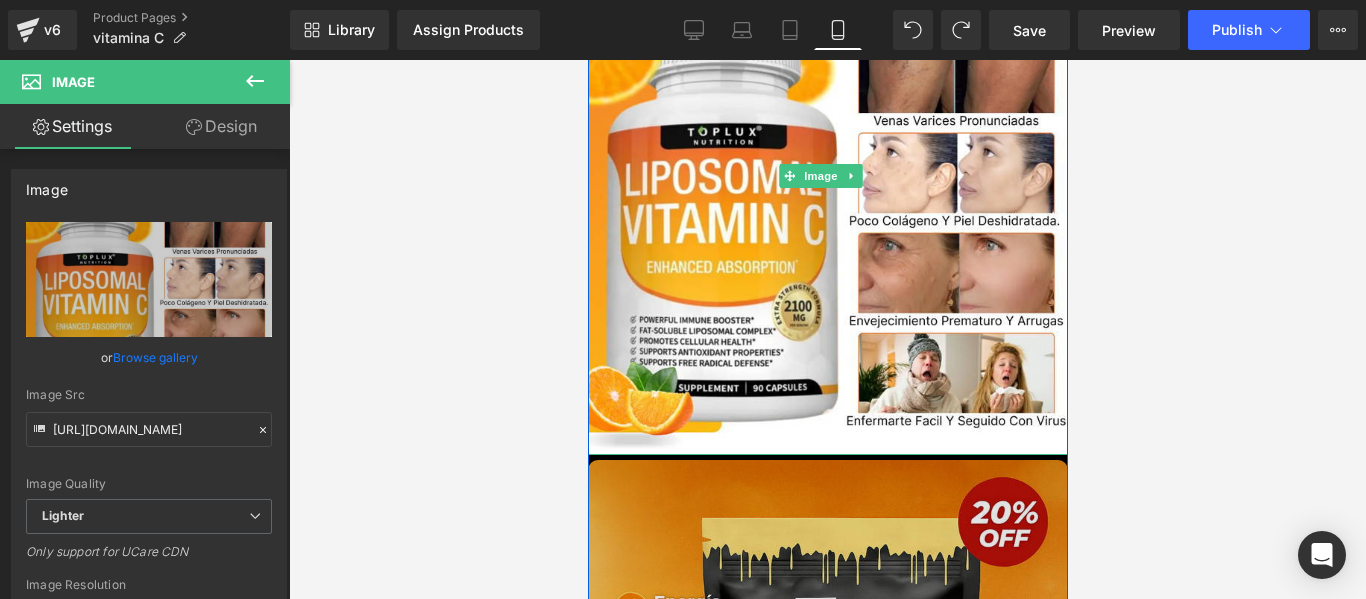 scroll, scrollTop: 2000, scrollLeft: 0, axis: vertical 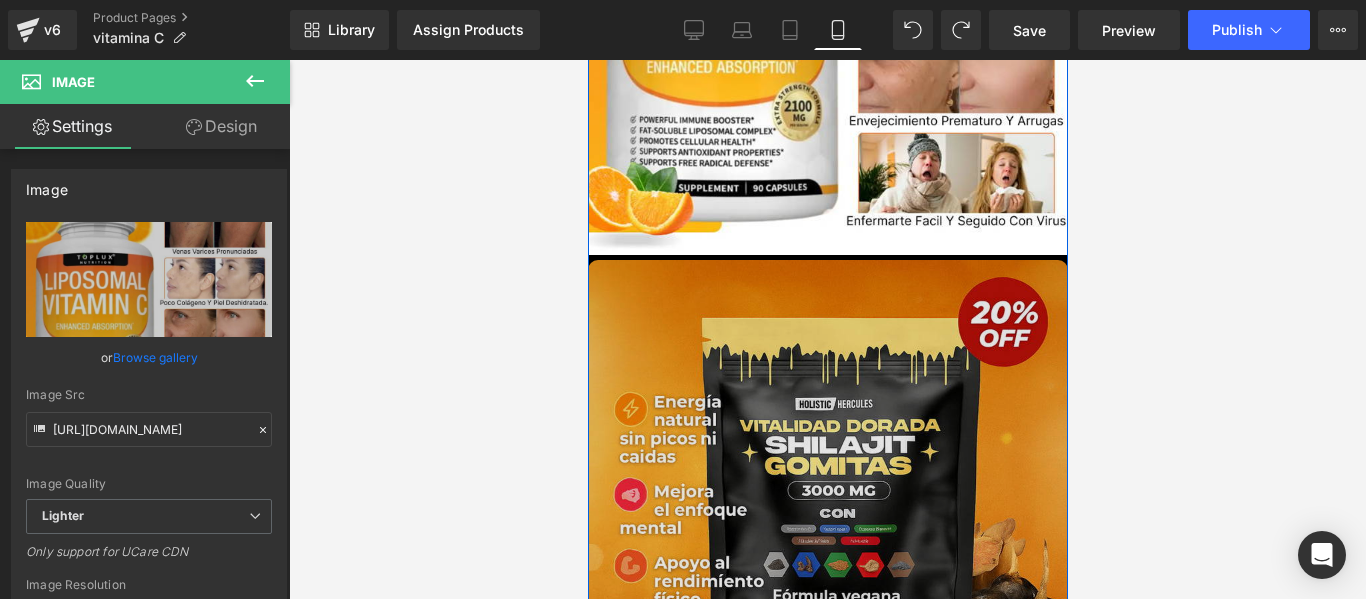 click at bounding box center (827, 500) 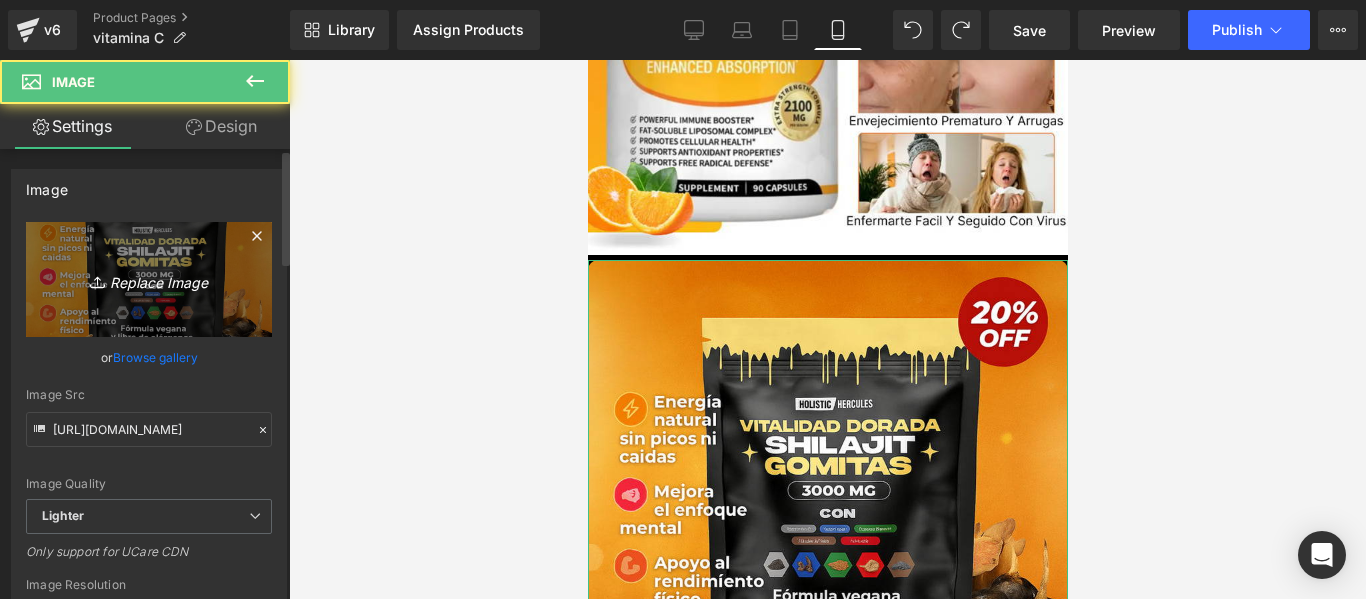 click on "Replace Image" at bounding box center (149, 279) 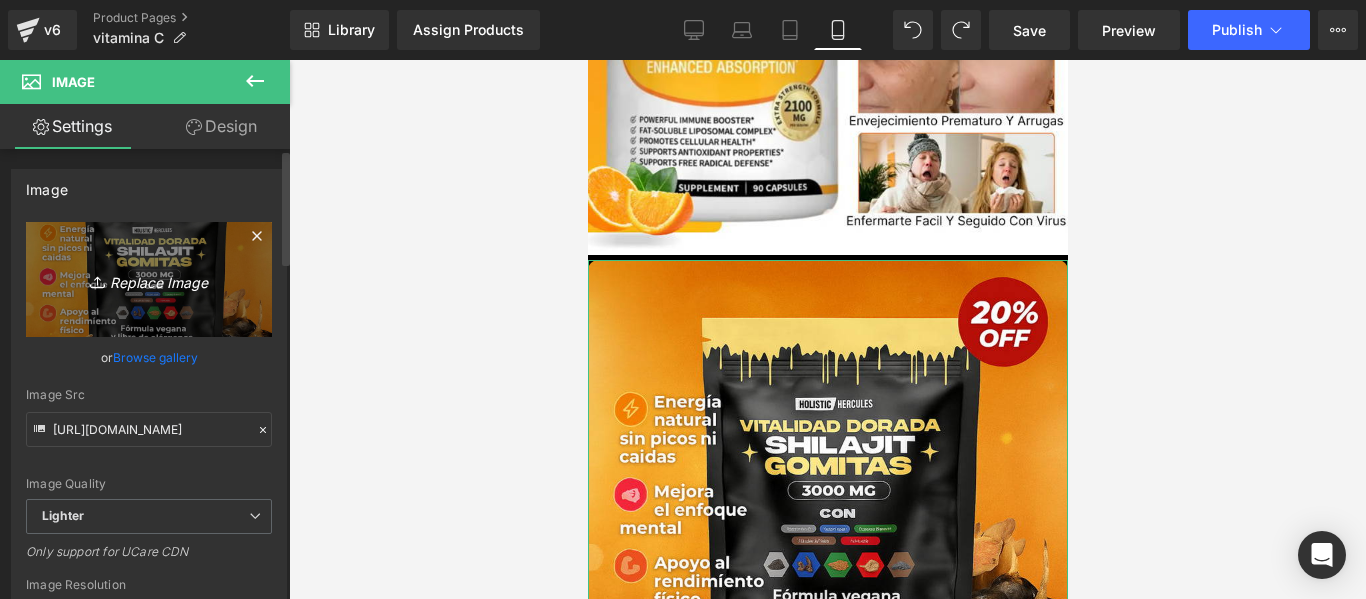 type on "C:\fakepath\giphy.gif" 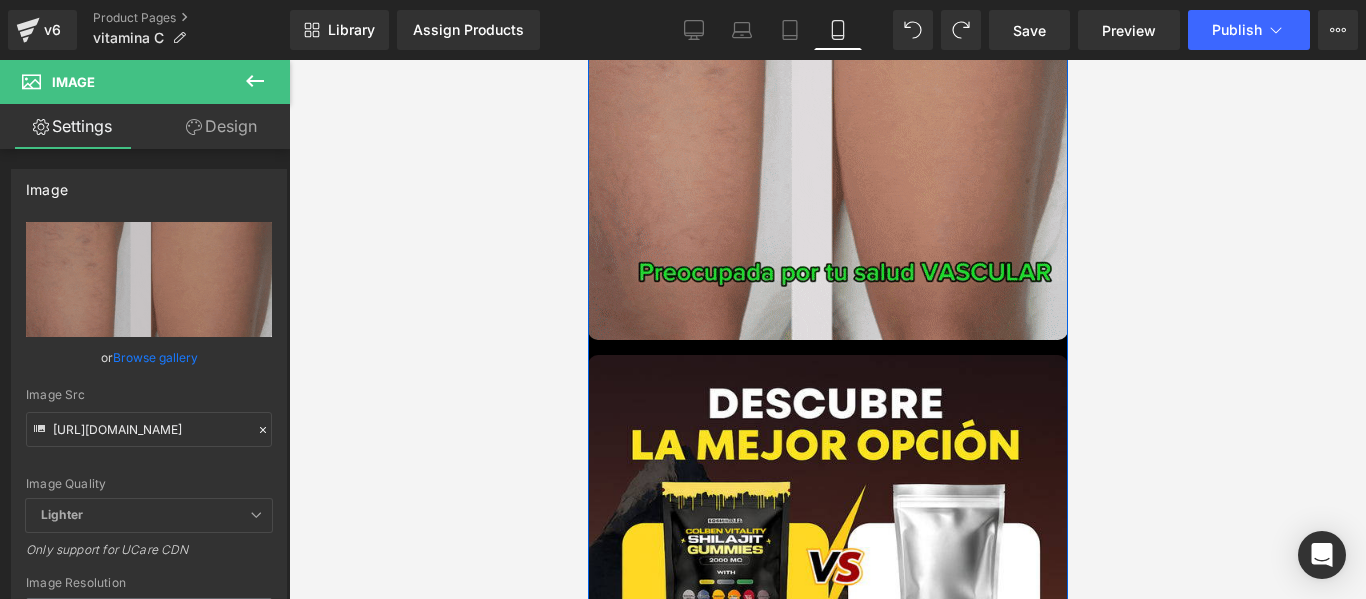 scroll, scrollTop: 2700, scrollLeft: 0, axis: vertical 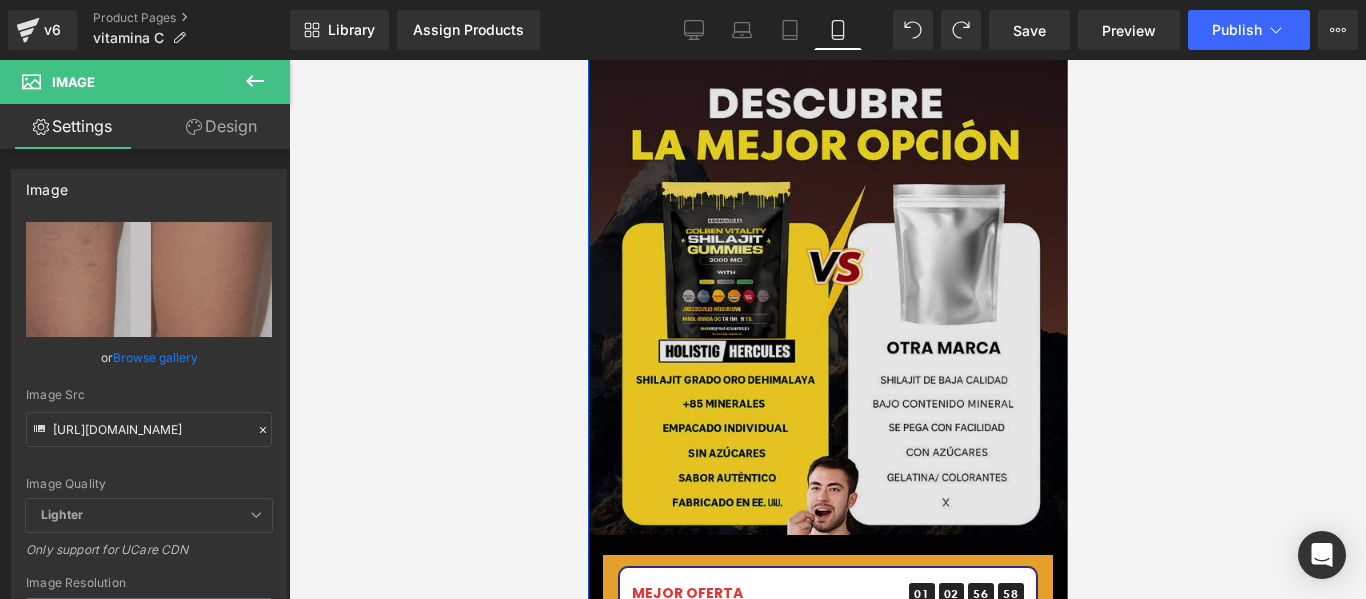 click at bounding box center (827, 295) 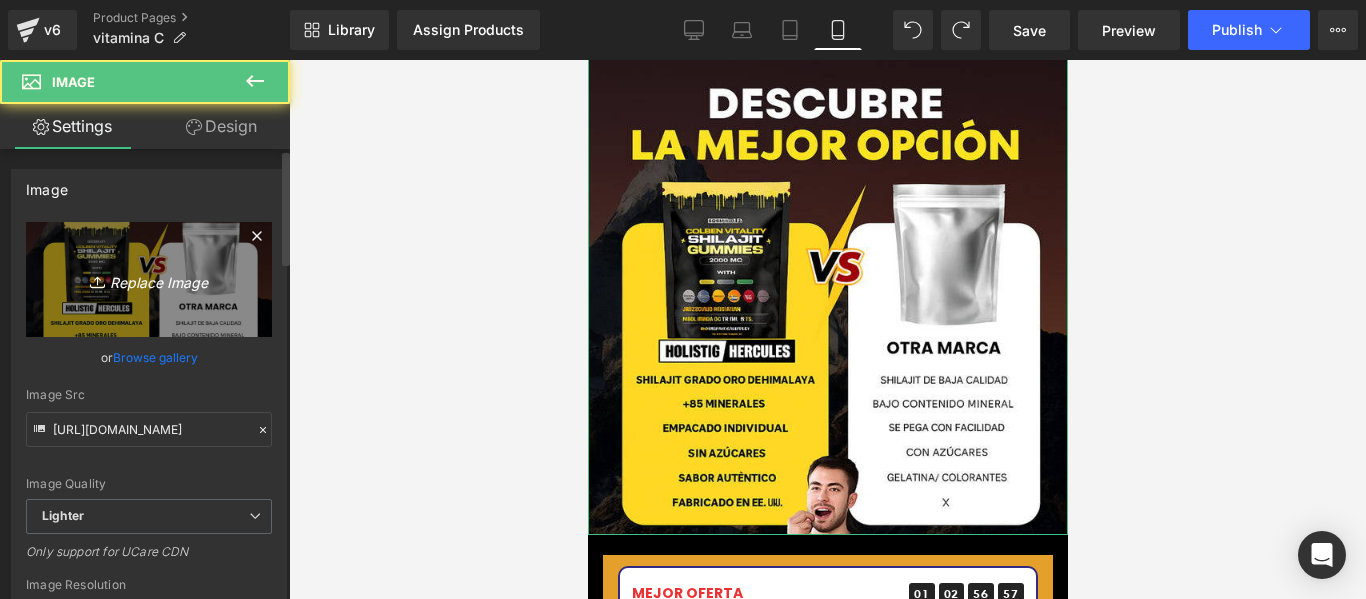 click on "Replace Image" at bounding box center (149, 279) 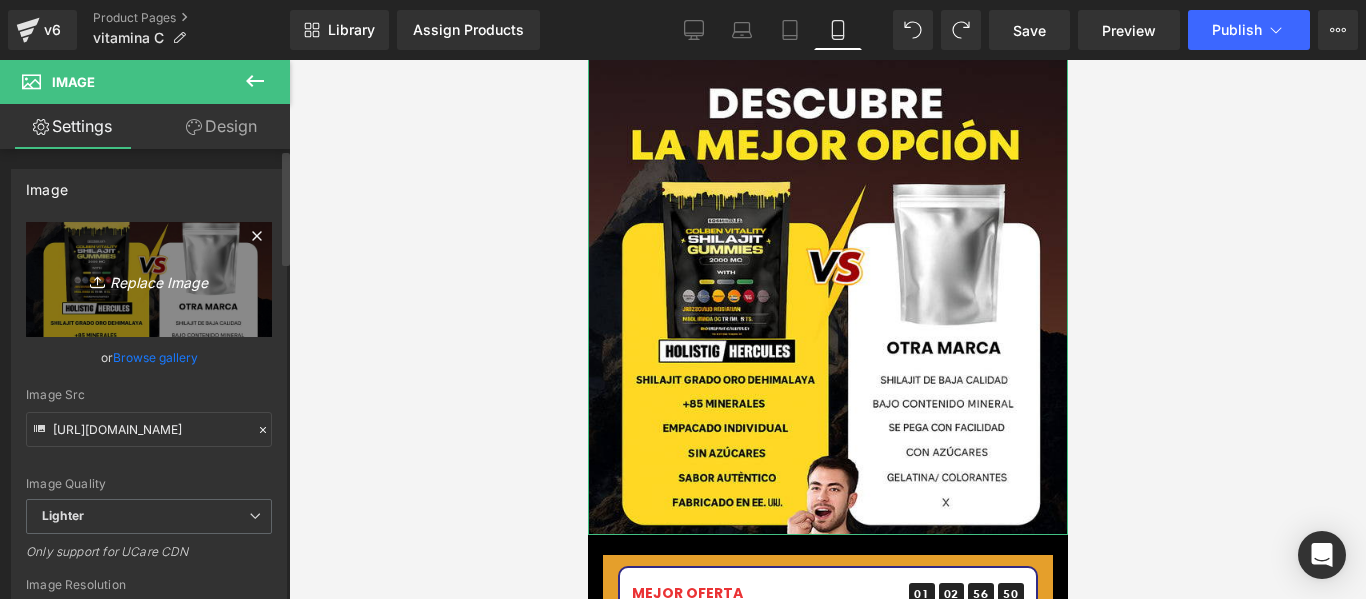 type on "C:\fakepath\Reseñas 2.webp" 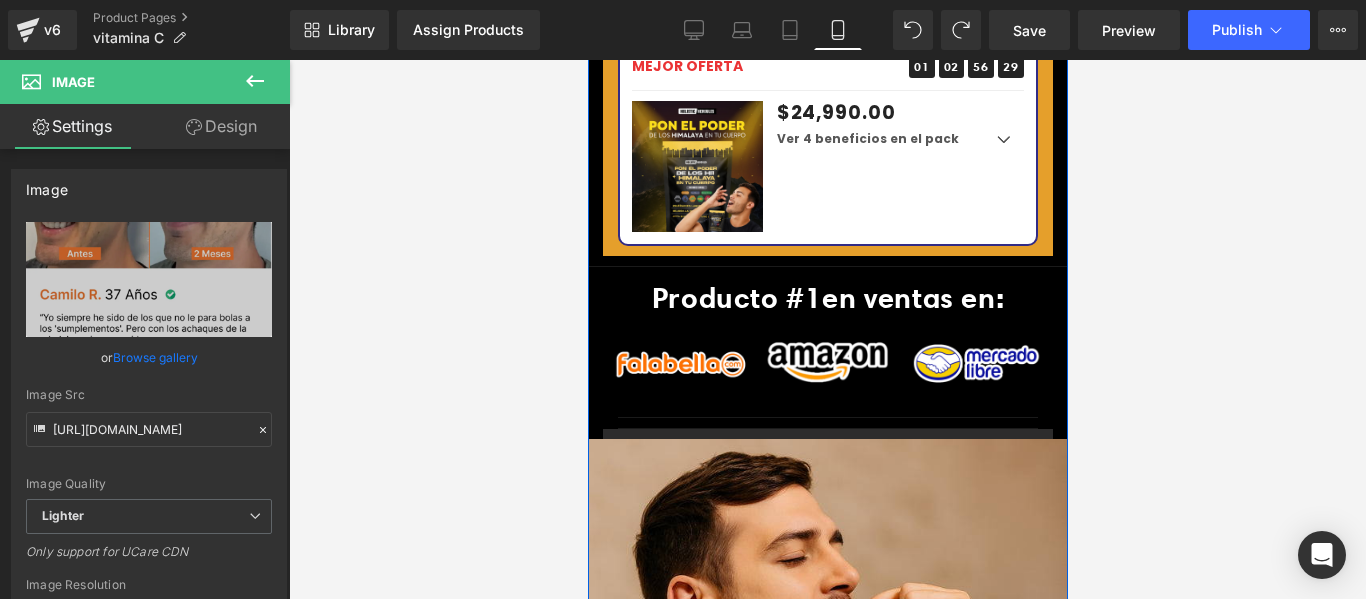 scroll, scrollTop: 3800, scrollLeft: 0, axis: vertical 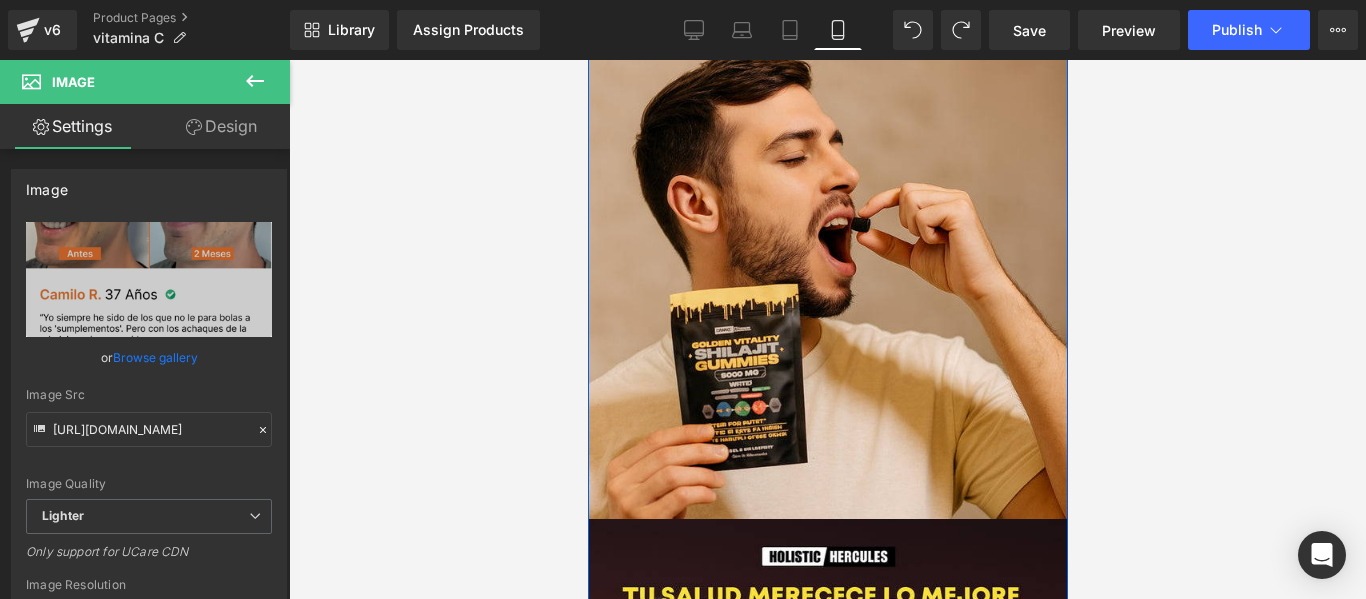 click at bounding box center (827, 279) 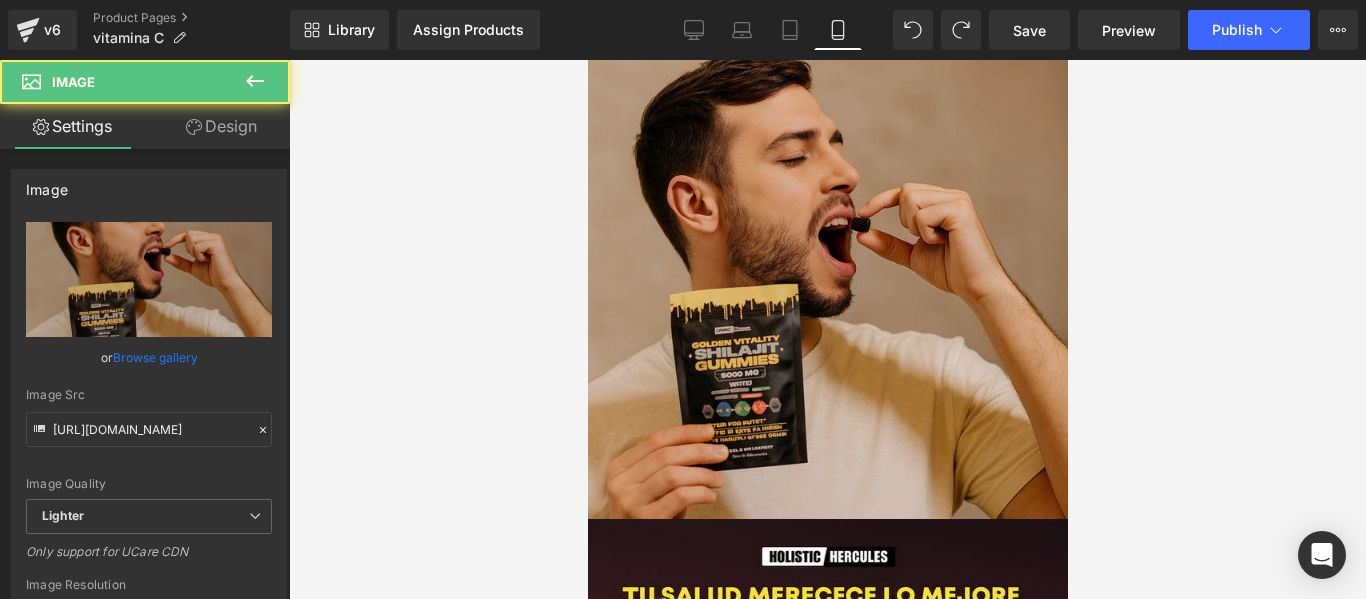 click at bounding box center [827, 279] 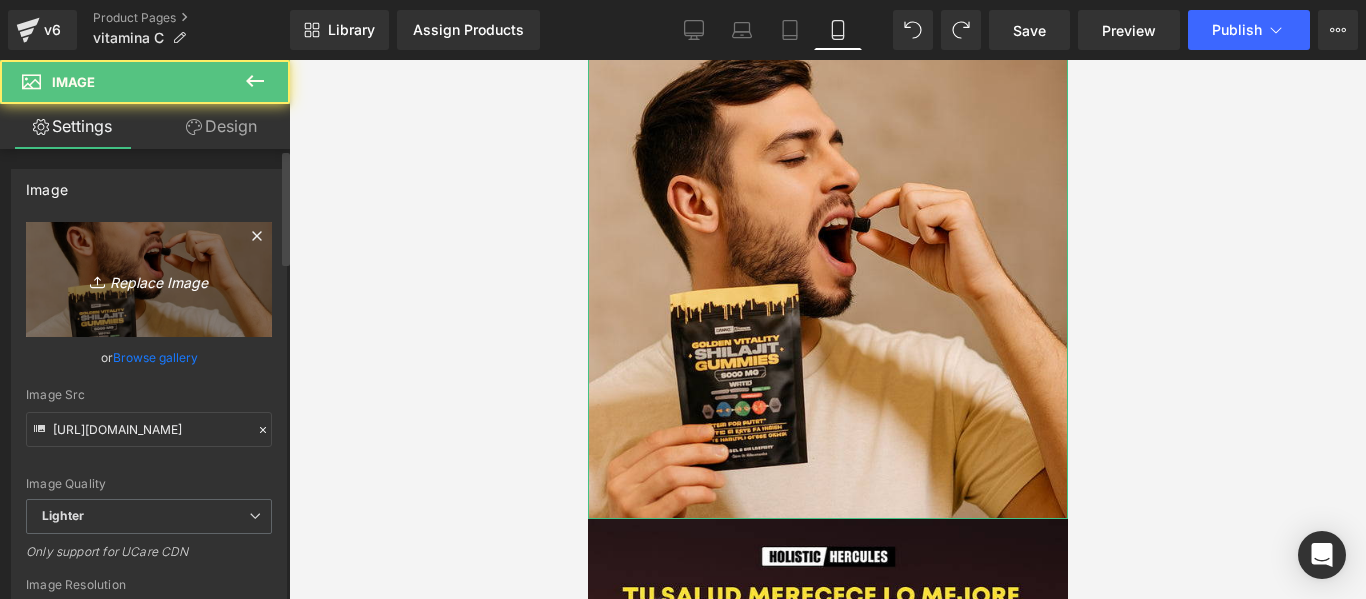click on "Replace Image" at bounding box center [149, 279] 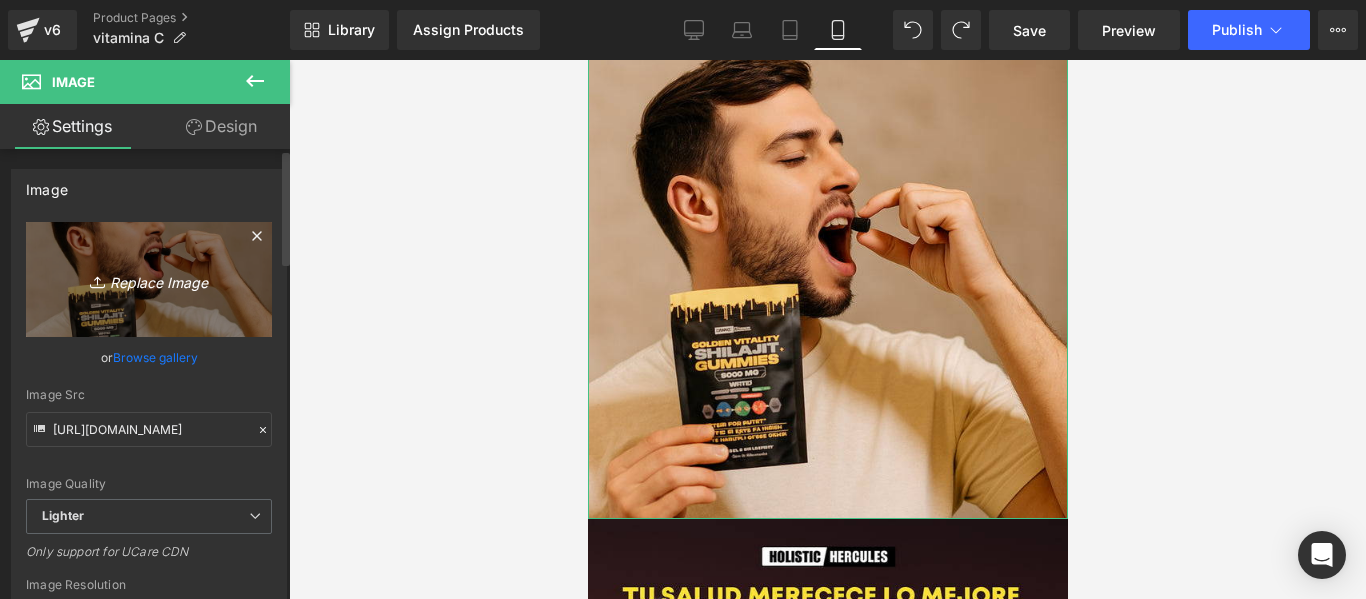 type on "C:\fakepath\Comparativa.webp" 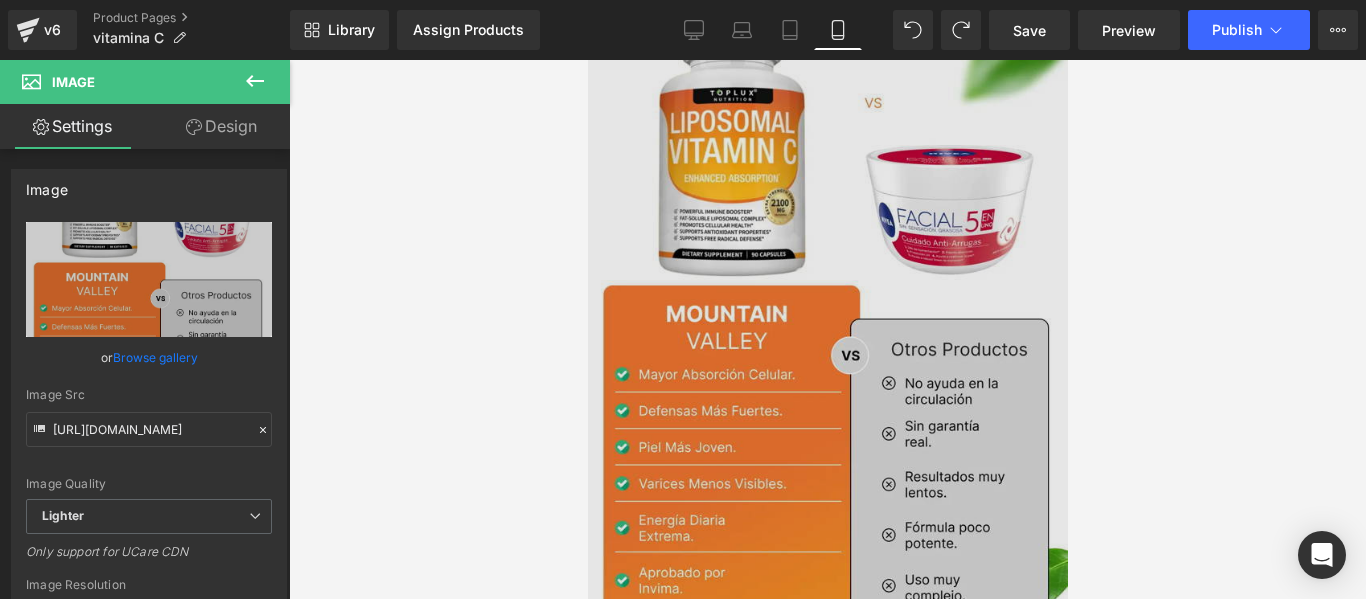 scroll, scrollTop: 4432, scrollLeft: 0, axis: vertical 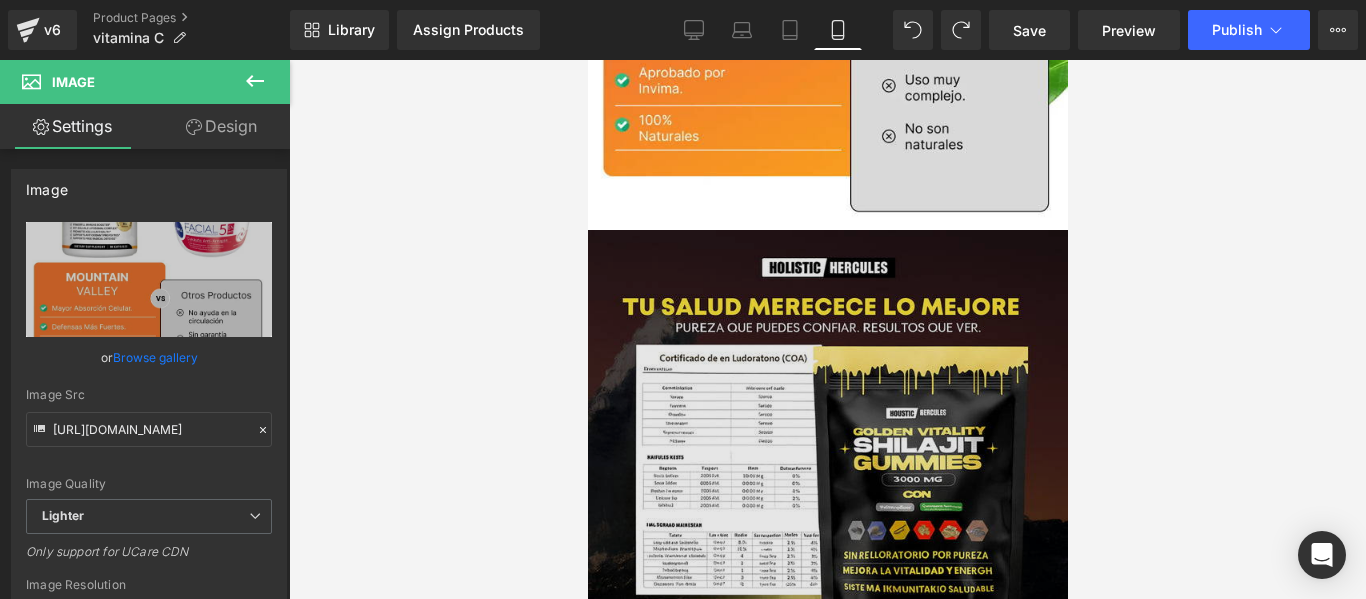 click at bounding box center [827, 470] 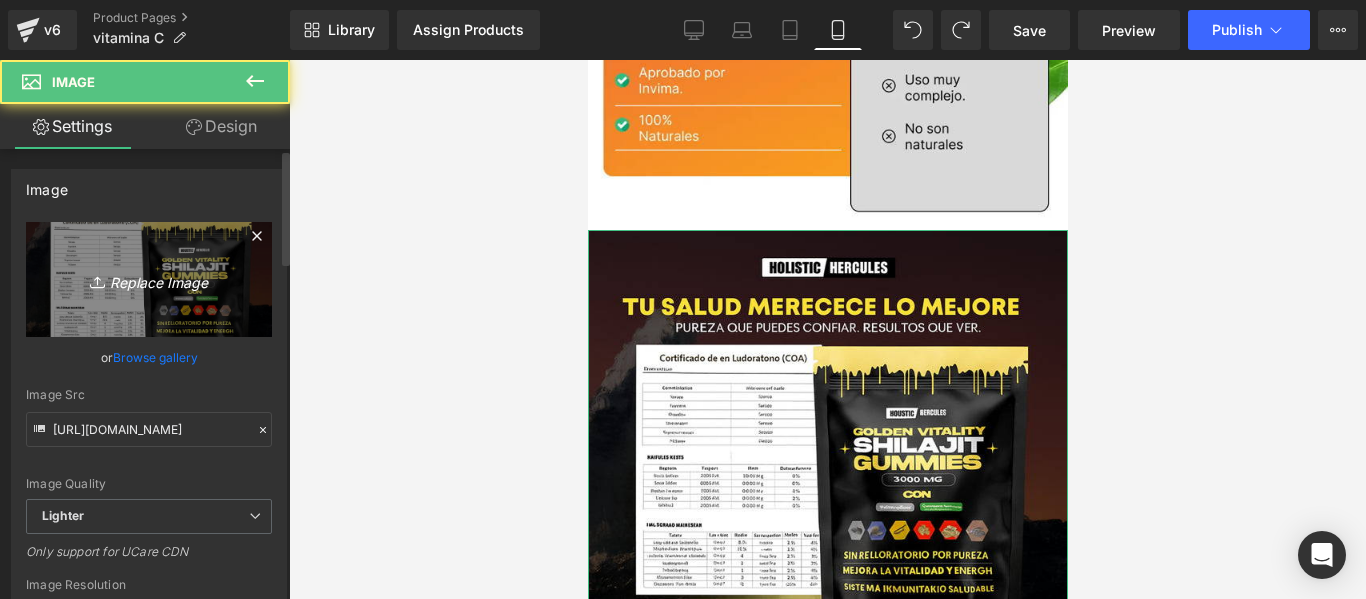 click on "Replace Image" at bounding box center [149, 279] 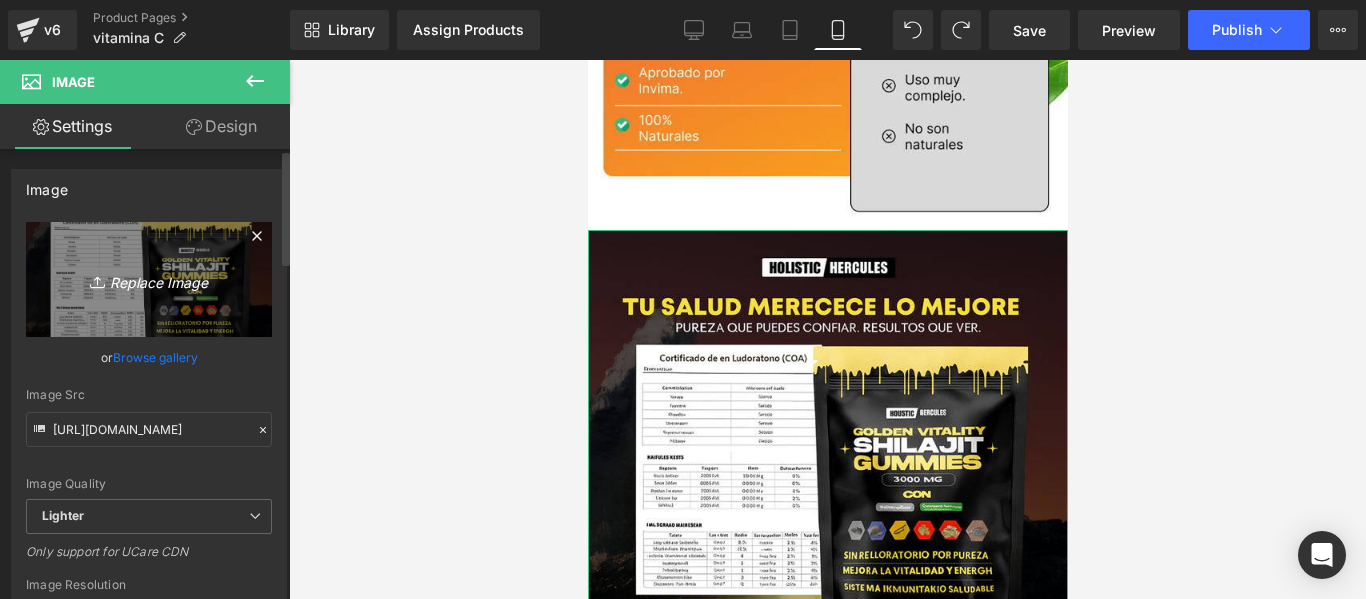 type on "C:\fakepath\Imagen Triple.webp" 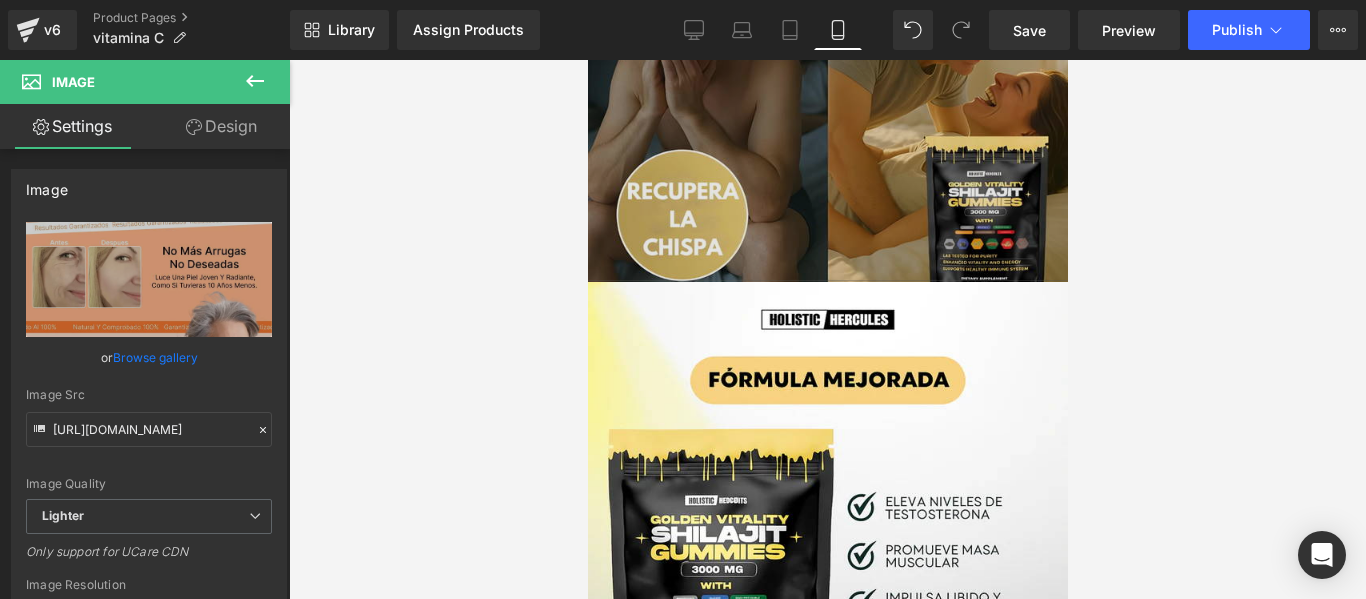 scroll, scrollTop: 5032, scrollLeft: 0, axis: vertical 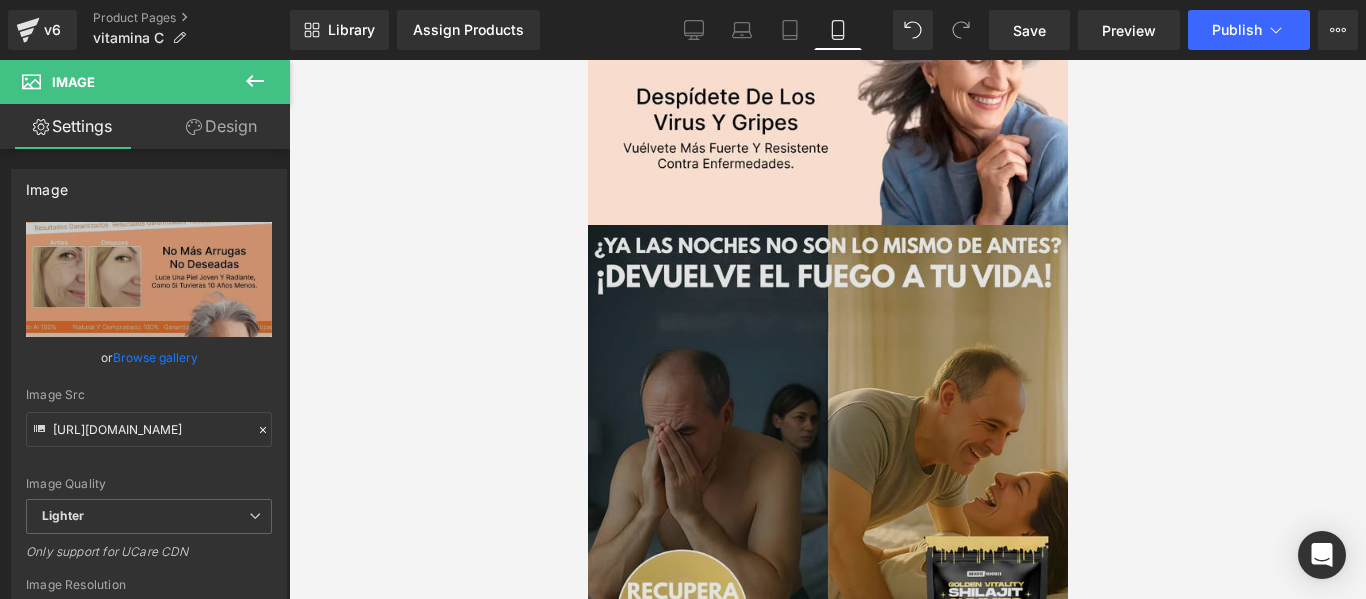 click at bounding box center [827, 465] 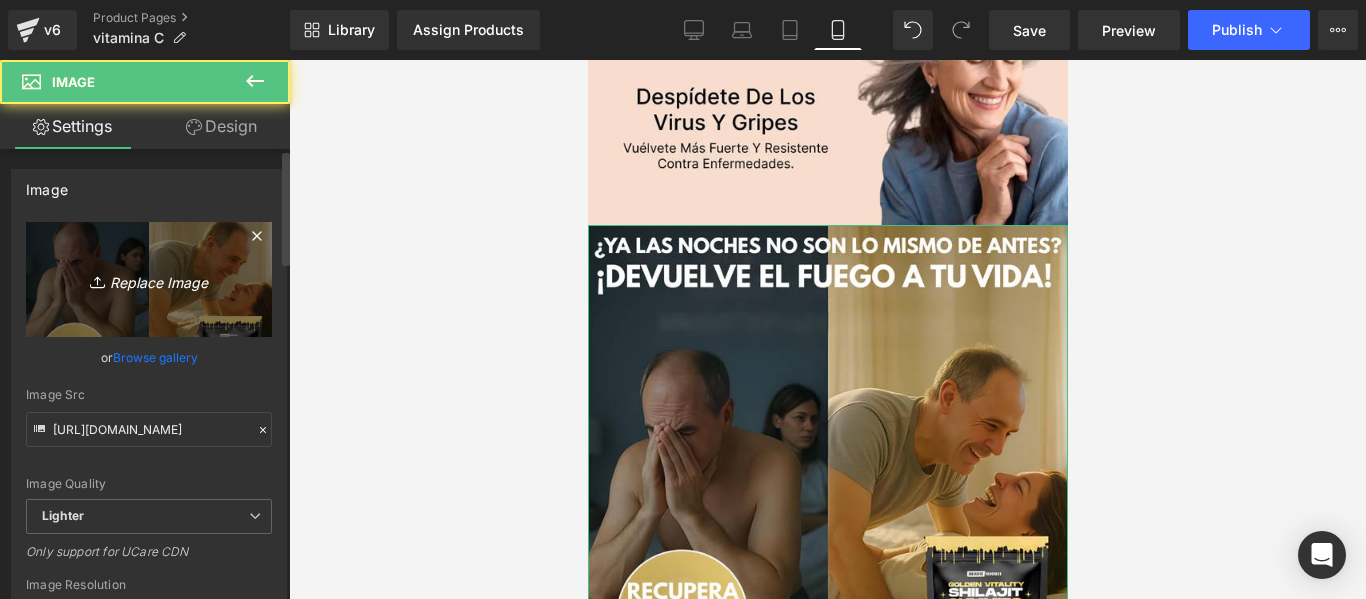 click on "Replace Image" at bounding box center [149, 279] 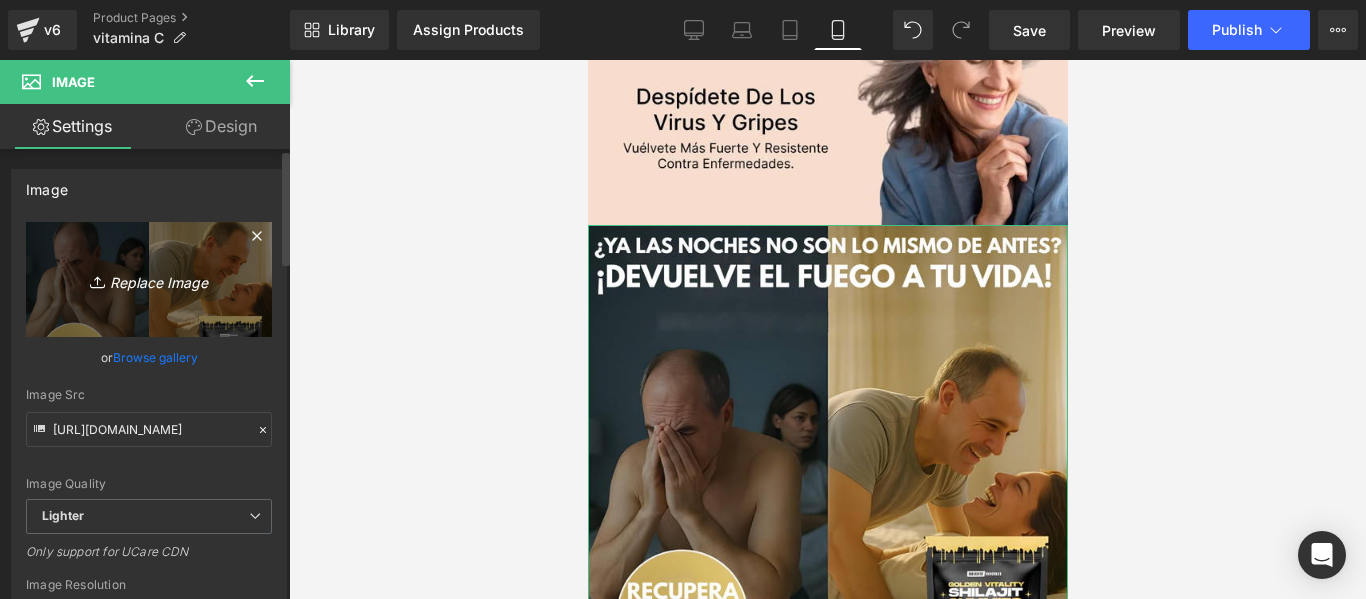 type on "C:\fakepath\Cronología.webp" 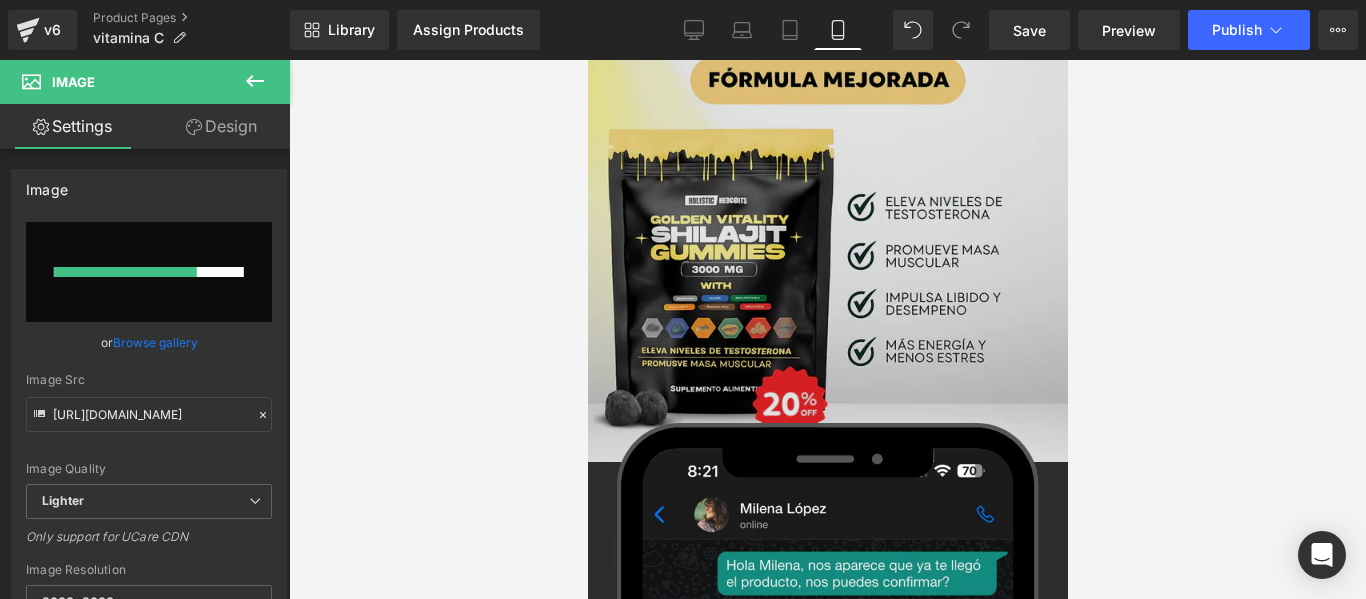 scroll, scrollTop: 5232, scrollLeft: 0, axis: vertical 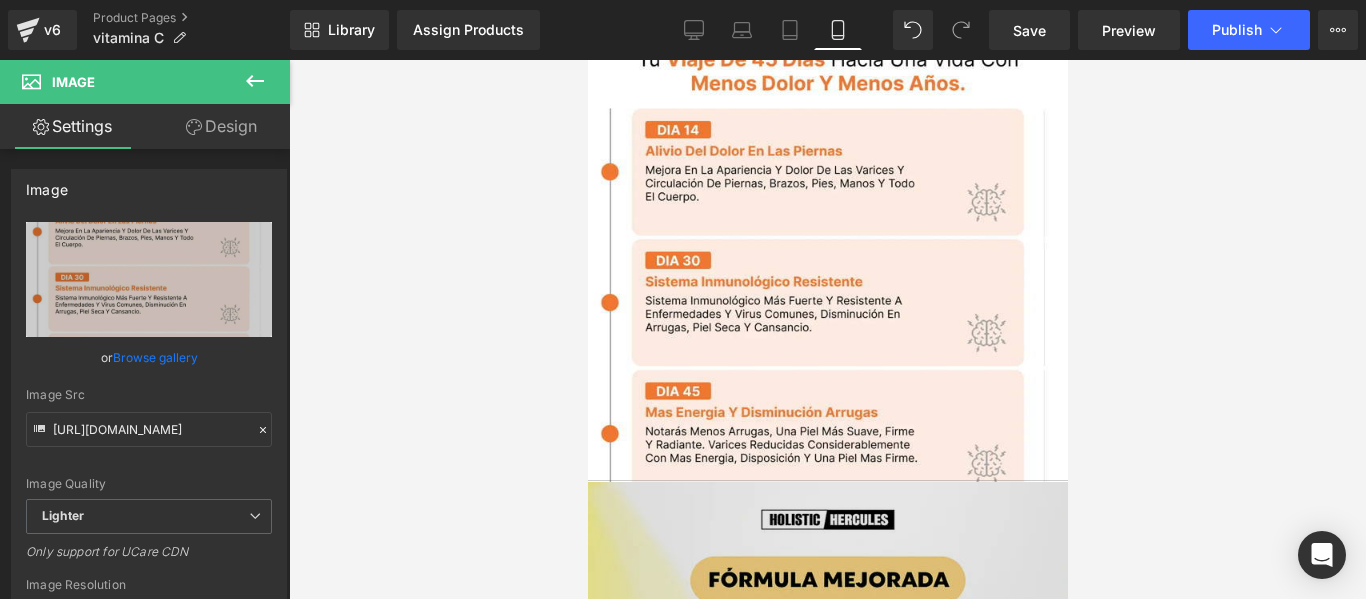 click at bounding box center [827, 722] 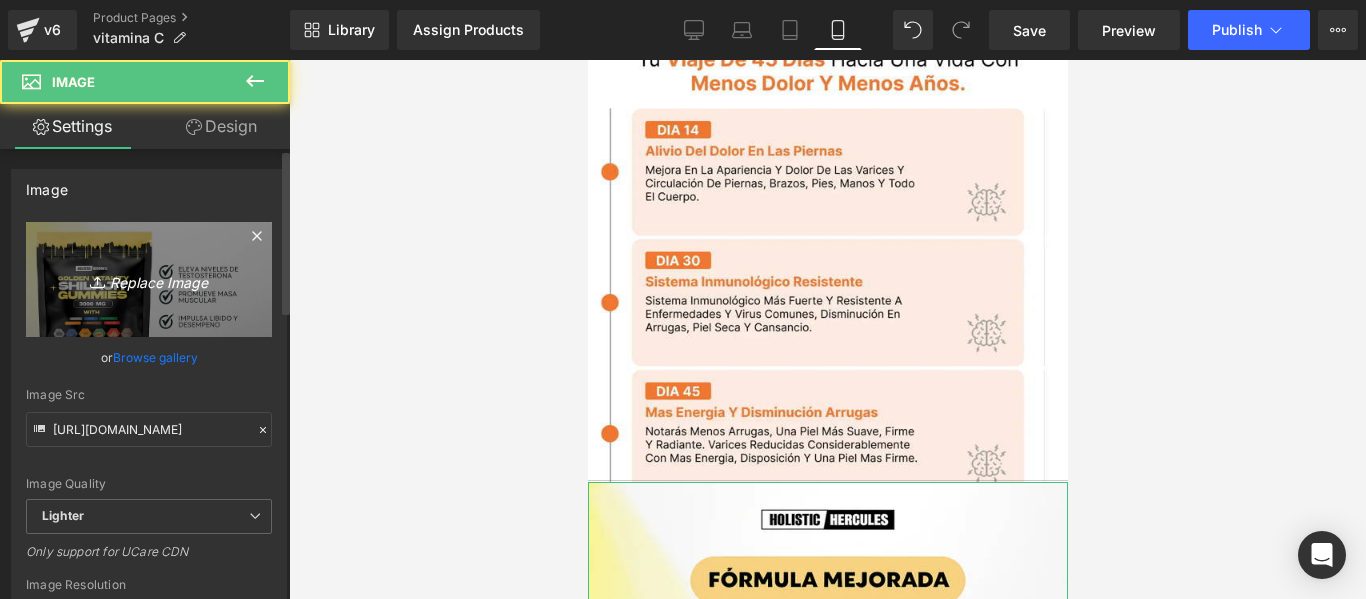 click on "Replace Image" at bounding box center (149, 279) 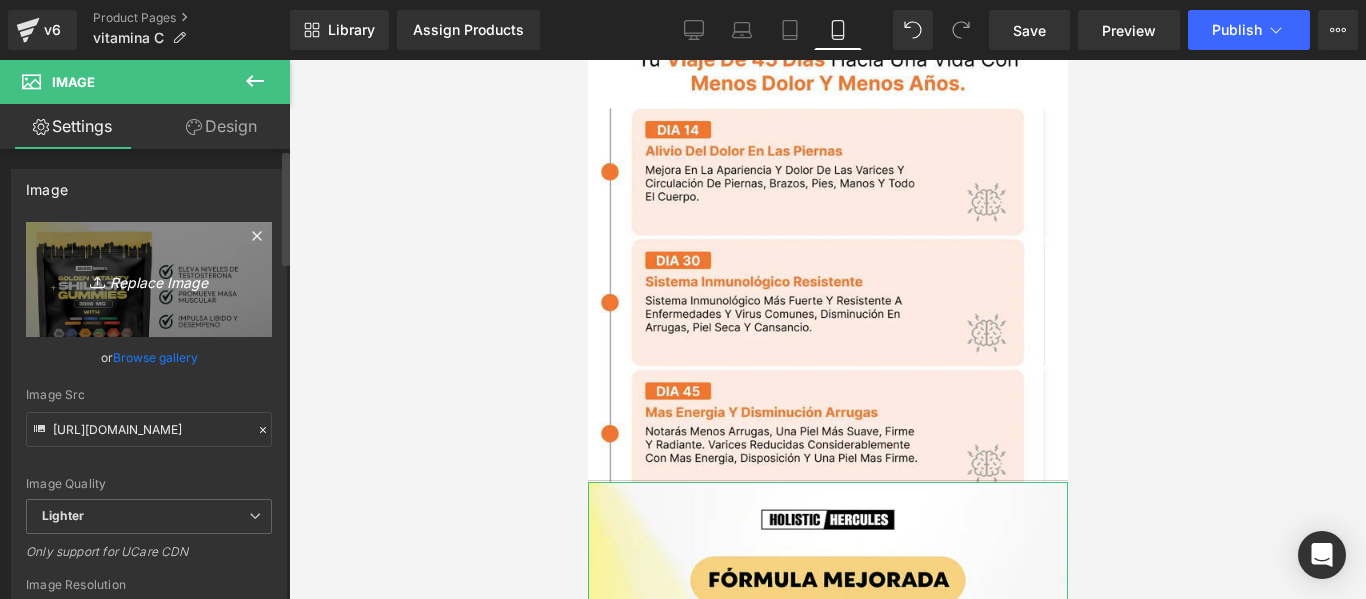 type on "C:\fakepath\Cronología.webp" 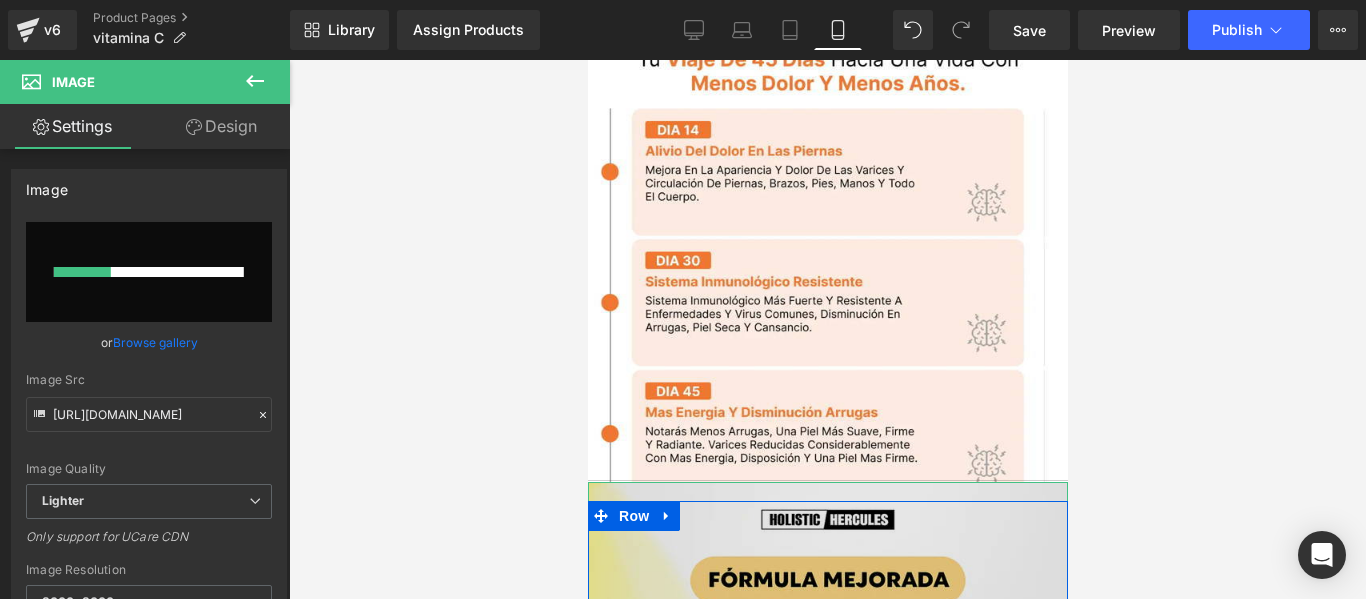click at bounding box center (827, 722) 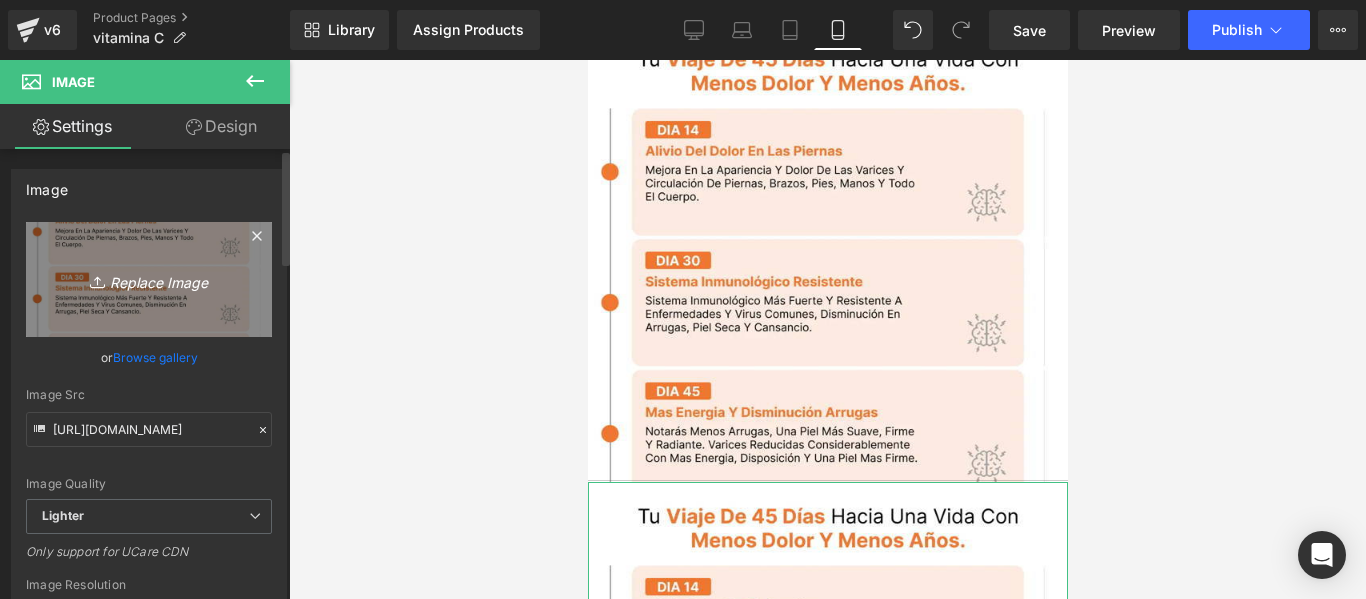 click on "Replace Image" at bounding box center [149, 279] 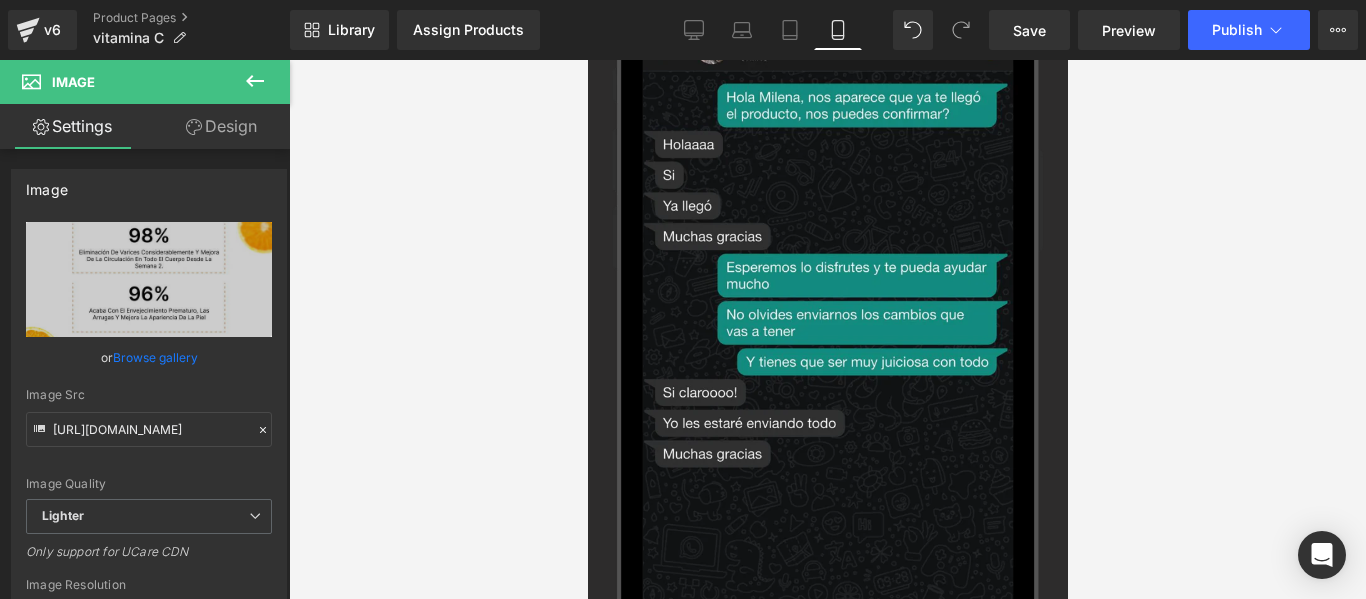 scroll, scrollTop: 6700, scrollLeft: 0, axis: vertical 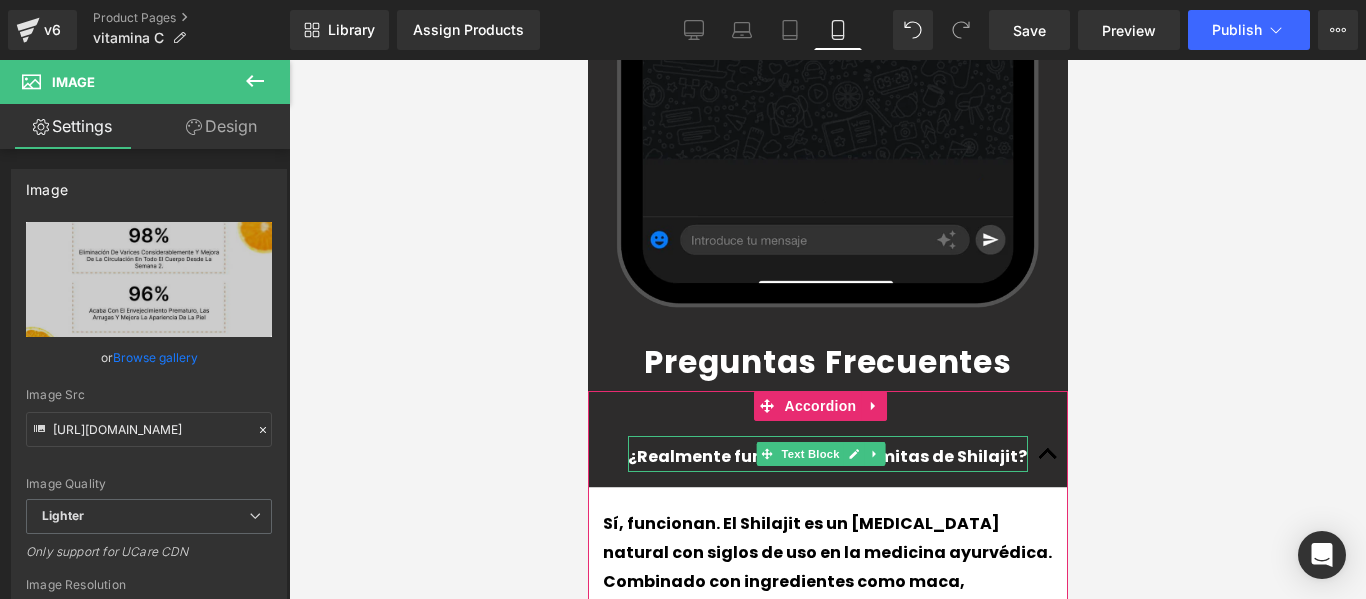 click on "¿Realmente funcionan las gomitas de Shilajit?" at bounding box center (827, 457) 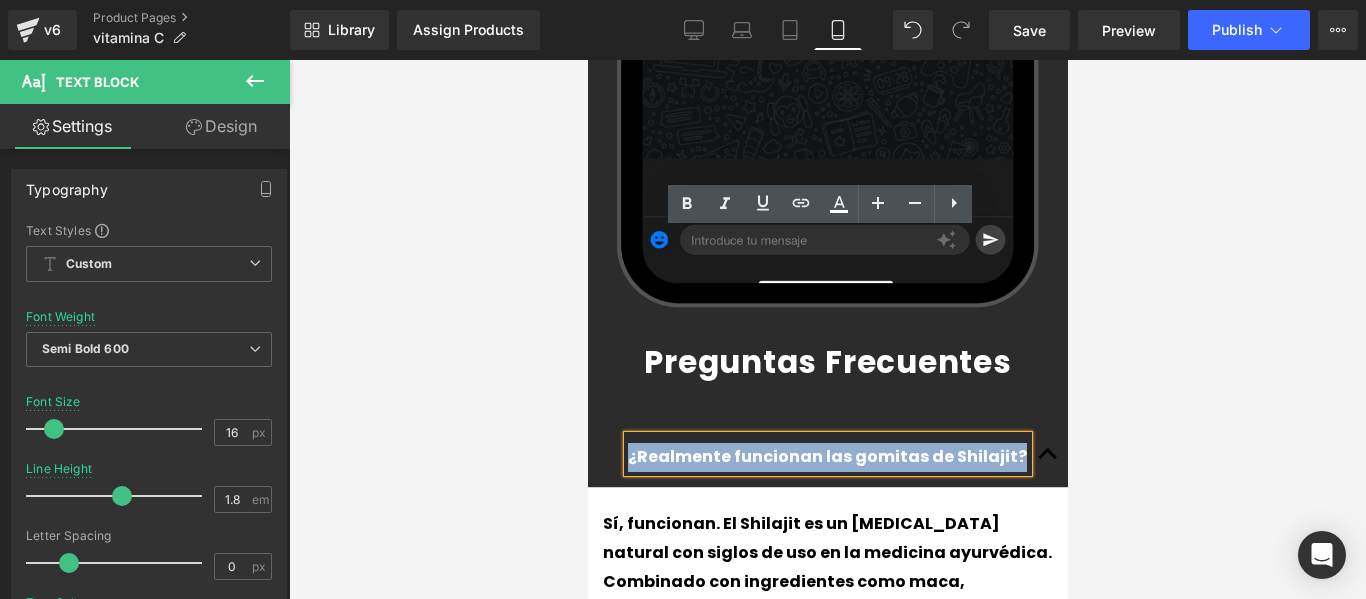 drag, startPoint x: 955, startPoint y: 257, endPoint x: 628, endPoint y: 262, distance: 327.03824 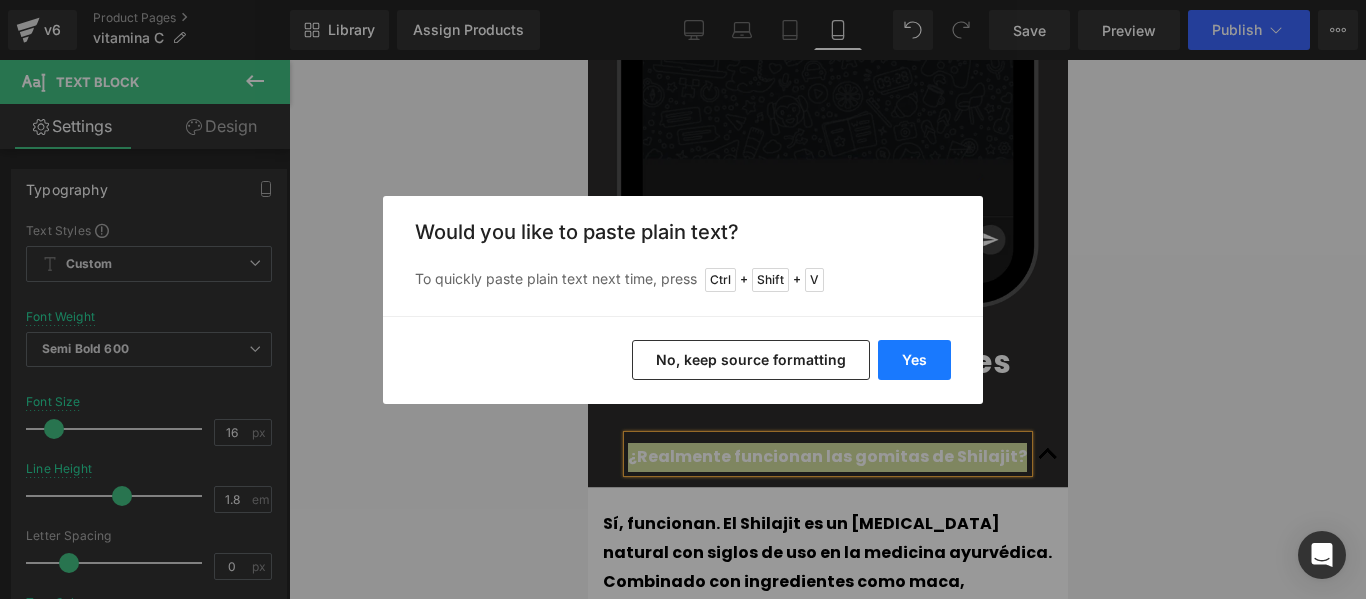 click on "Yes" at bounding box center [914, 360] 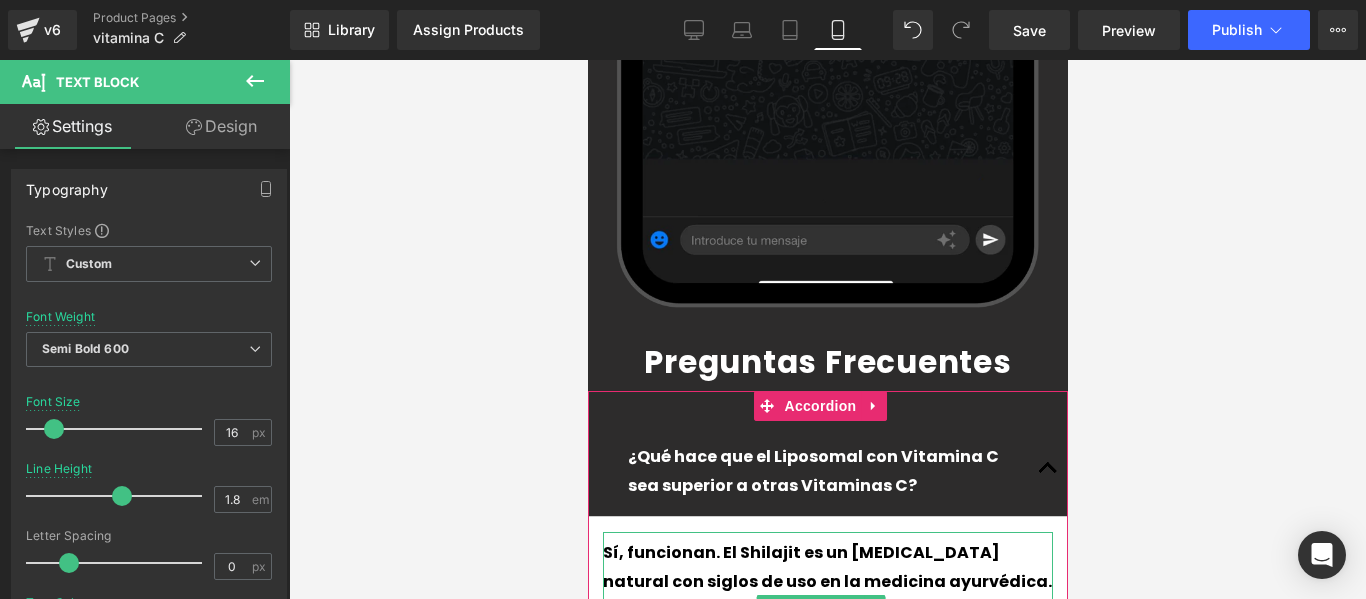 click on "Sí, funcionan. El Shilajit es un [MEDICAL_DATA] natural con siglos de uso en la medicina ayurvédica. Combinado con ingredientes como maca, ashwagandha y ginseng, nuestras gomitas ofrecen resultados reales: más energía, enfoque, rendimiento y bienestar general. El 93% de nuestros usuarios lo confirma." at bounding box center [827, 640] 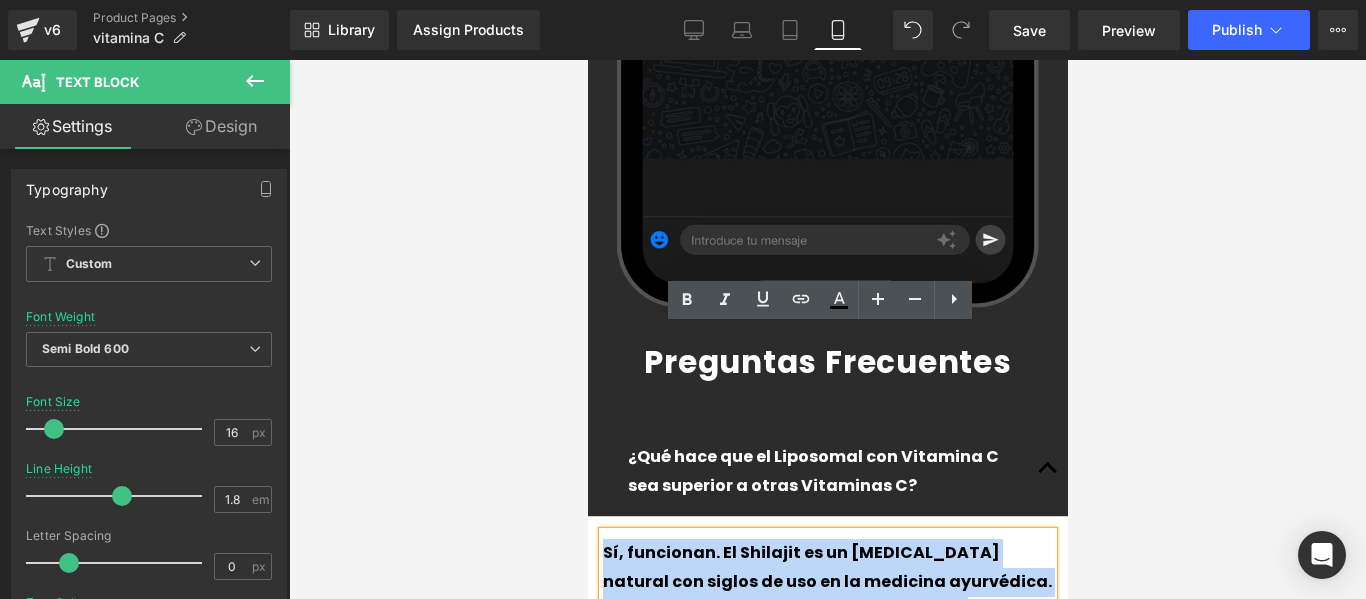 drag, startPoint x: 1011, startPoint y: 464, endPoint x: 1251, endPoint y: 405, distance: 247.1457 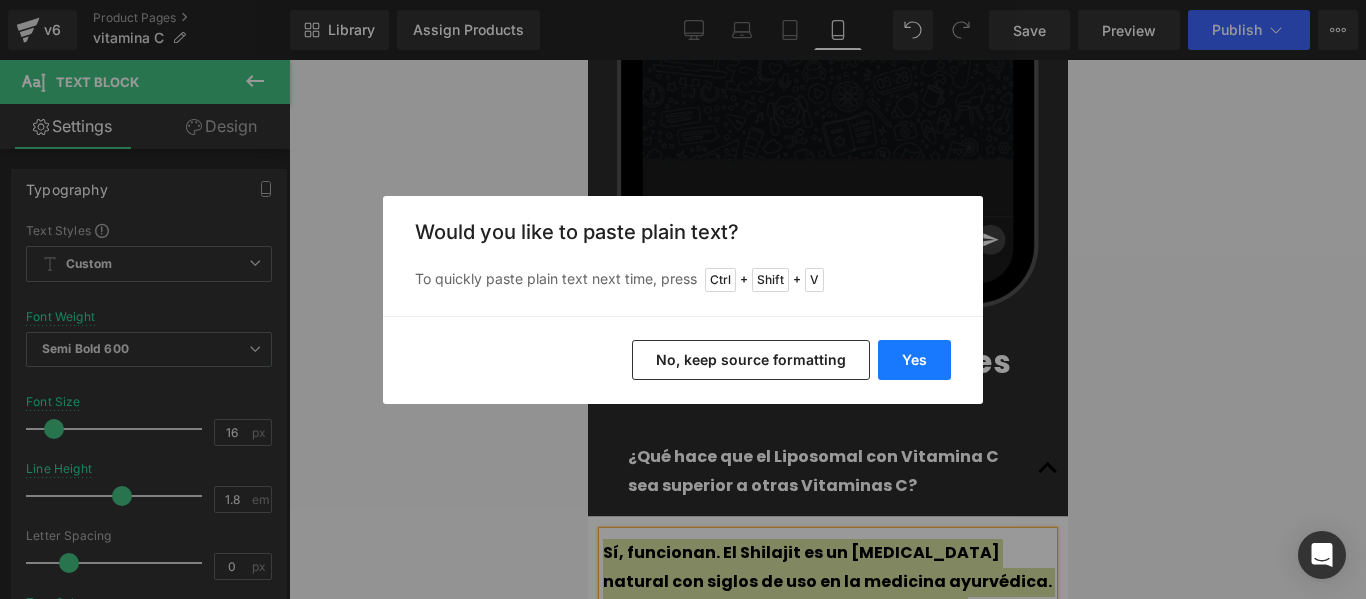 click on "Yes" at bounding box center (914, 360) 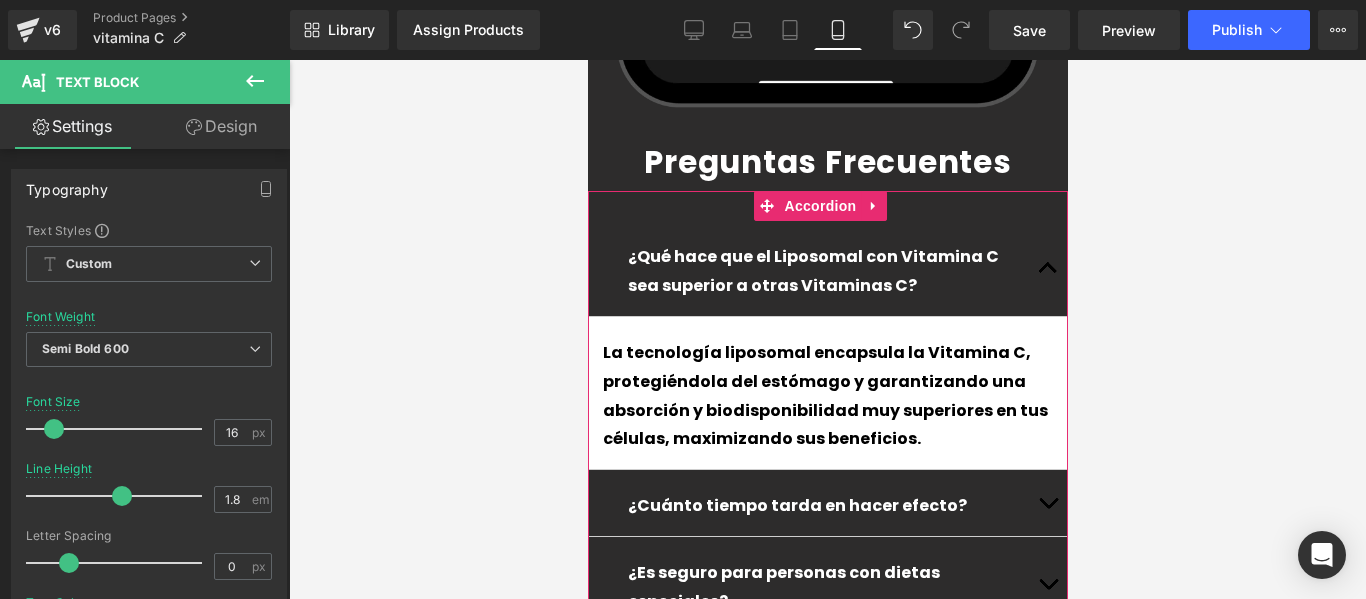 click at bounding box center [1047, 503] 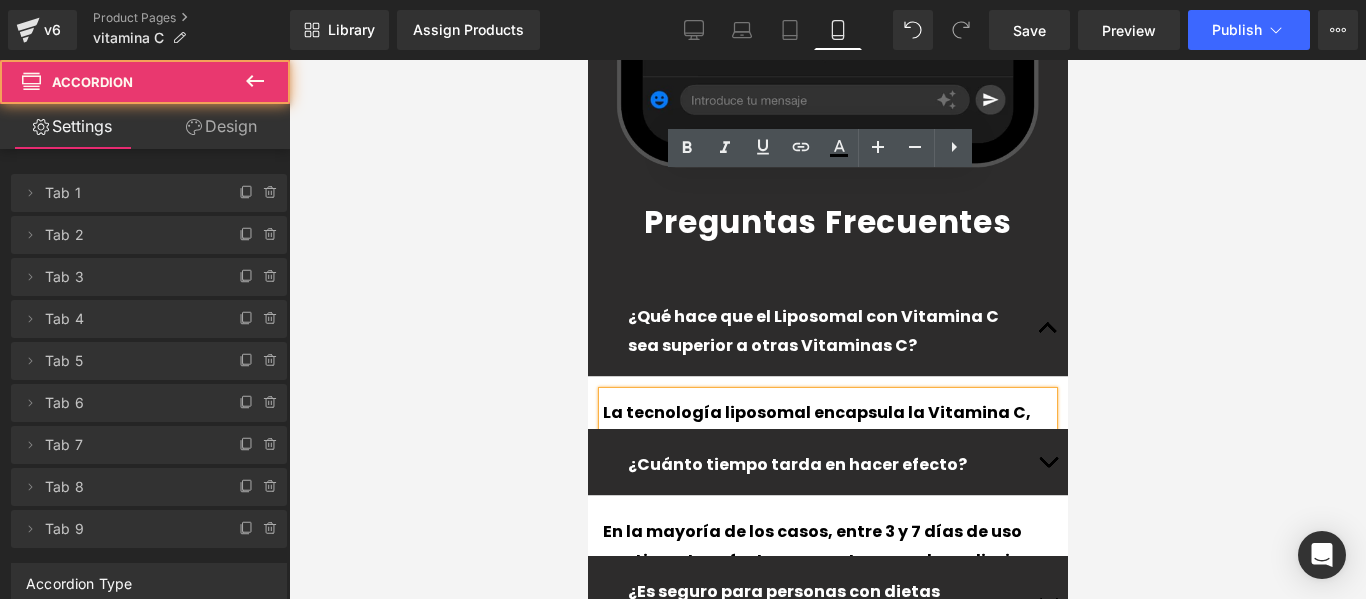 scroll, scrollTop: 6819, scrollLeft: 0, axis: vertical 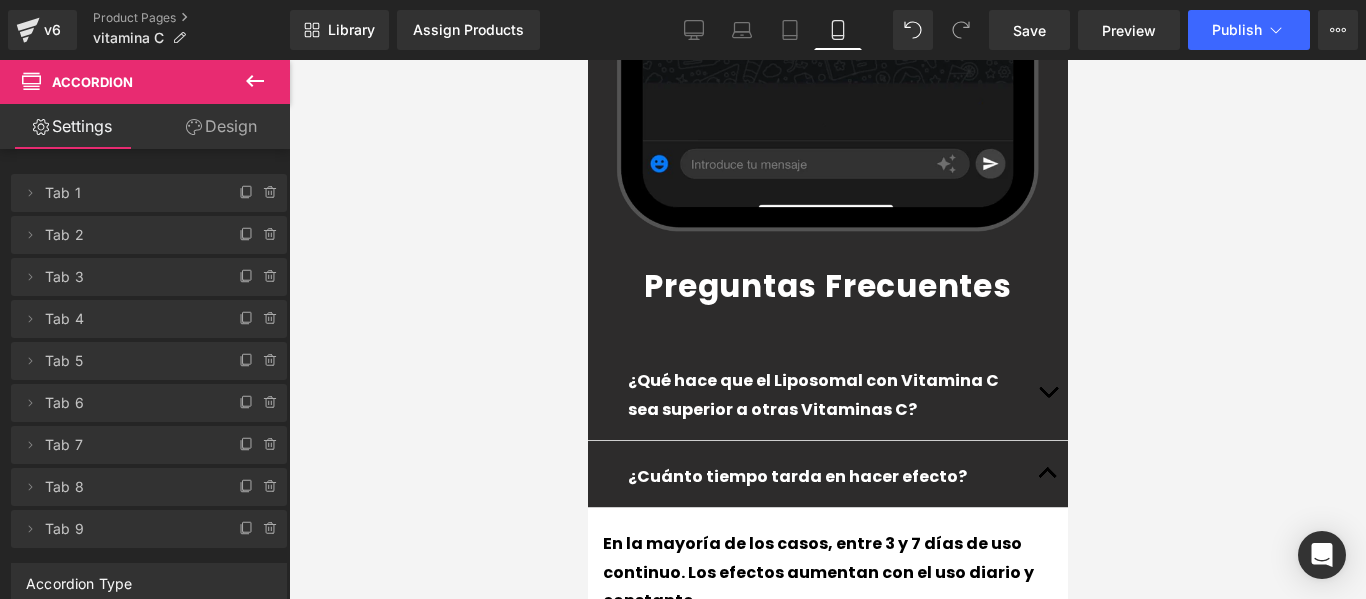click 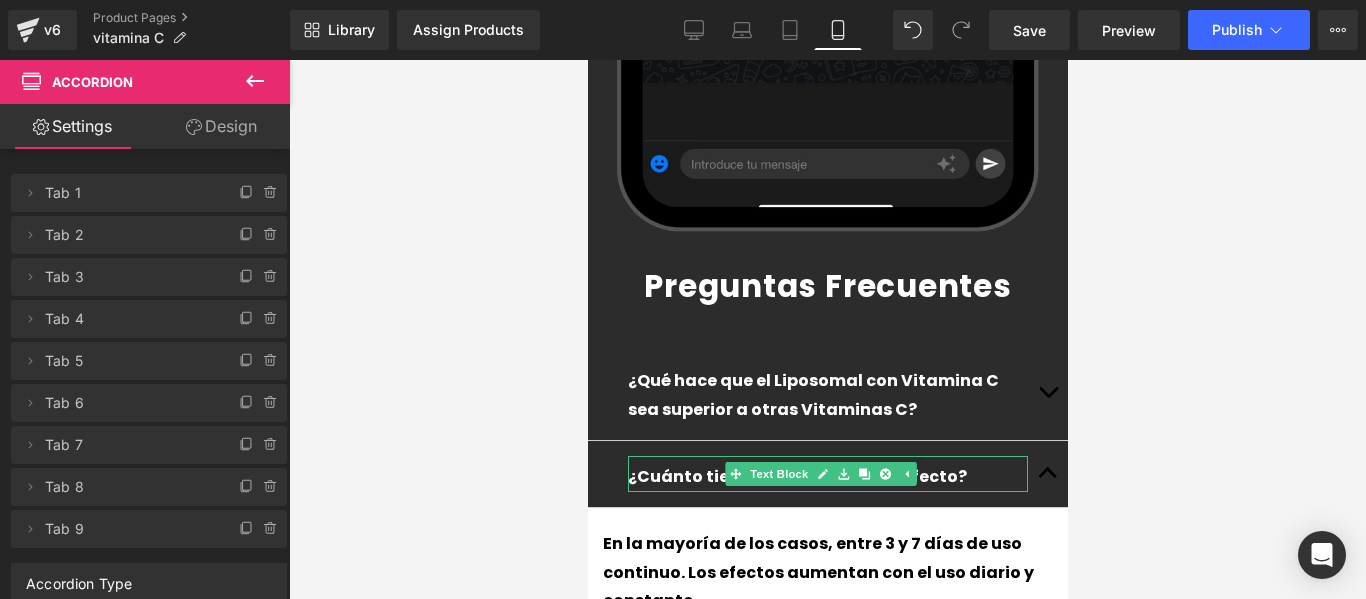 click on "¿Cuánto tiempo tarda en hacer efecto?" at bounding box center (827, 477) 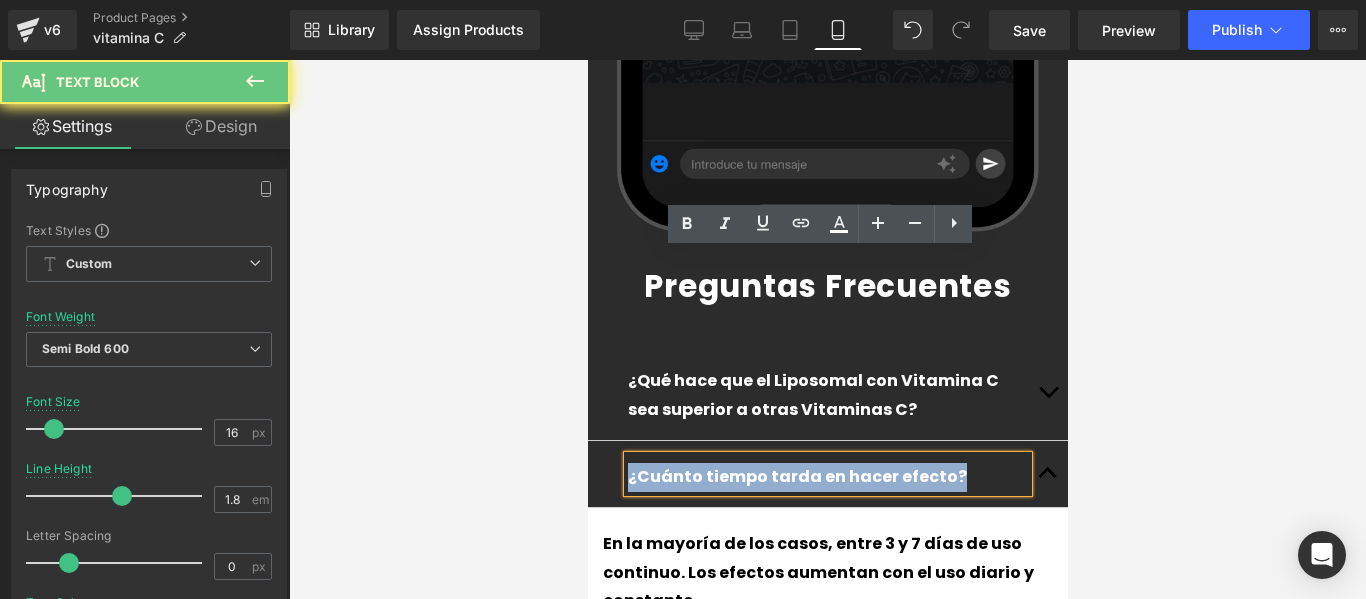 drag, startPoint x: 945, startPoint y: 269, endPoint x: 1166, endPoint y: 329, distance: 229 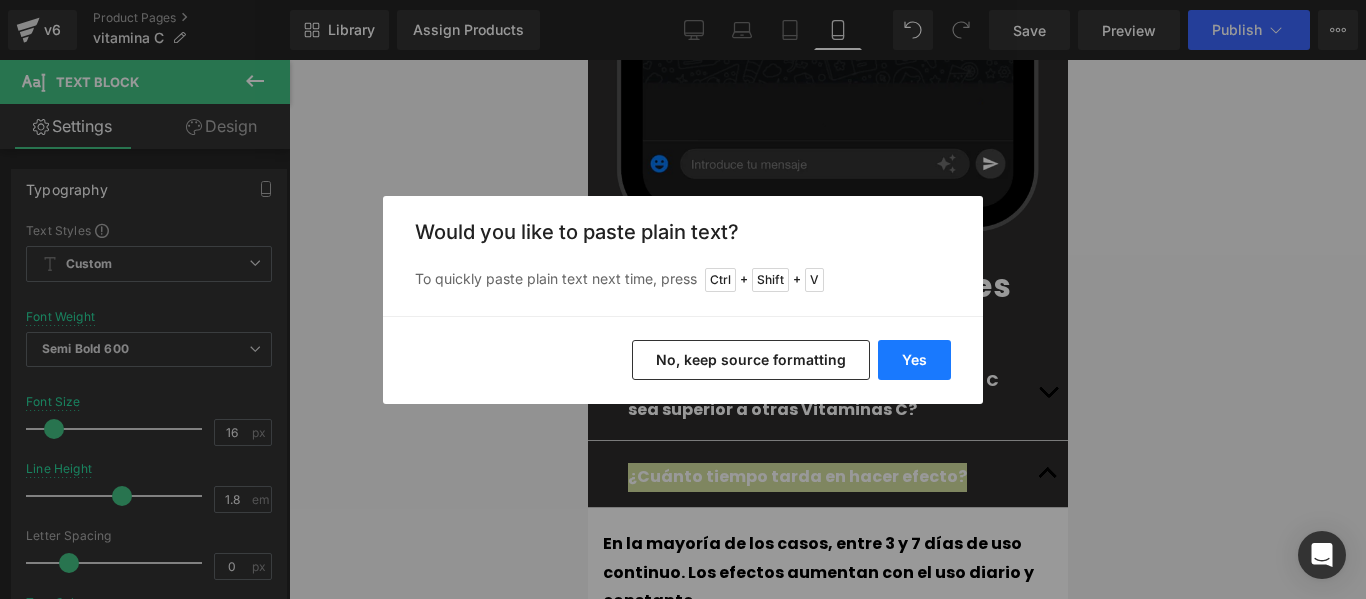 click on "Yes" at bounding box center (914, 360) 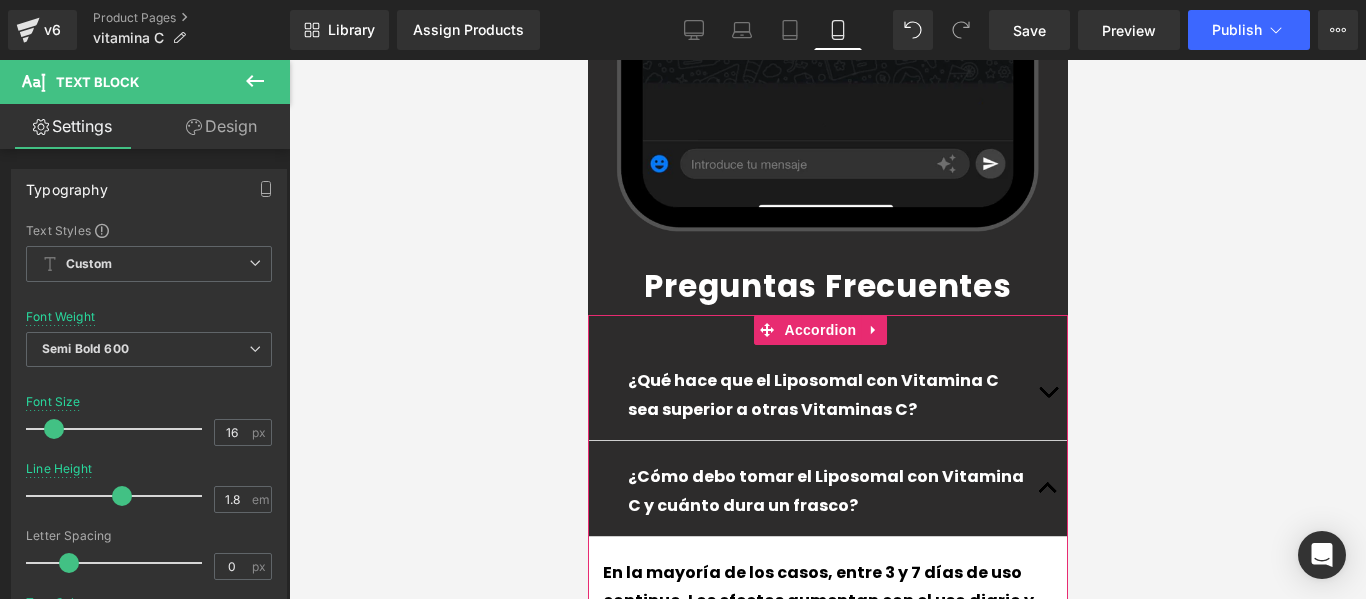click on "En la mayoría de los casos, entre 3 y 7 días de uso continuo. Los efectos aumentan con el uso diario y constante." at bounding box center (827, 602) 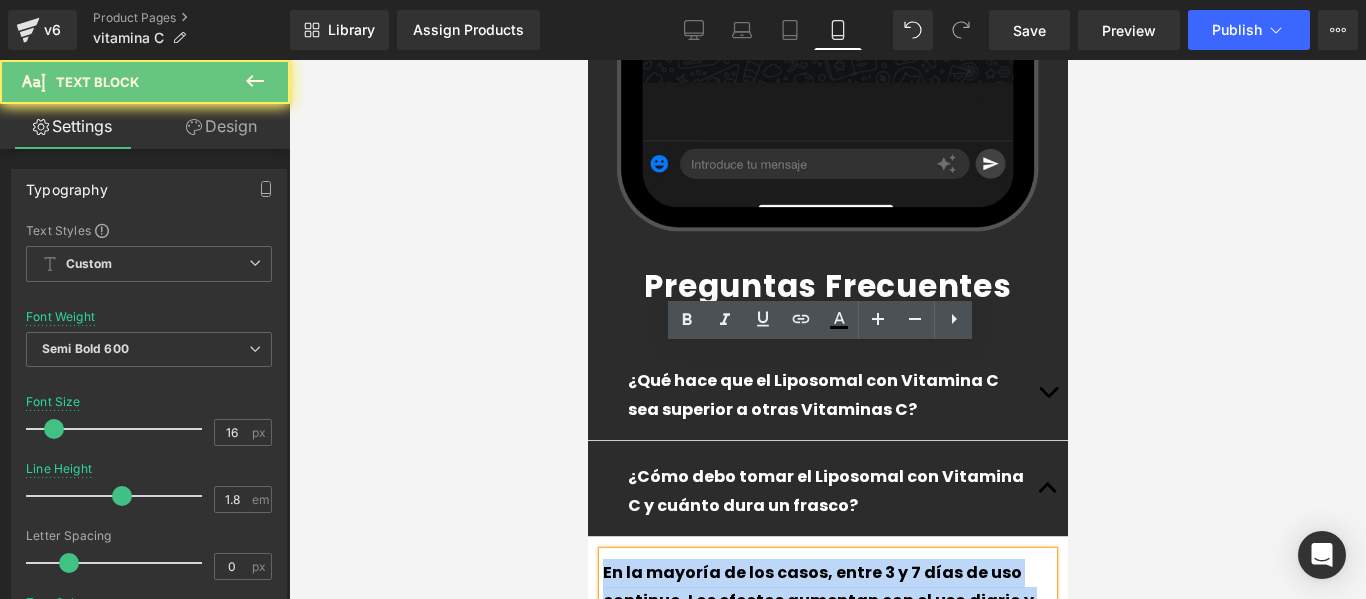 drag, startPoint x: 968, startPoint y: 390, endPoint x: 554, endPoint y: 360, distance: 415.08554 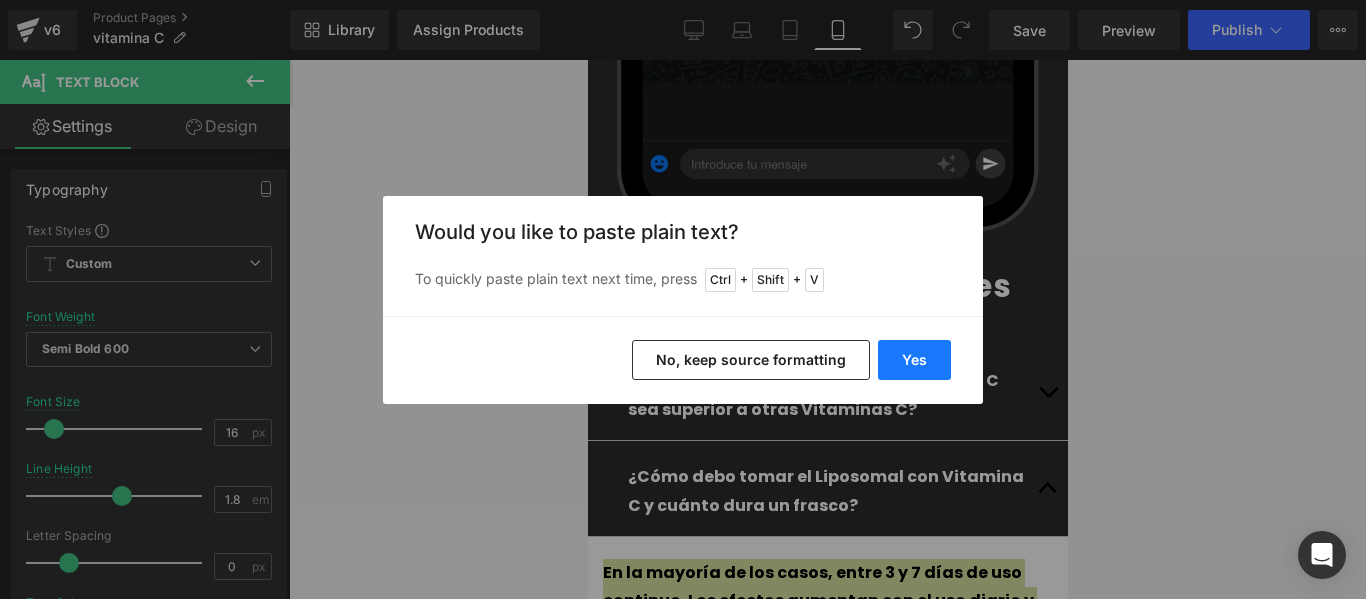 click on "Yes" at bounding box center [914, 360] 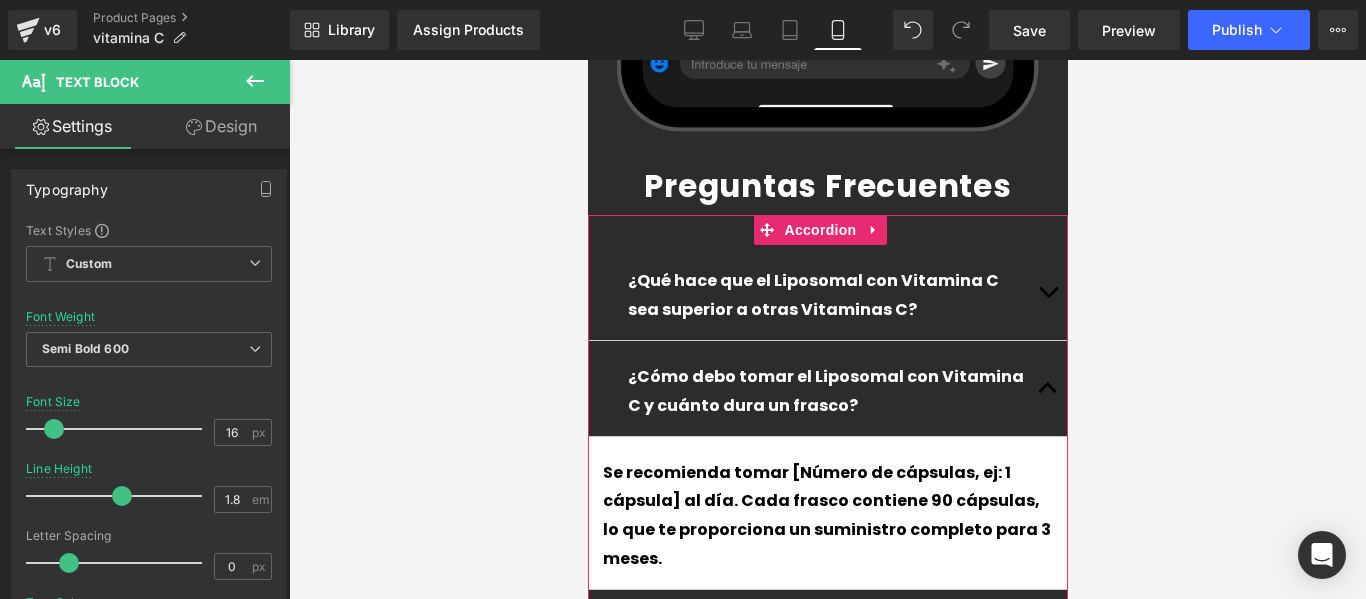 scroll, scrollTop: 7076, scrollLeft: 0, axis: vertical 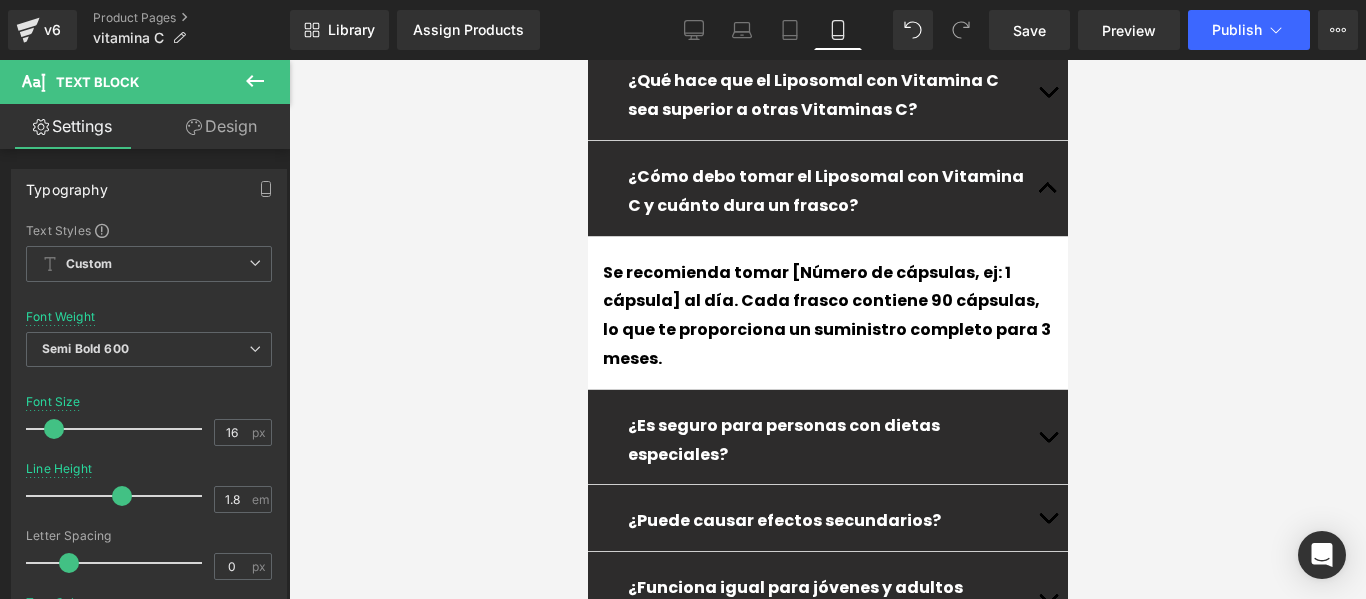 click at bounding box center (1047, 437) 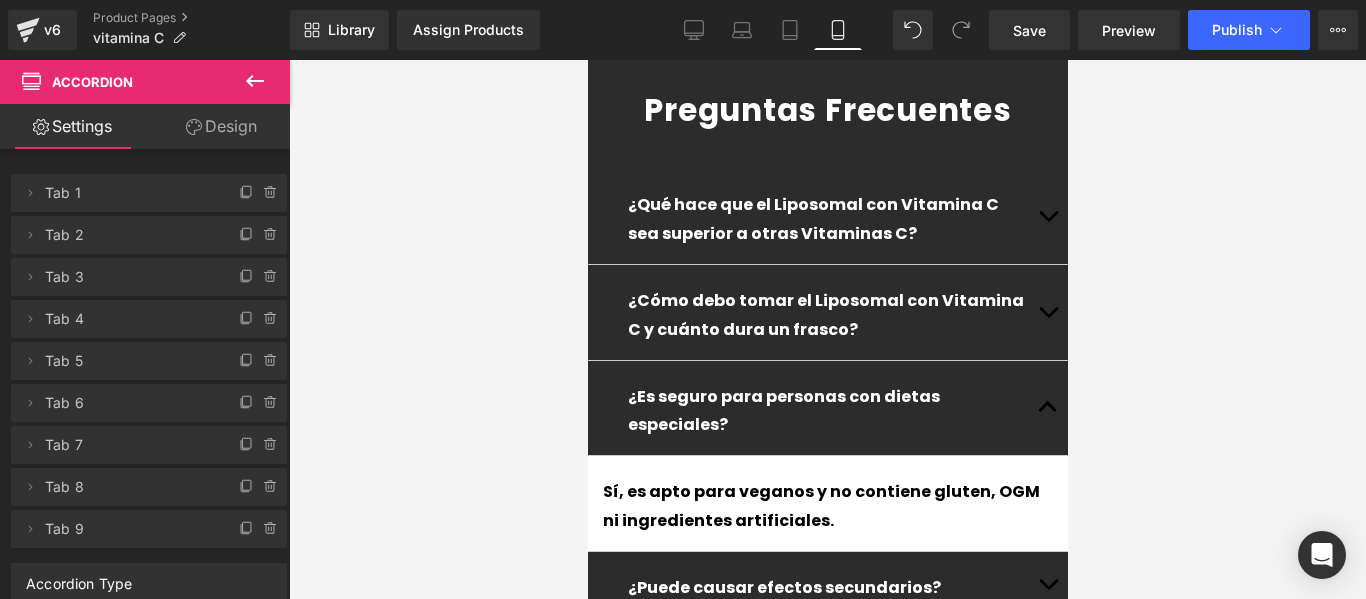 click at bounding box center (1047, 589) 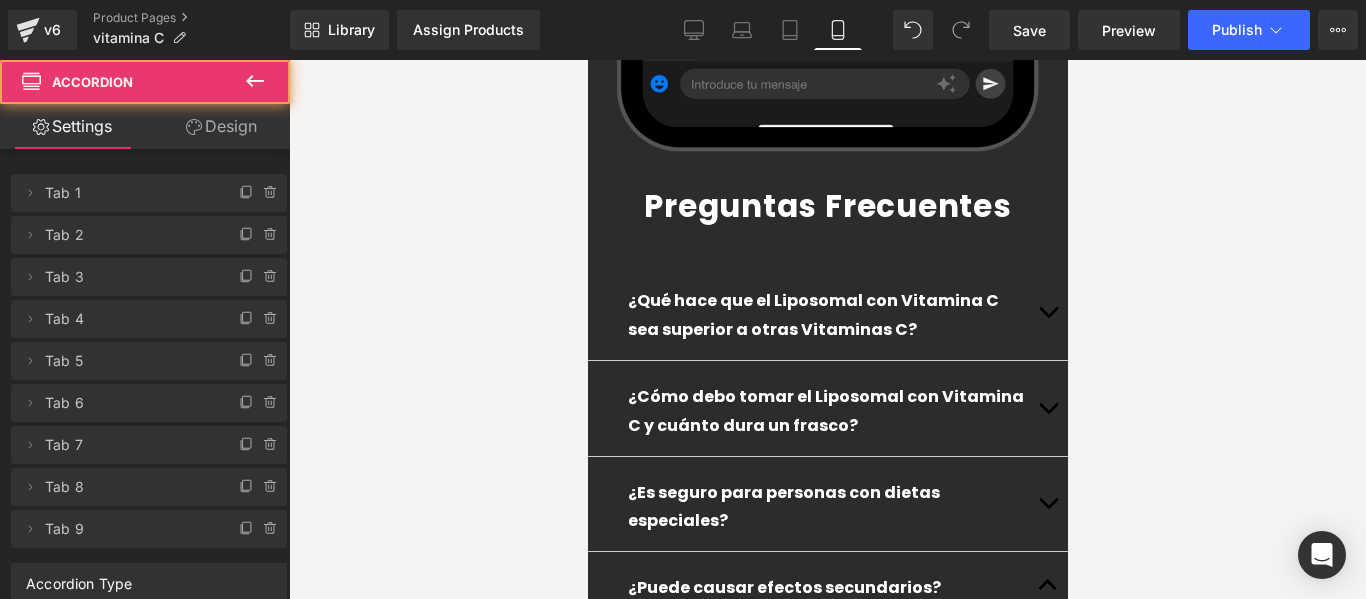 scroll, scrollTop: 7056, scrollLeft: 0, axis: vertical 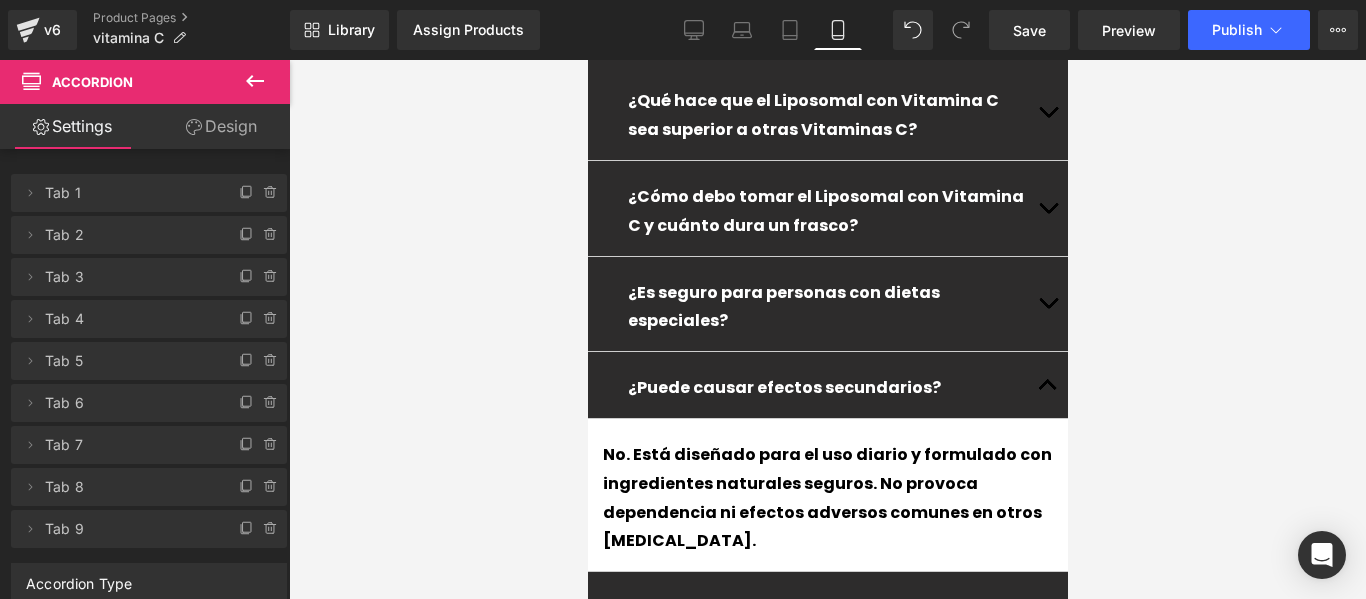 click at bounding box center (1047, 619) 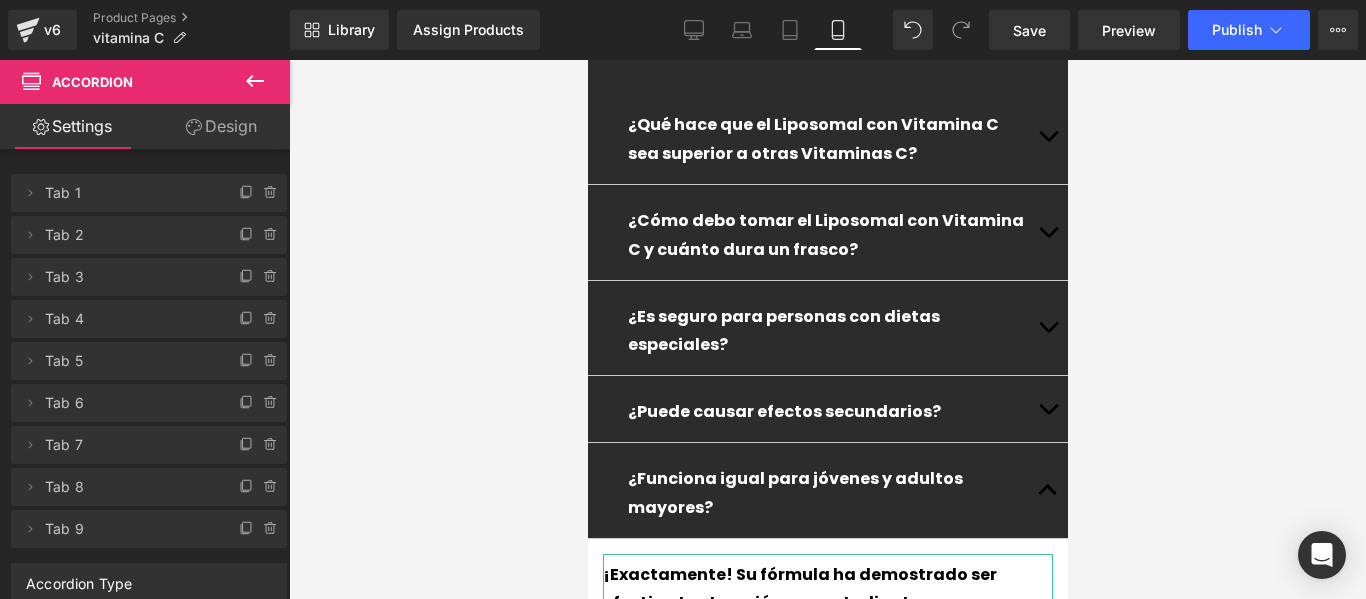 scroll, scrollTop: 7232, scrollLeft: 0, axis: vertical 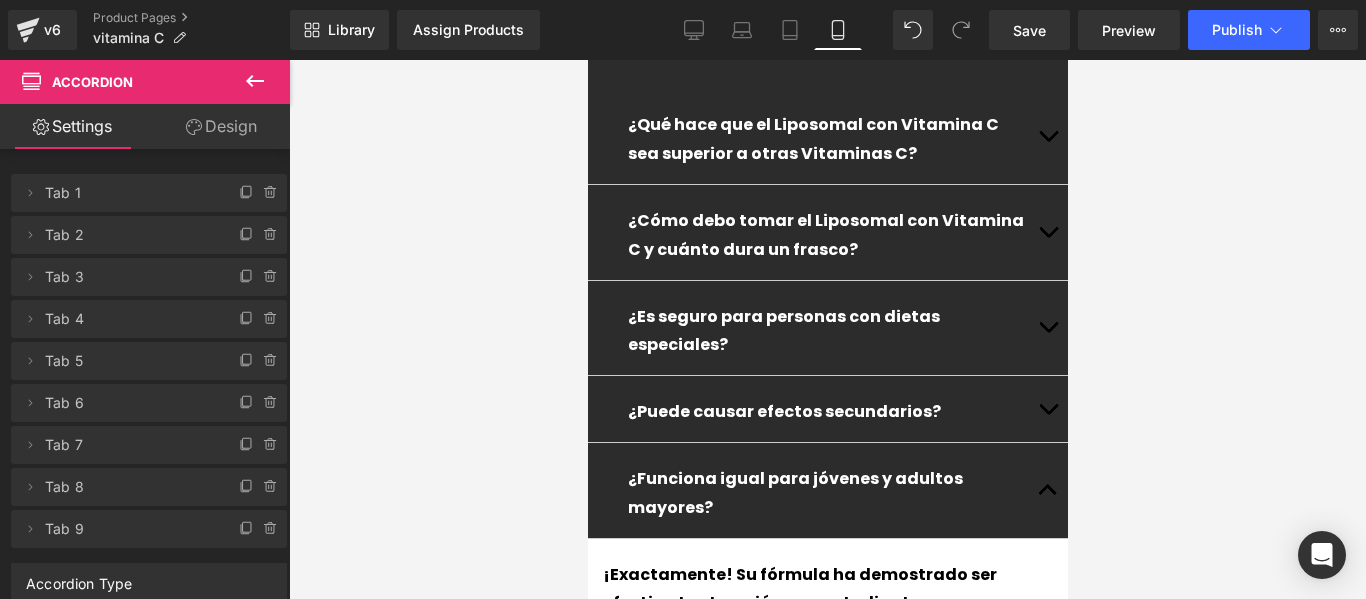 click on "¿Funciona igual para jóvenes y adultos mayores?" at bounding box center (827, 494) 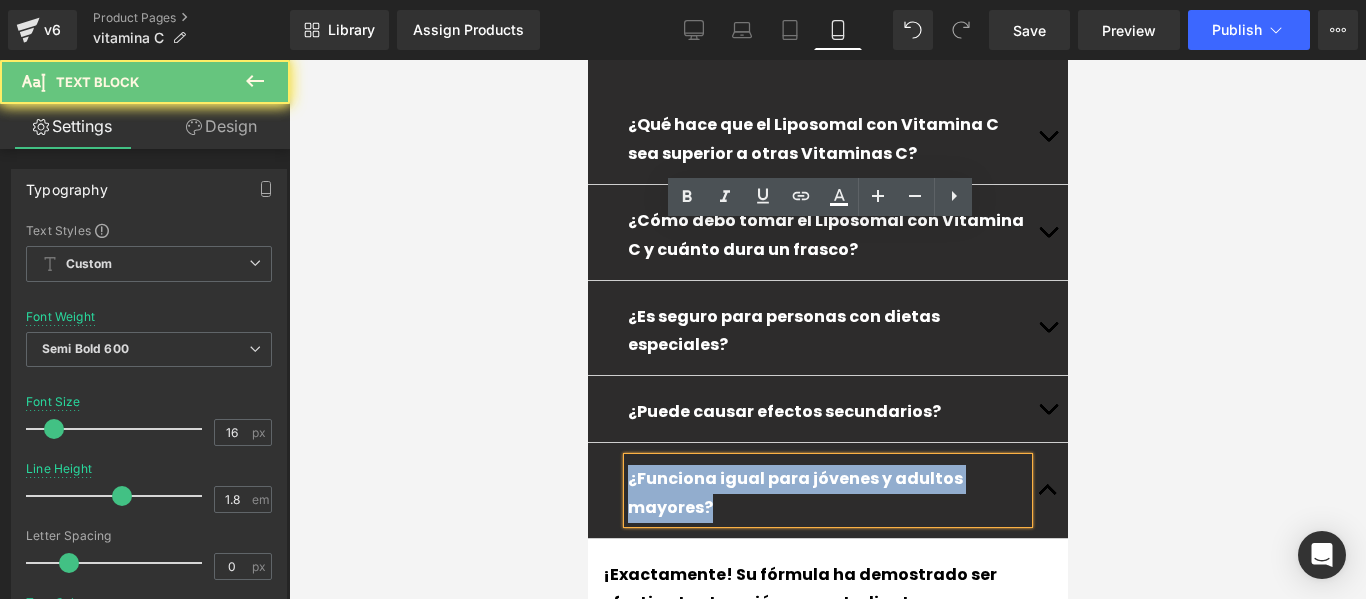 drag, startPoint x: 969, startPoint y: 251, endPoint x: 1211, endPoint y: 308, distance: 248.62221 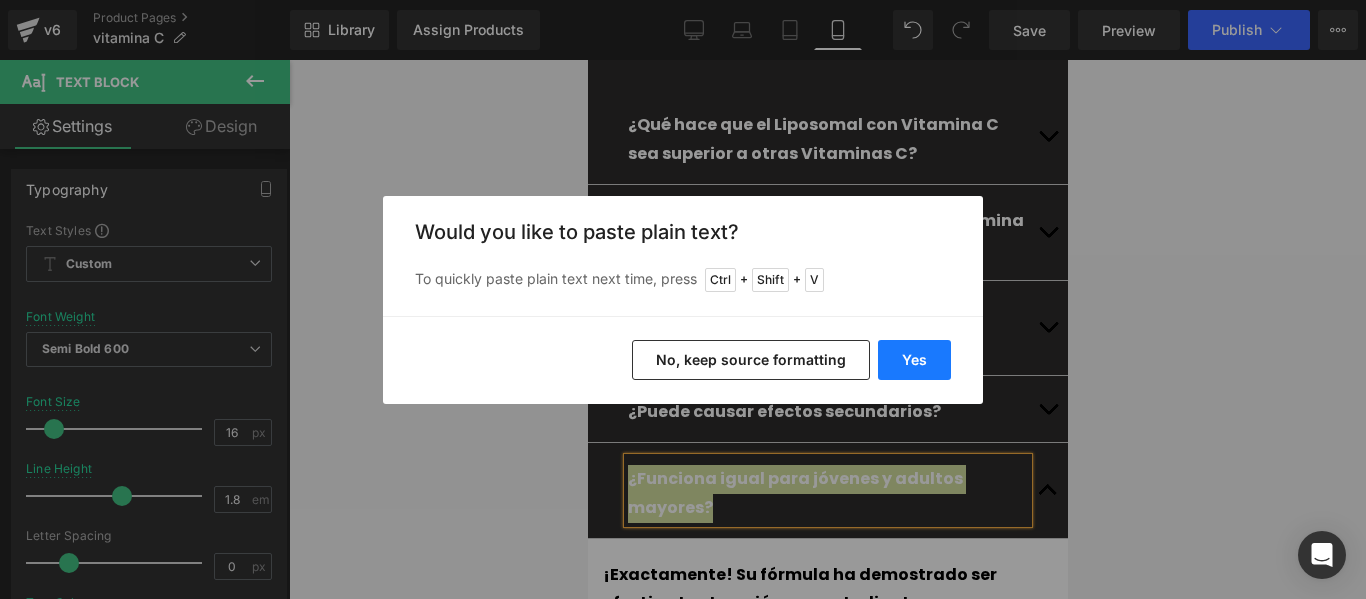 click on "Yes" at bounding box center [914, 360] 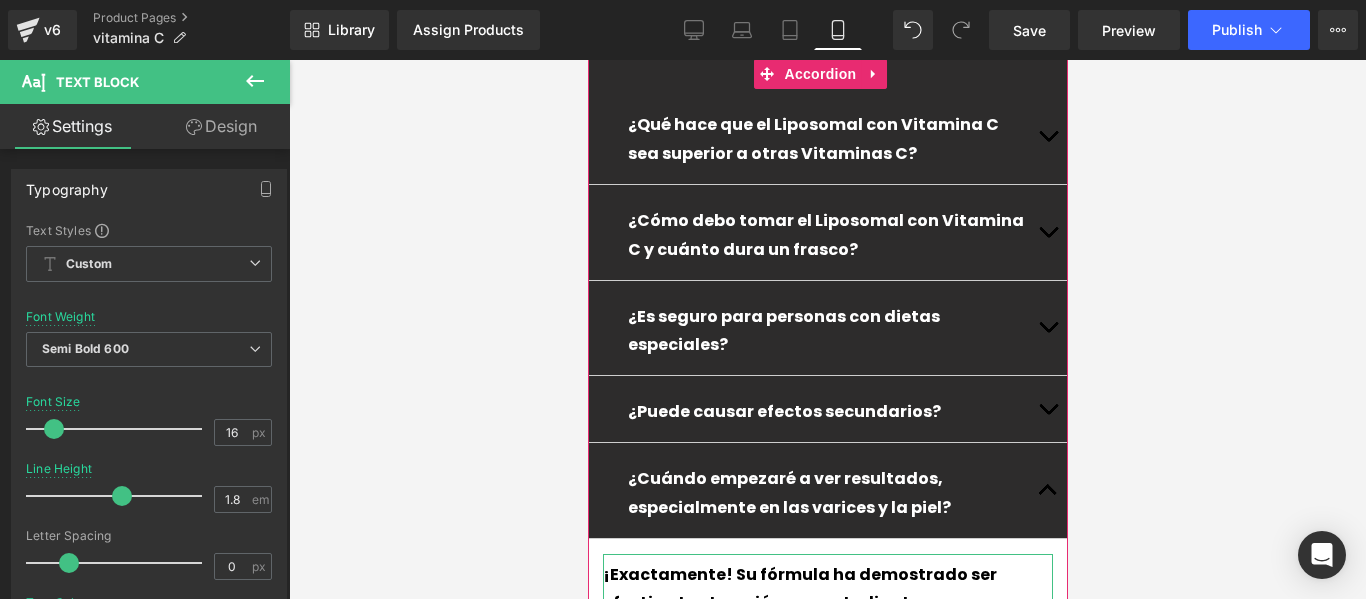 click on "¡Exactamente! Su fórmula ha demostrado ser efectiva tanto en jóvenes estudiantes como en adultos que buscan mantener su sexualidad. Es ideal para todas las edades a partir de los 18 años." at bounding box center (827, 615) 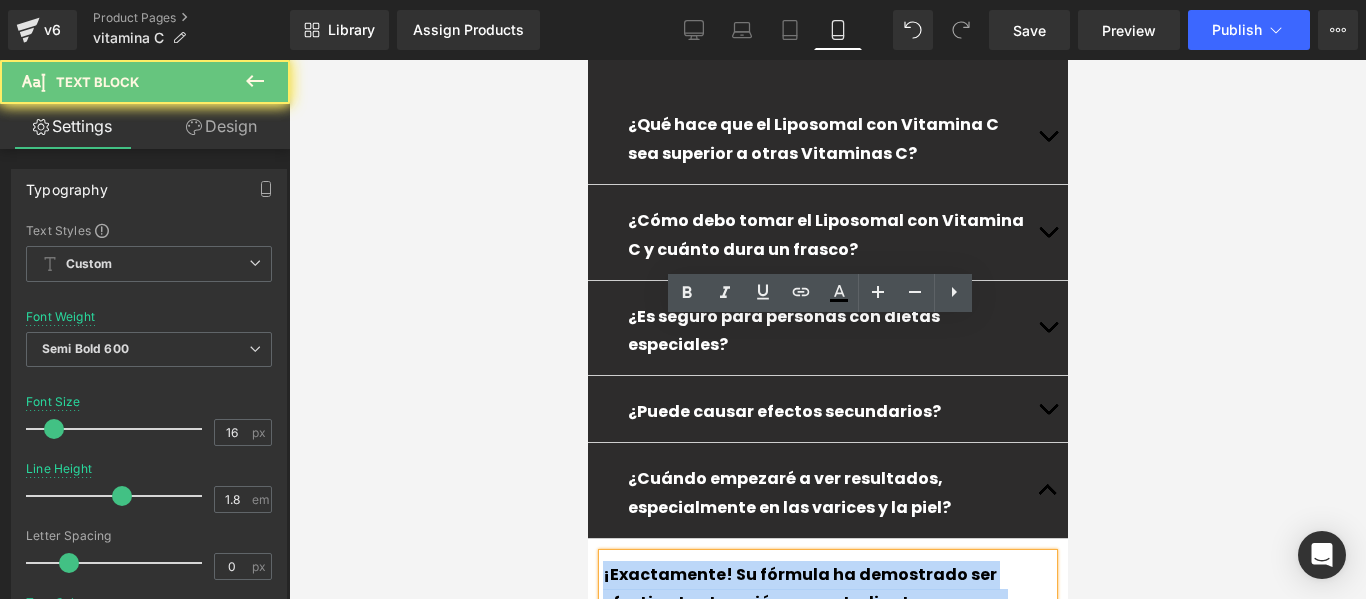 drag, startPoint x: 672, startPoint y: 429, endPoint x: 563, endPoint y: 311, distance: 160.63934 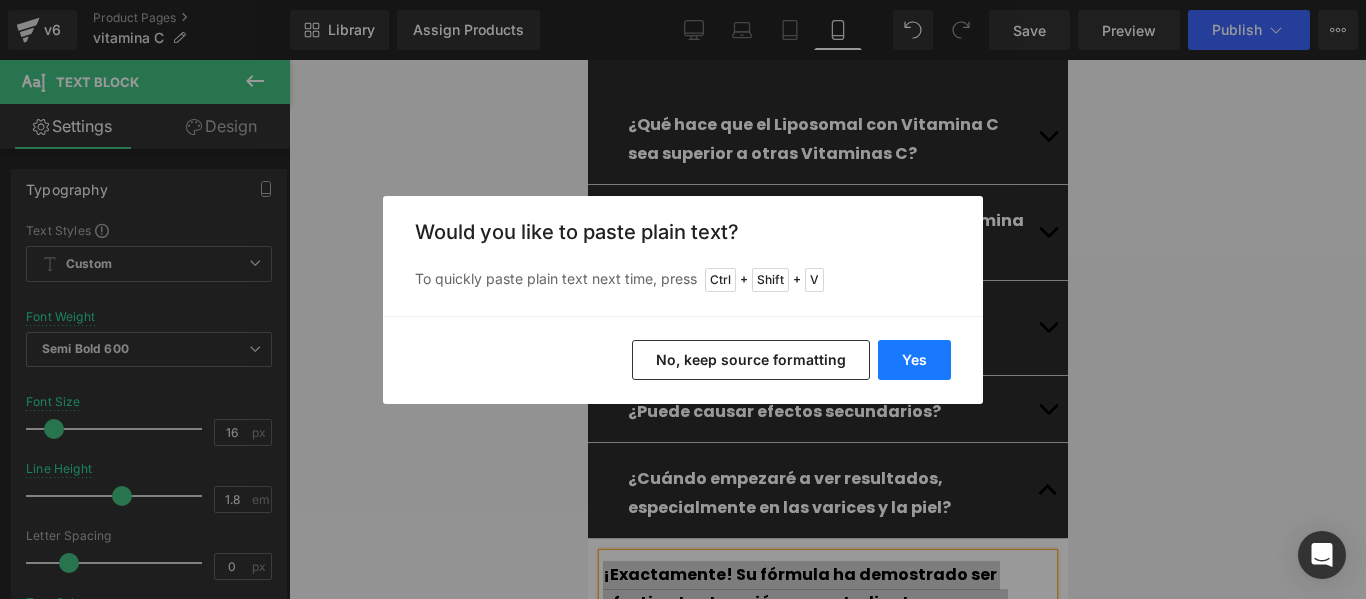 click on "Yes" at bounding box center [914, 360] 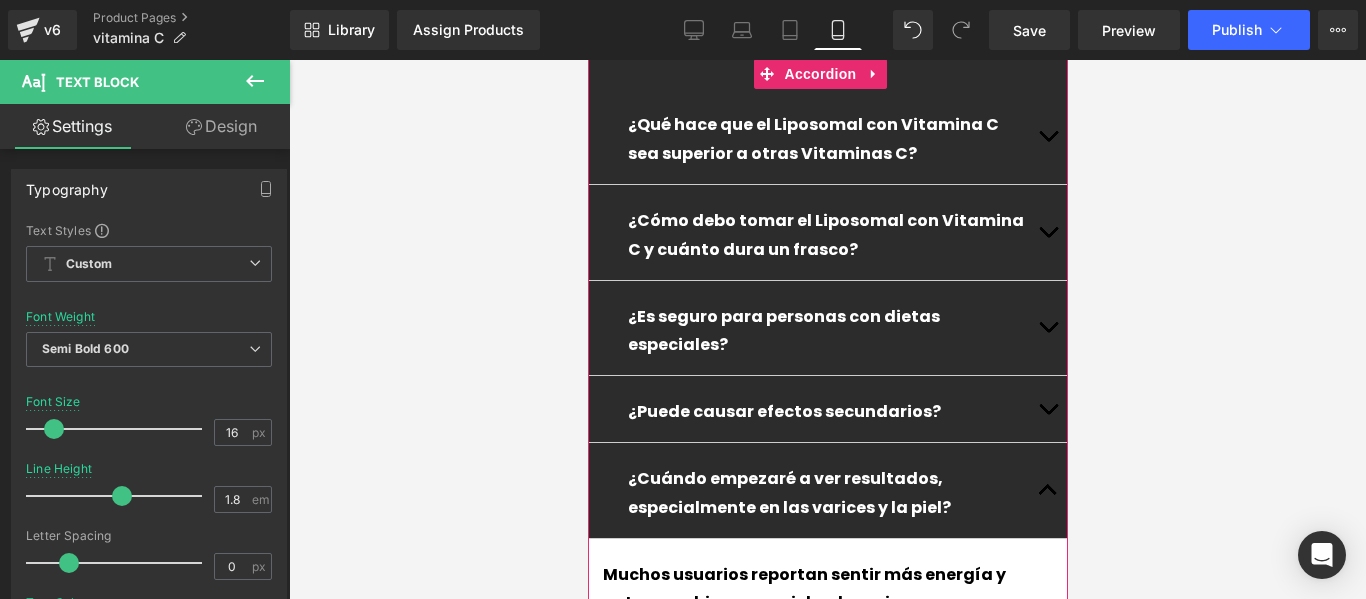 scroll, scrollTop: 7232, scrollLeft: 0, axis: vertical 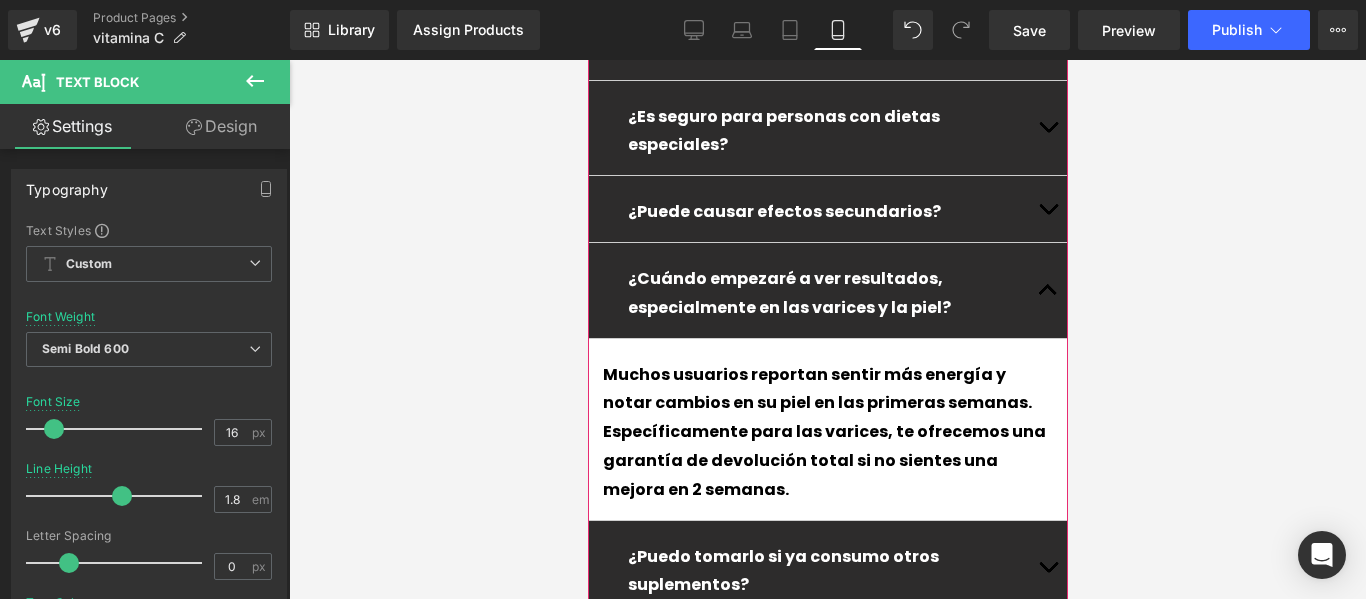 click at bounding box center [1047, 568] 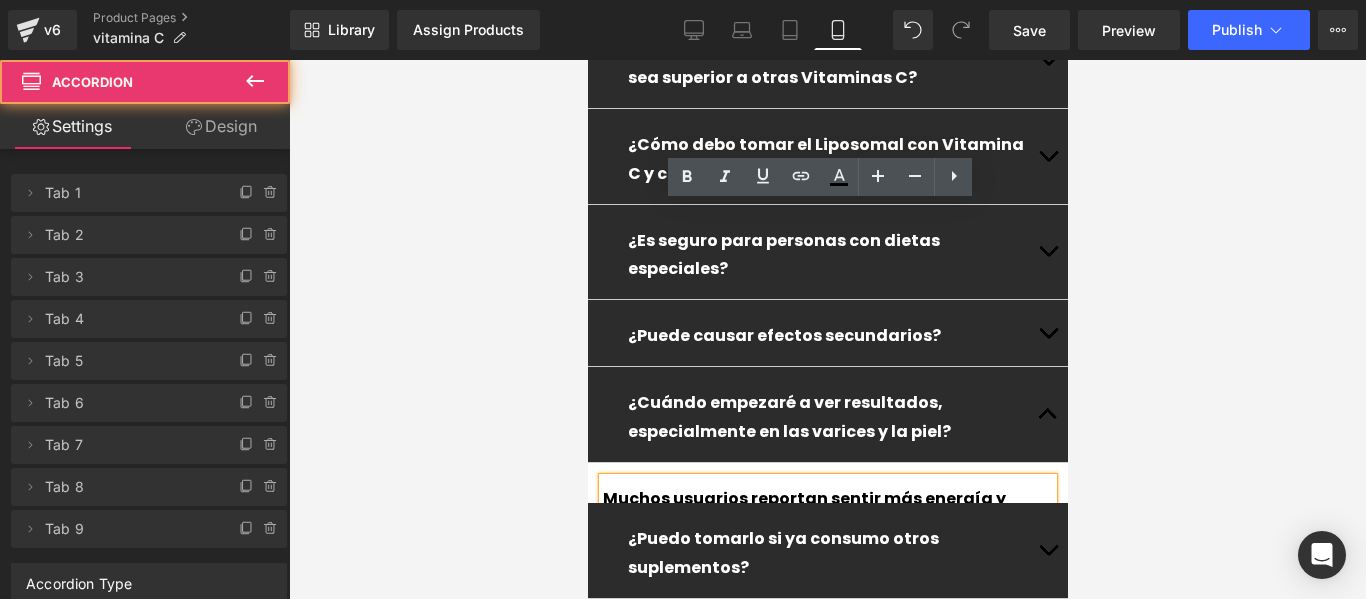 scroll, scrollTop: 7079, scrollLeft: 0, axis: vertical 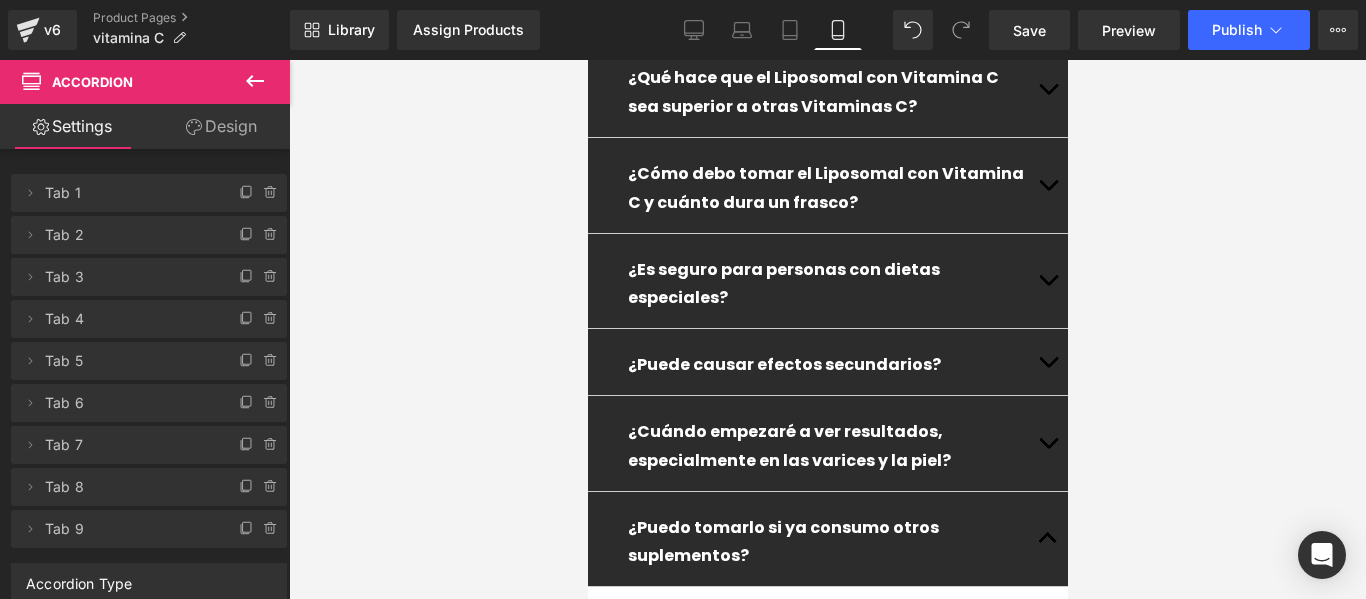 click on "¿Puedo tomarlo si ya consumo otros suplementos?" at bounding box center [827, 543] 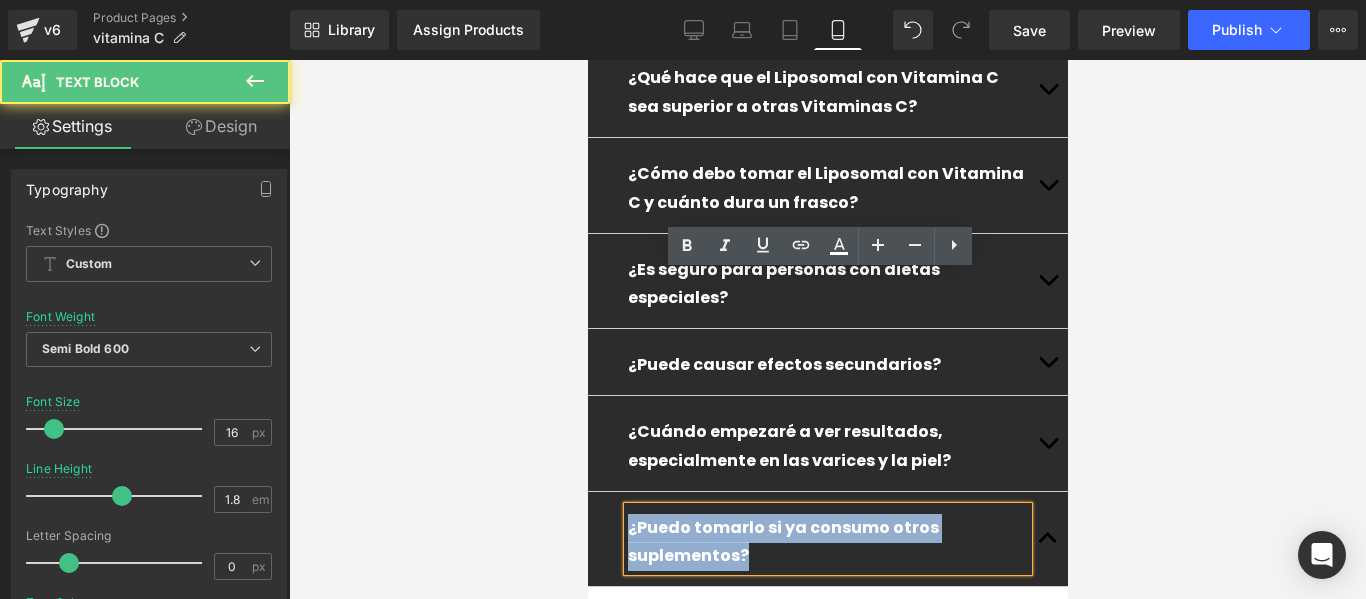 drag, startPoint x: 999, startPoint y: 303, endPoint x: 1310, endPoint y: 372, distance: 318.5624 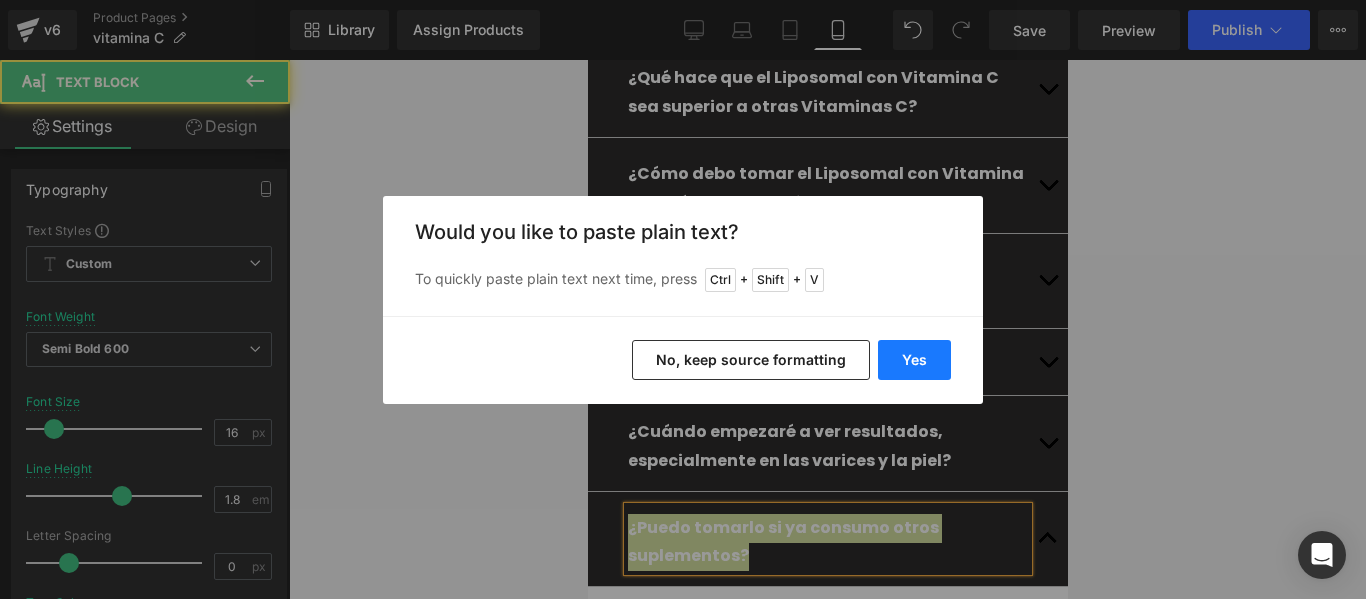 click on "Yes" at bounding box center [914, 360] 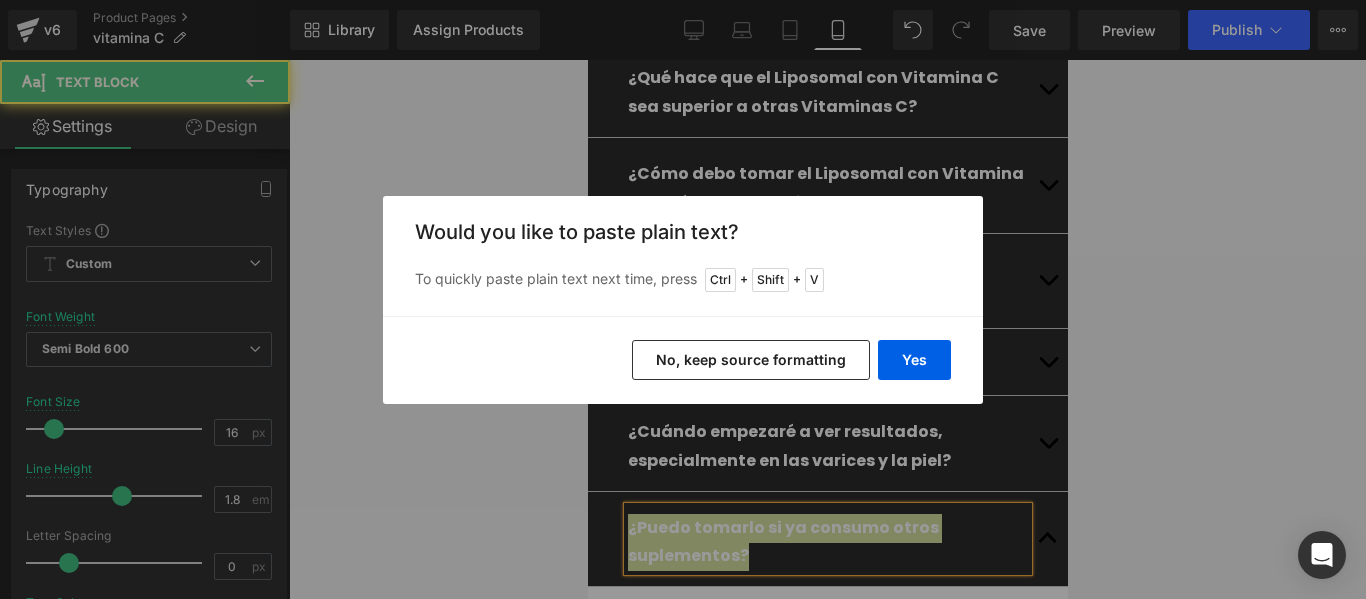 type 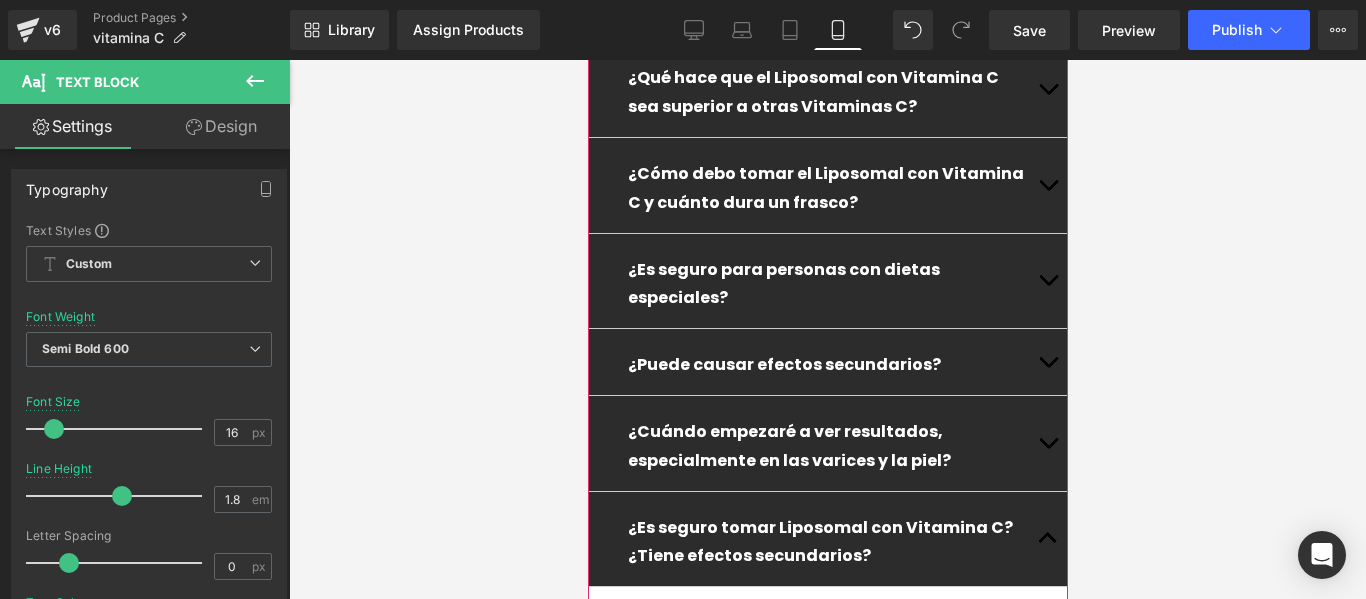 scroll, scrollTop: 7279, scrollLeft: 0, axis: vertical 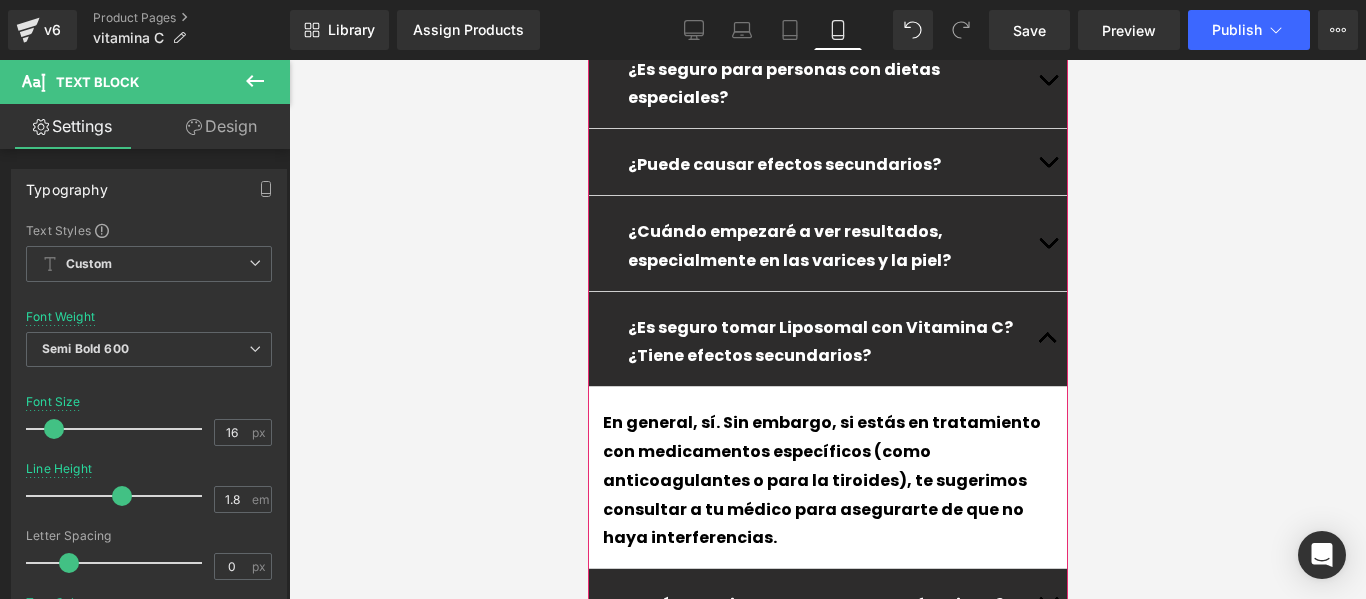 click on "En general, sí. Sin embargo, si estás en tratamiento con medicamentos específicos (como anticoagulantes o para la tiroides), te sugerimos consultar a tu médico para asegurarte de que no haya interferencias." at bounding box center (827, 477) 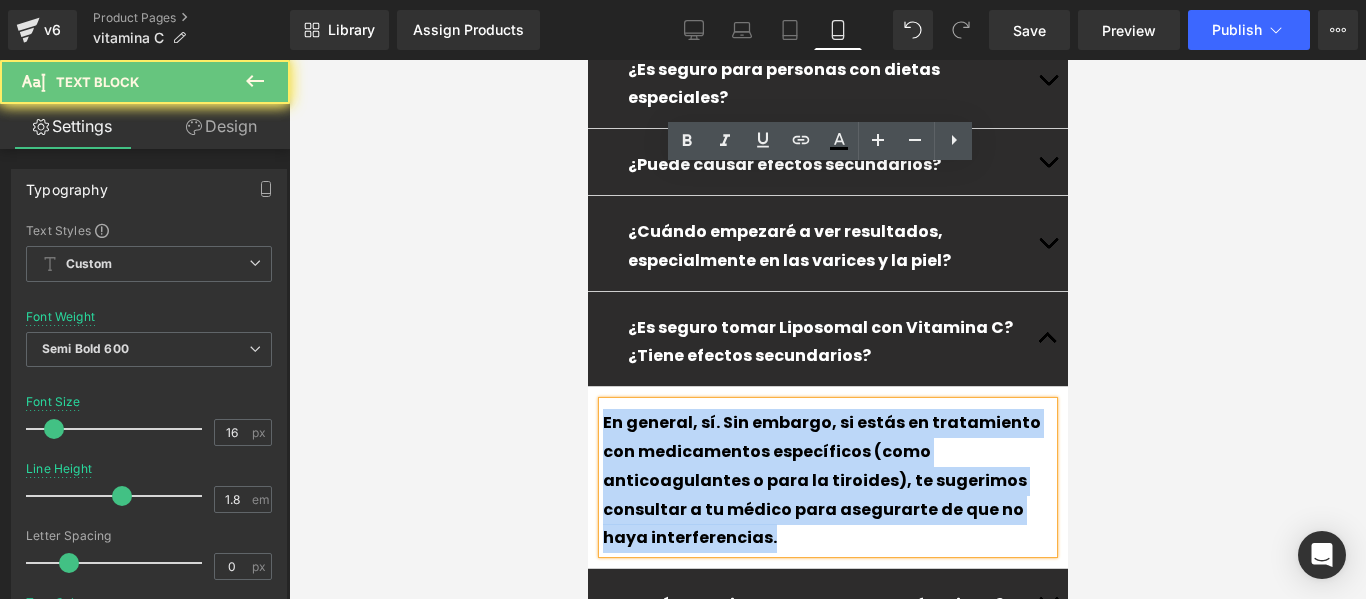 drag, startPoint x: 893, startPoint y: 266, endPoint x: 1113, endPoint y: 226, distance: 223.6068 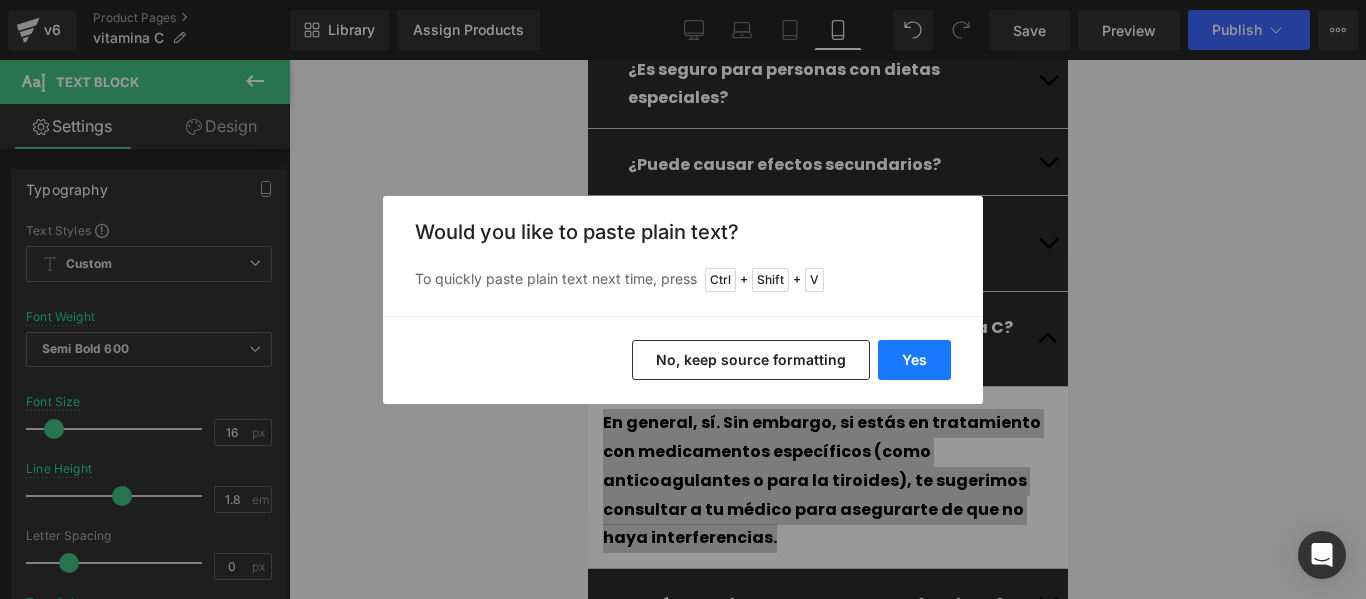 click on "Yes" at bounding box center (914, 360) 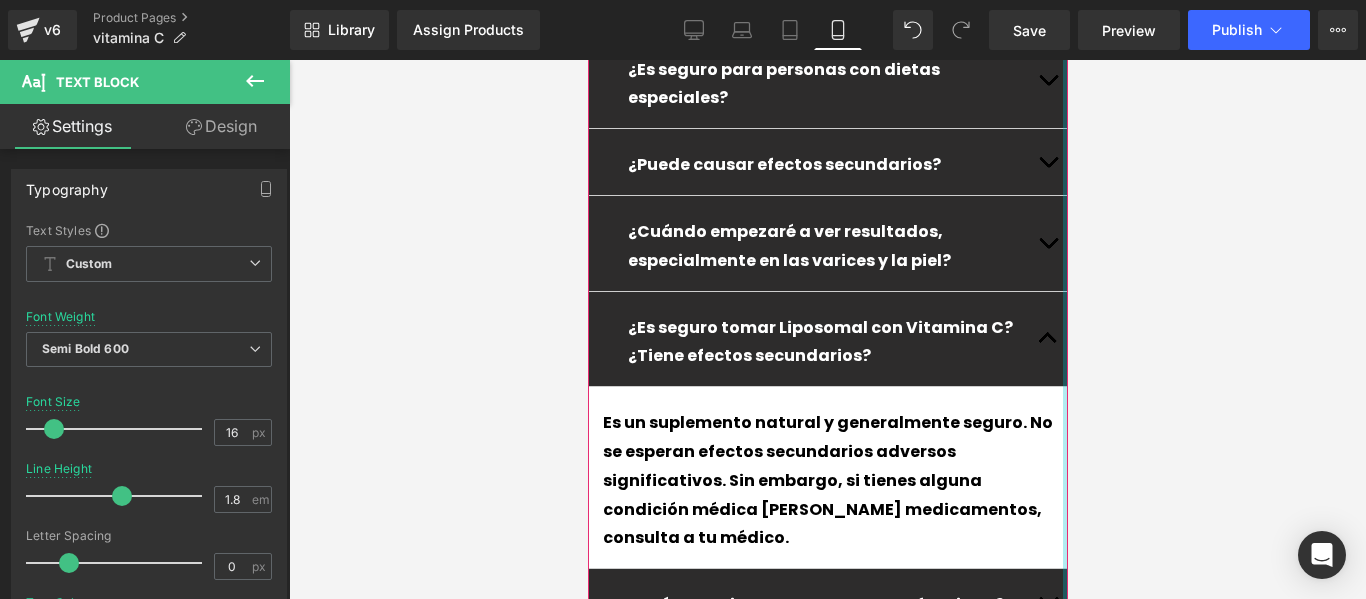 click at bounding box center (1064, 334) 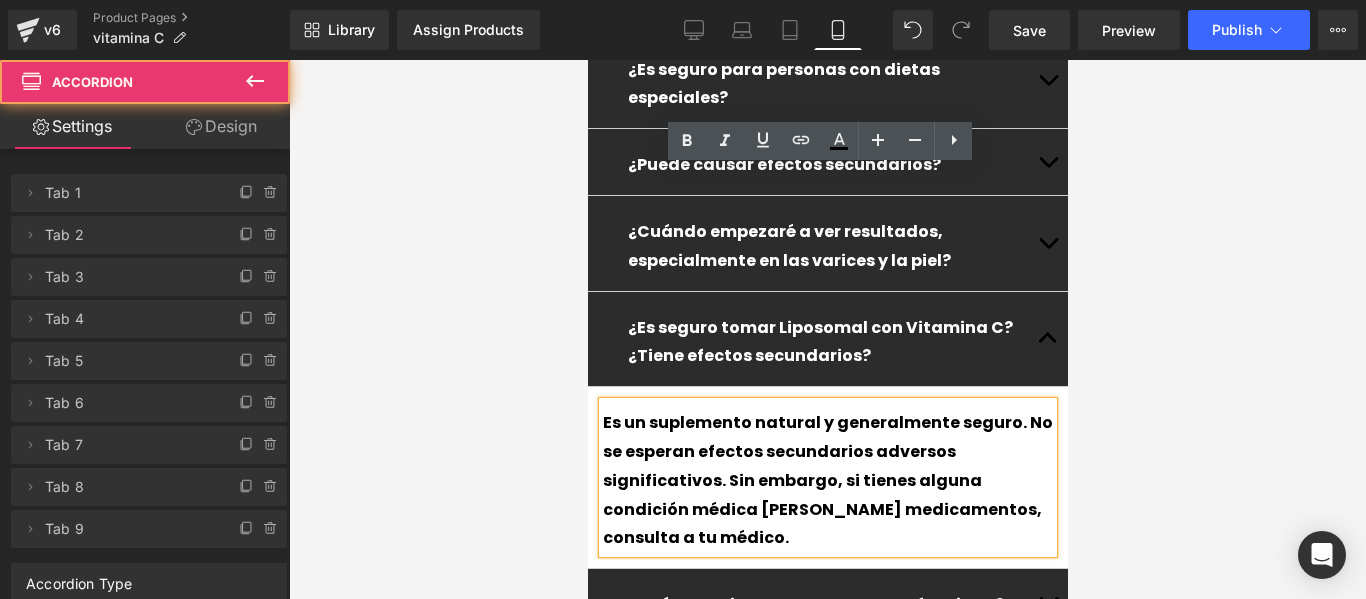 click at bounding box center (1047, 607) 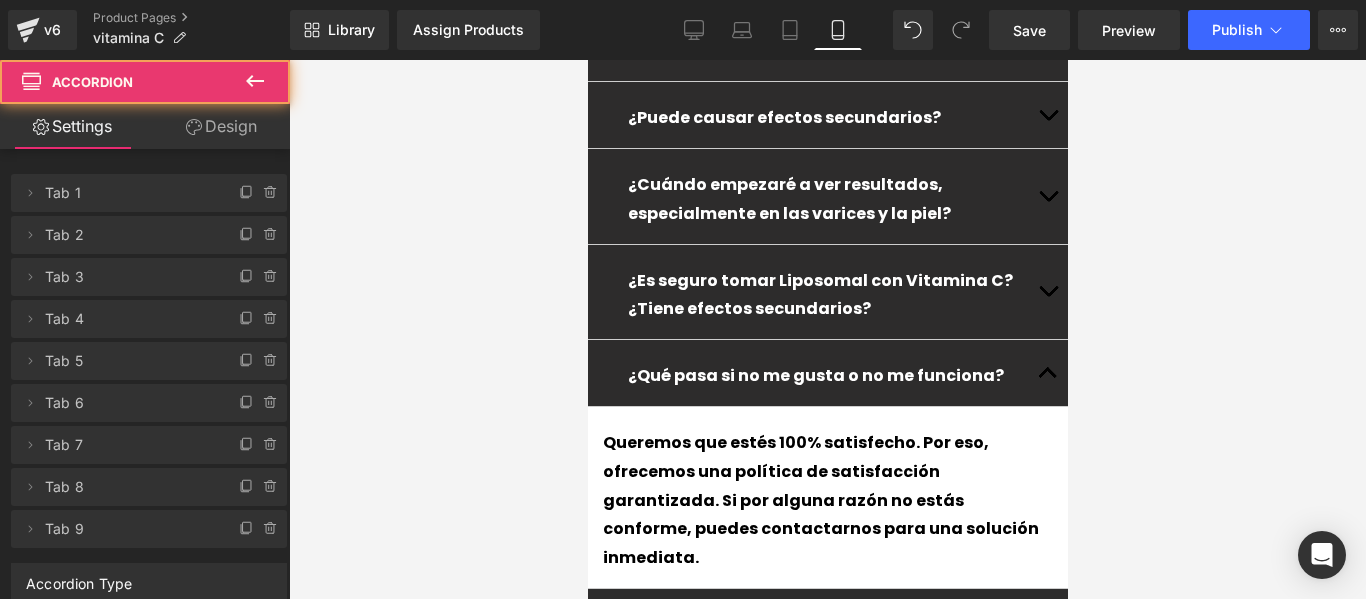click at bounding box center [1047, 732] 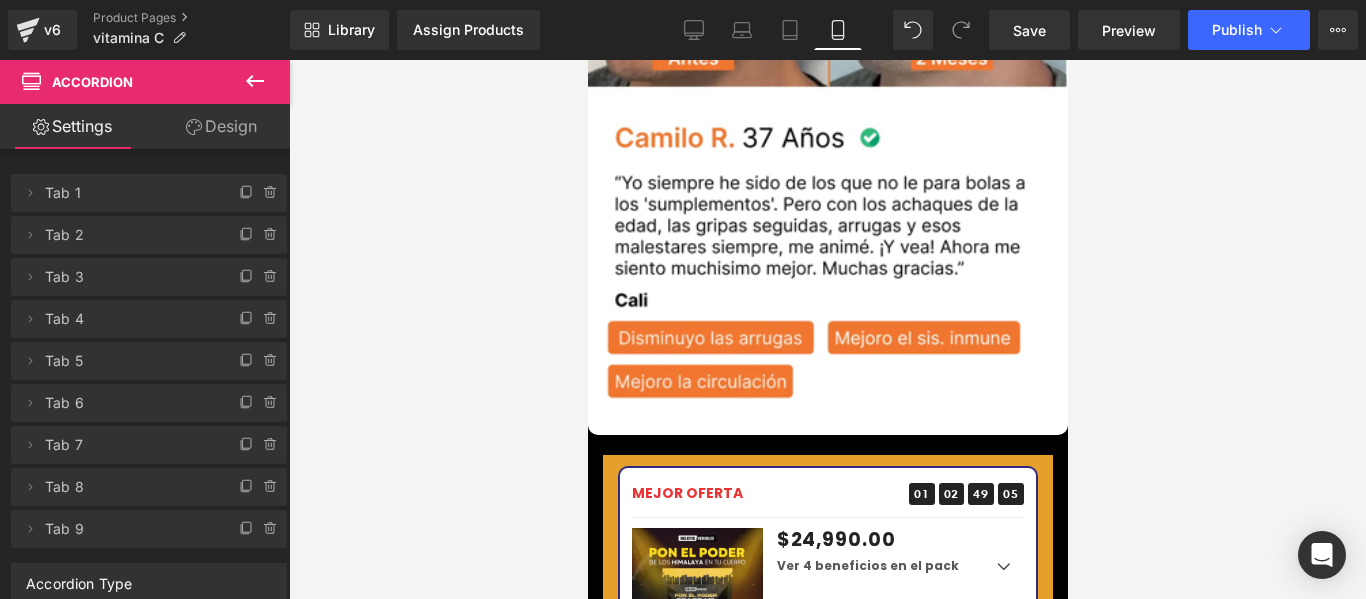 scroll, scrollTop: 3173, scrollLeft: 0, axis: vertical 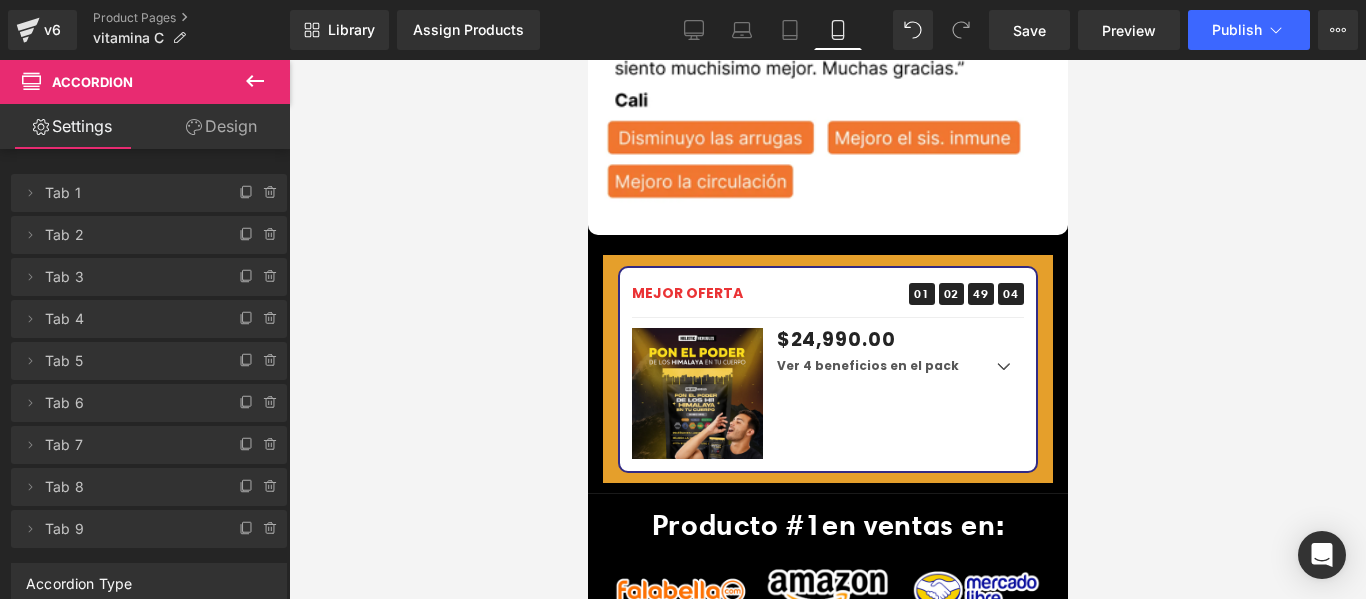 click on "Sale Off
(P) Image" at bounding box center (696, 393) 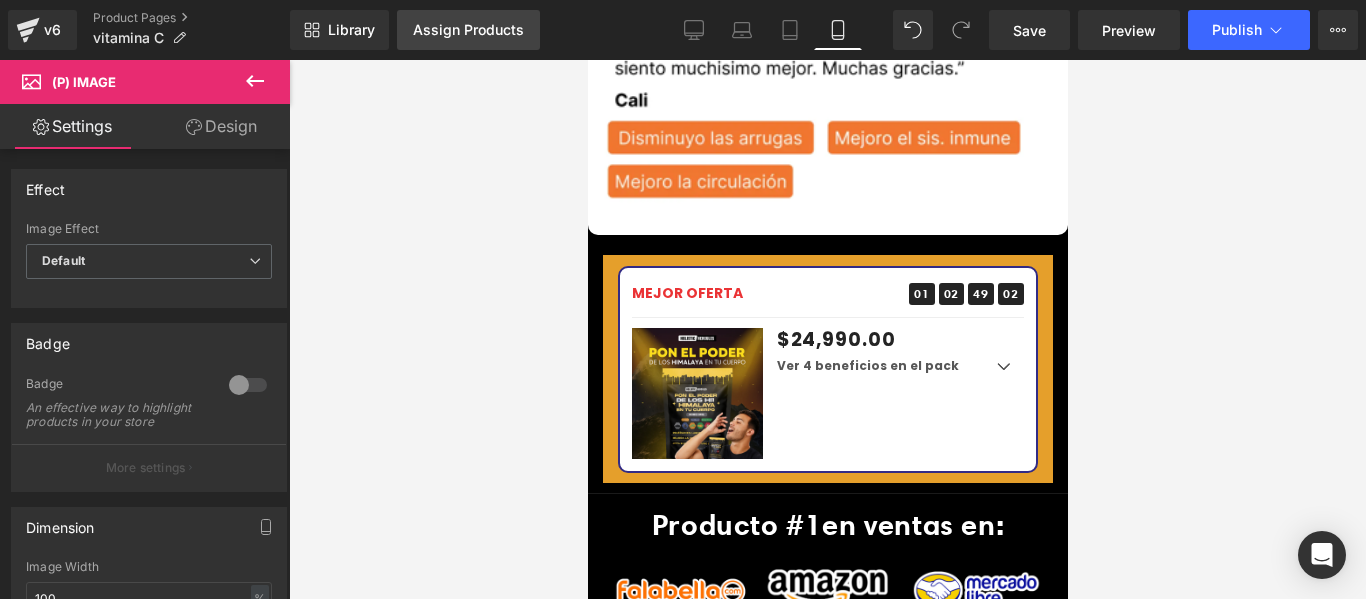 click on "Assign Products" at bounding box center (468, 30) 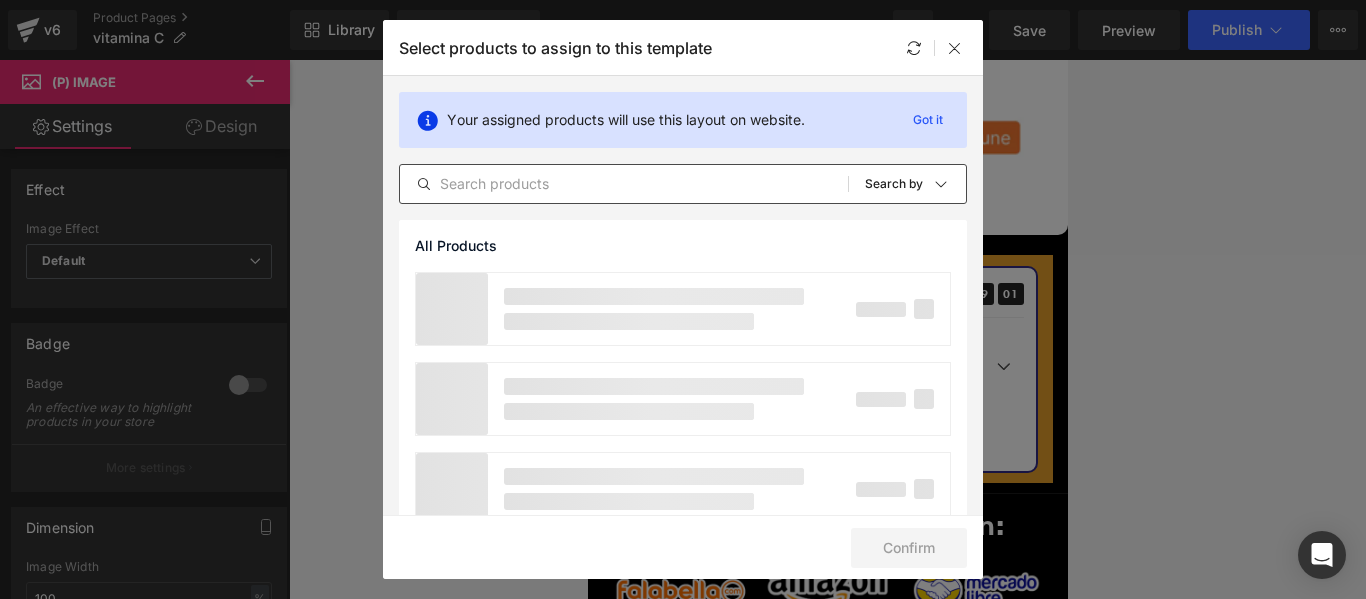 click on "All Products Shopify Collections Product Templates Shopify Collections Sort:  Search by" at bounding box center [683, 184] 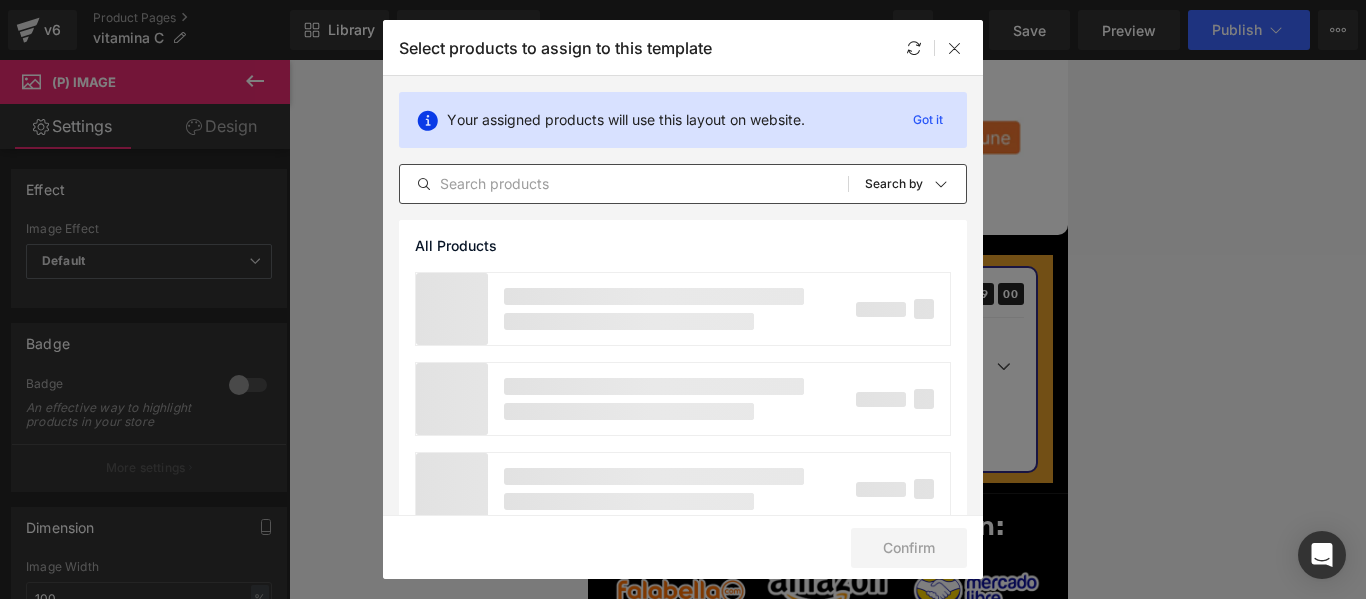 click at bounding box center [624, 184] 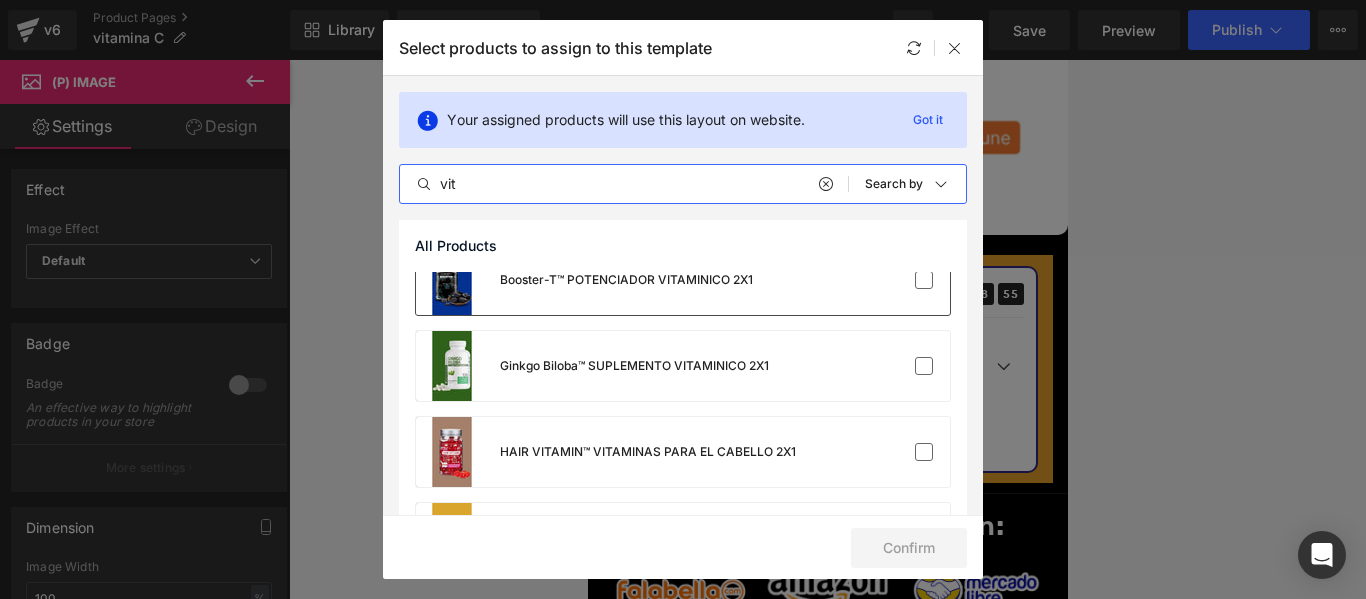 scroll, scrollTop: 300, scrollLeft: 0, axis: vertical 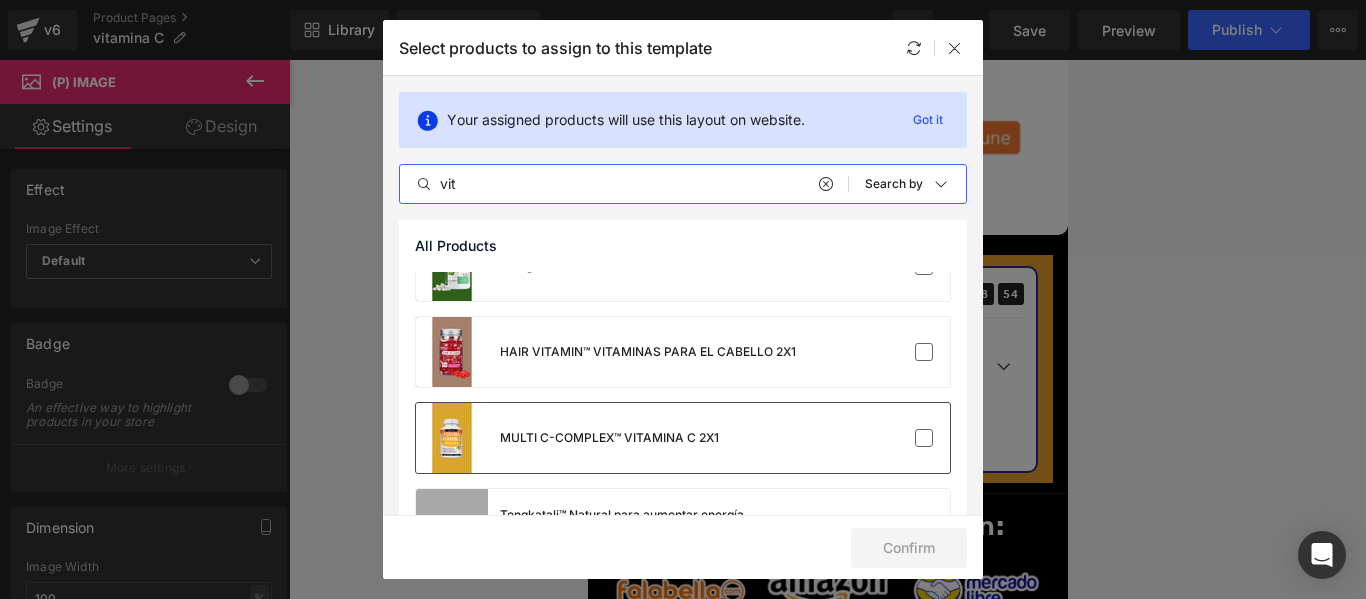 type on "vit" 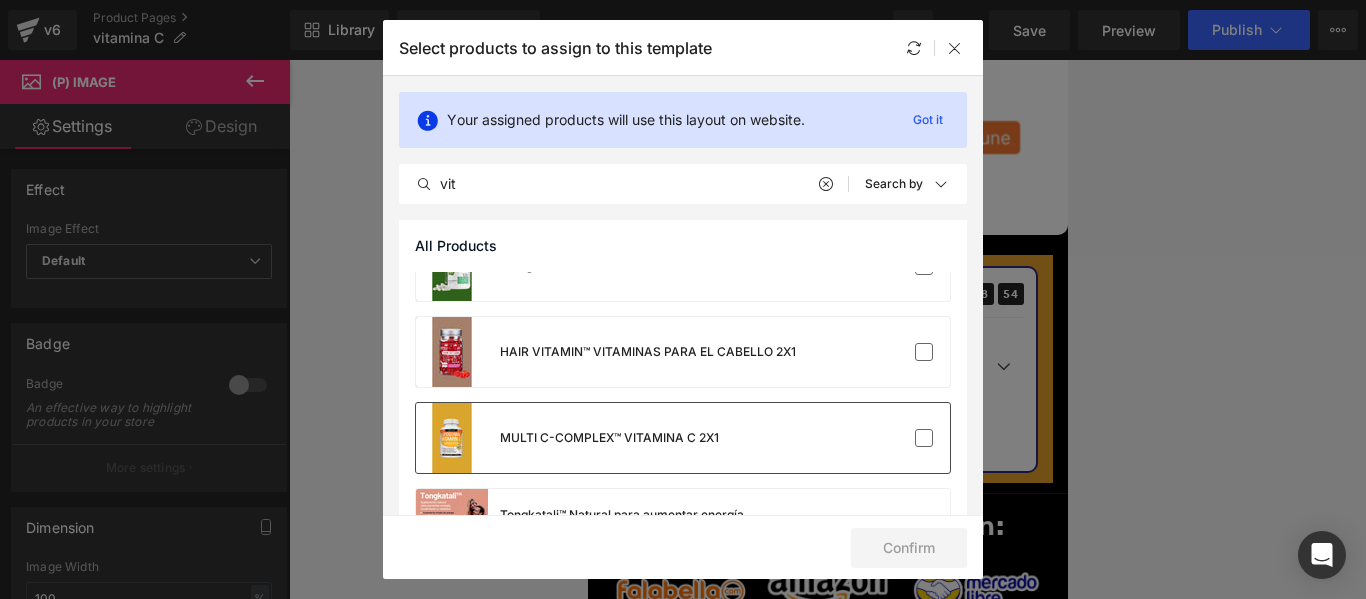 click on "MULTI C-COMPLEX™ VITAMINA C 2X1" at bounding box center (567, 438) 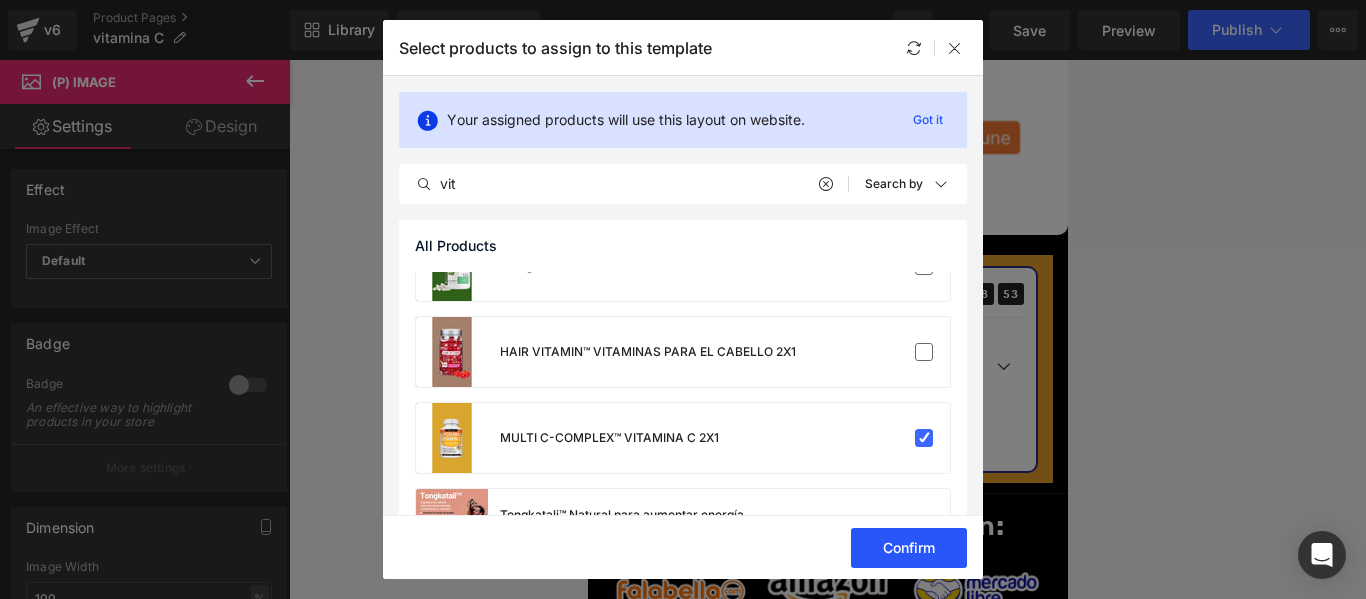 click on "Confirm" at bounding box center (909, 548) 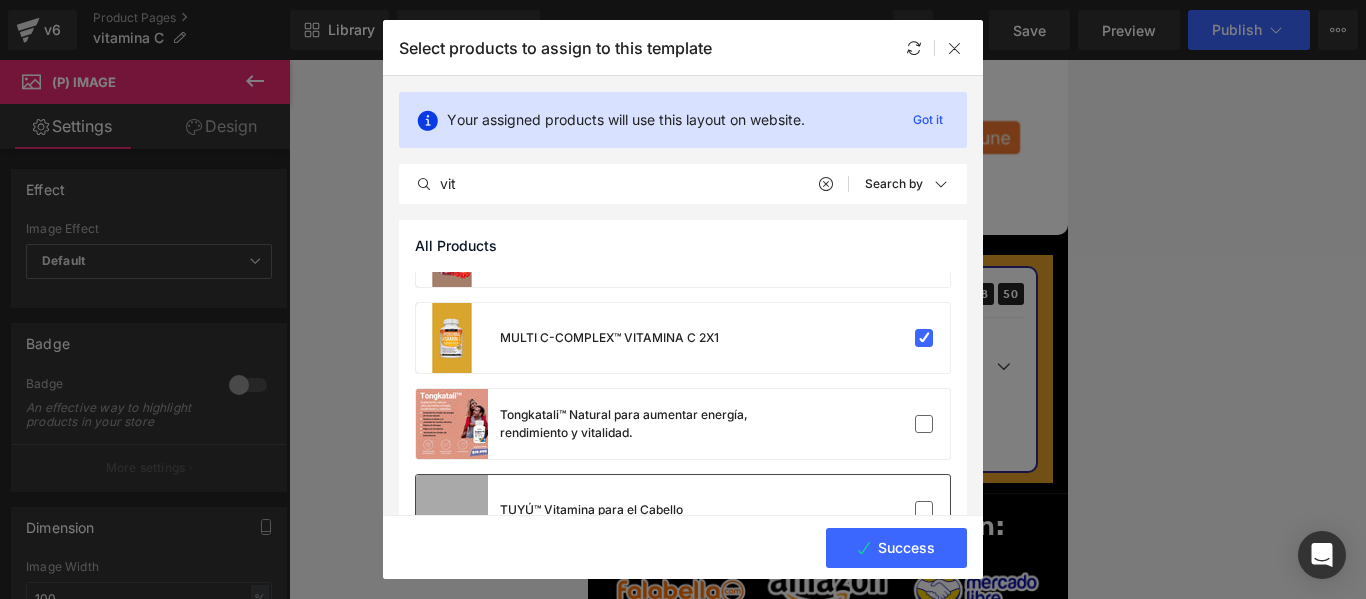 scroll, scrollTop: 717, scrollLeft: 0, axis: vertical 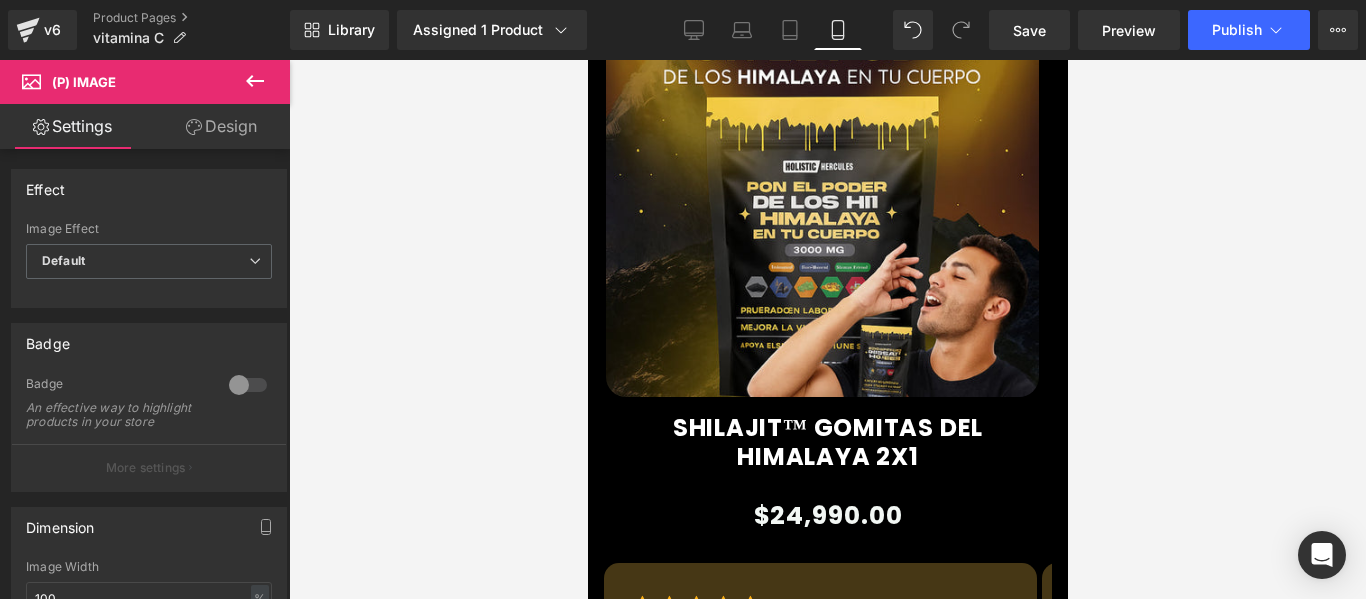 click at bounding box center (821, 180) 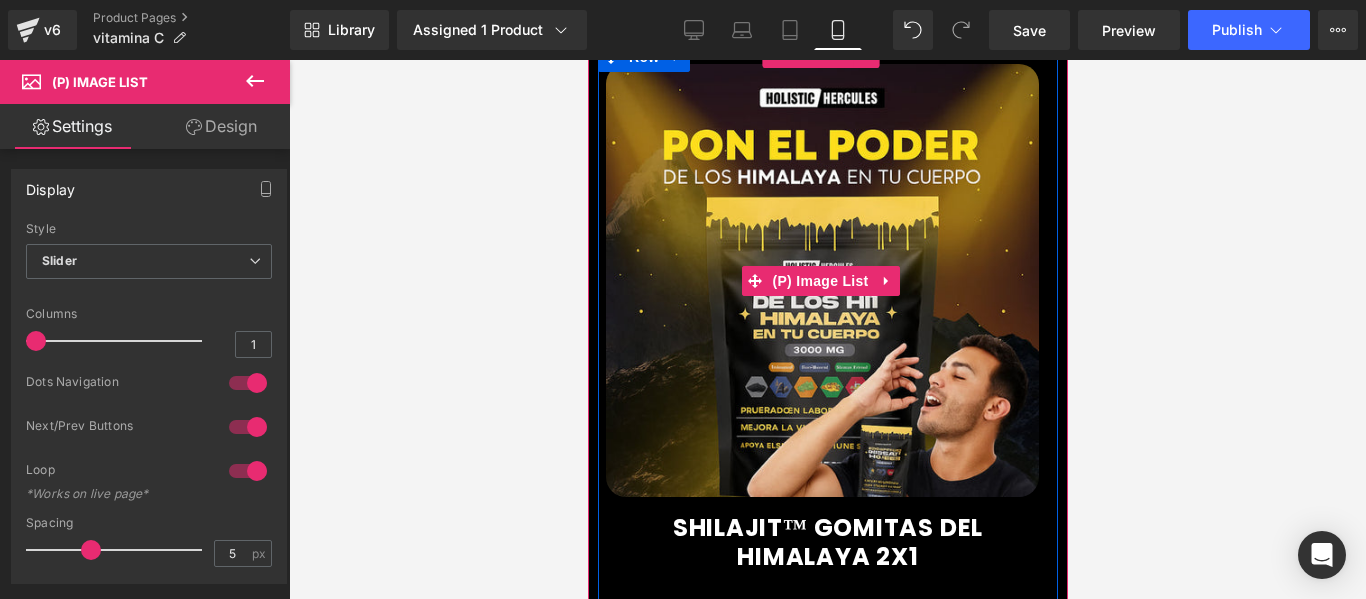 scroll, scrollTop: 573, scrollLeft: 0, axis: vertical 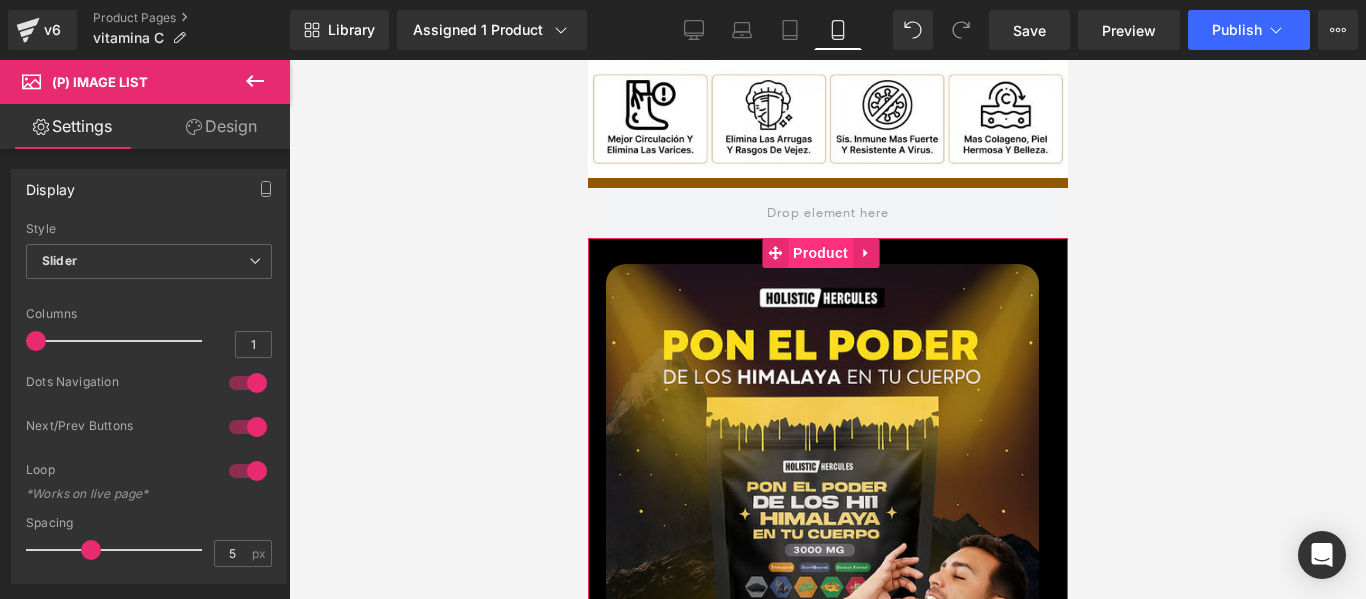 click on "Product" at bounding box center (819, 253) 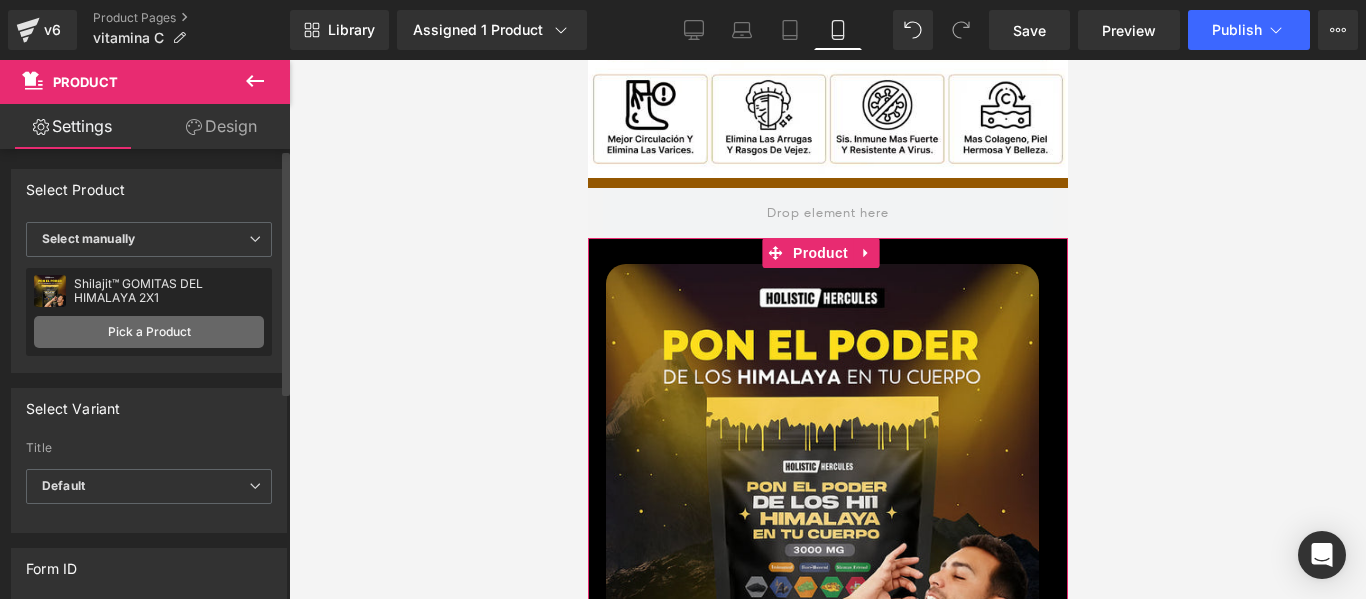 click on "Pick a Product" at bounding box center (149, 332) 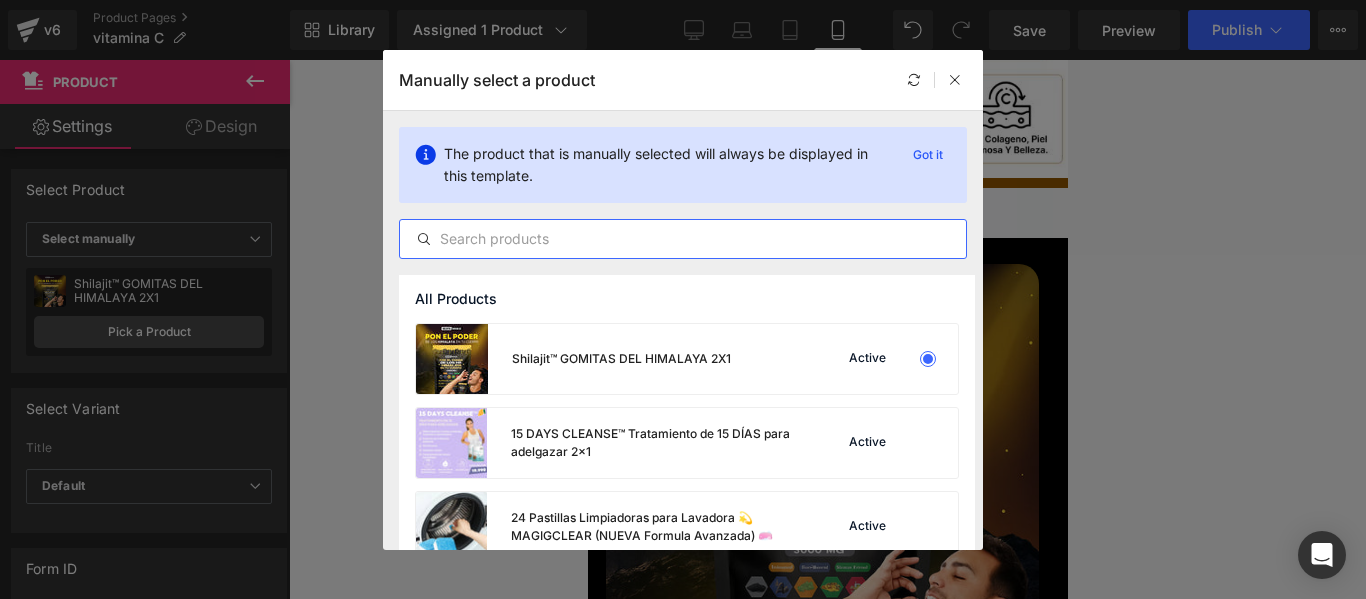 click at bounding box center (683, 239) 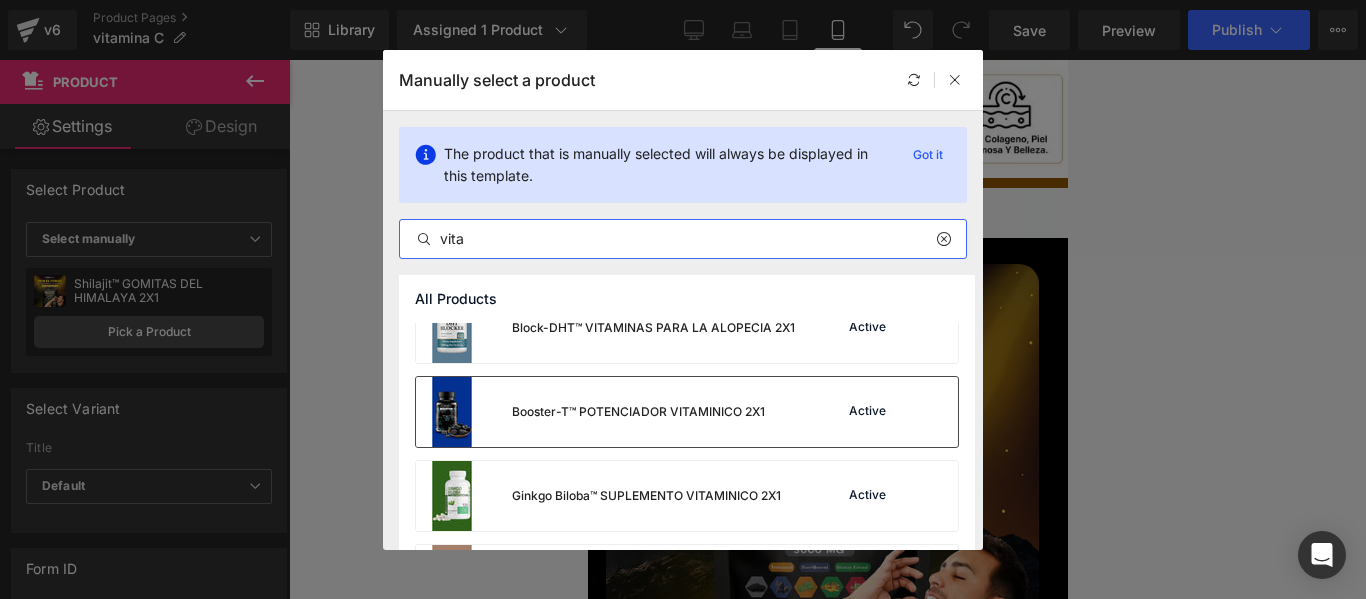 scroll, scrollTop: 315, scrollLeft: 0, axis: vertical 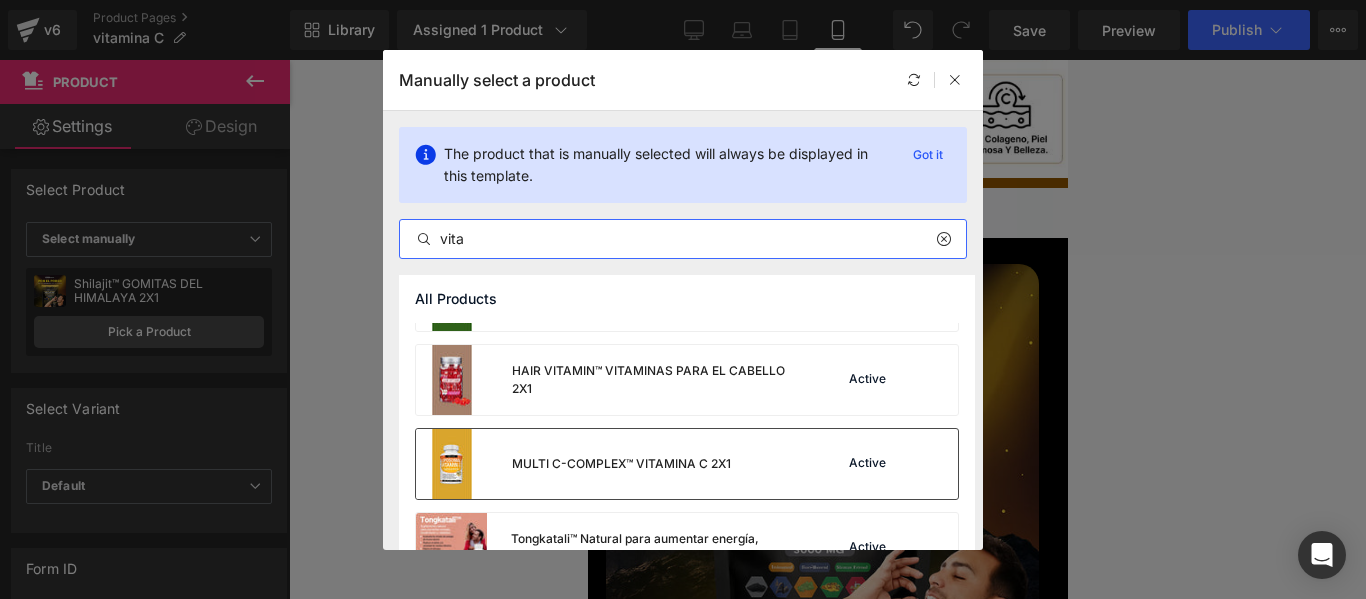 type on "vita" 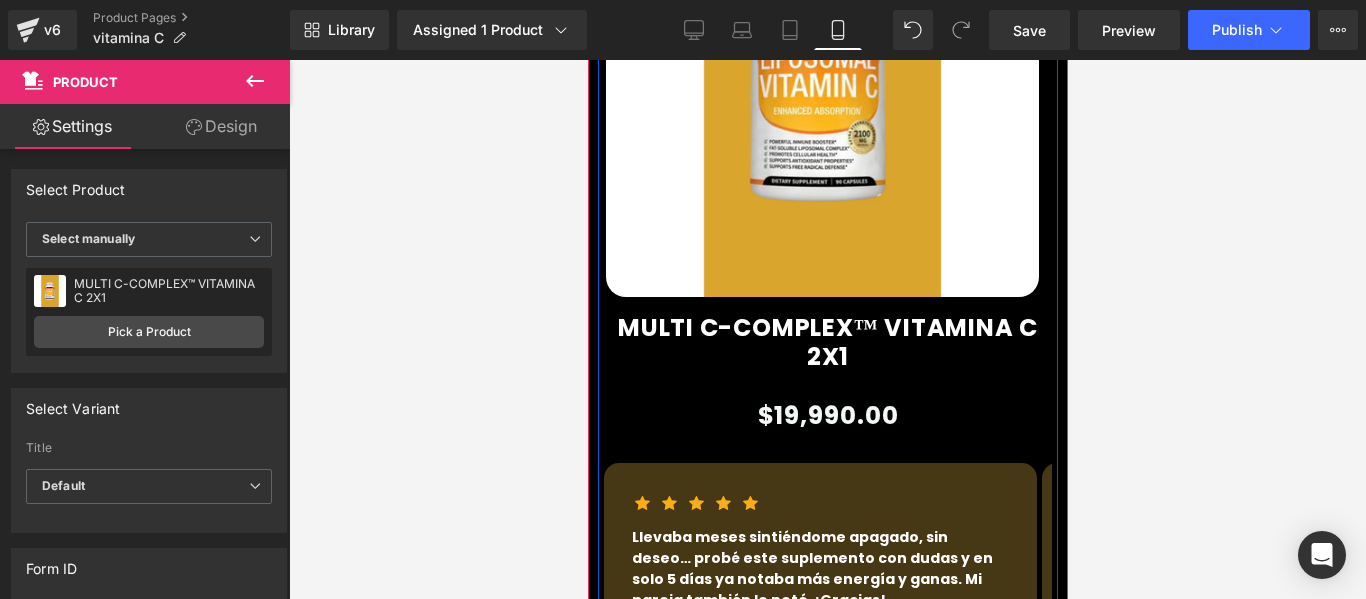 scroll, scrollTop: 1273, scrollLeft: 0, axis: vertical 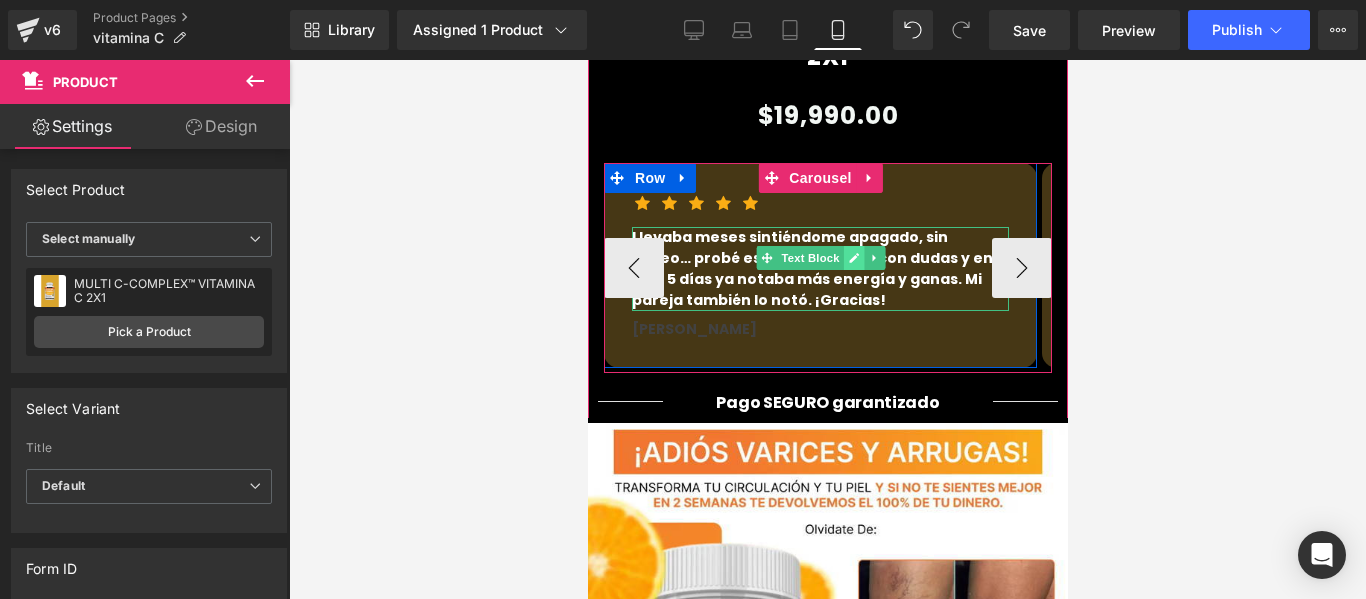 click 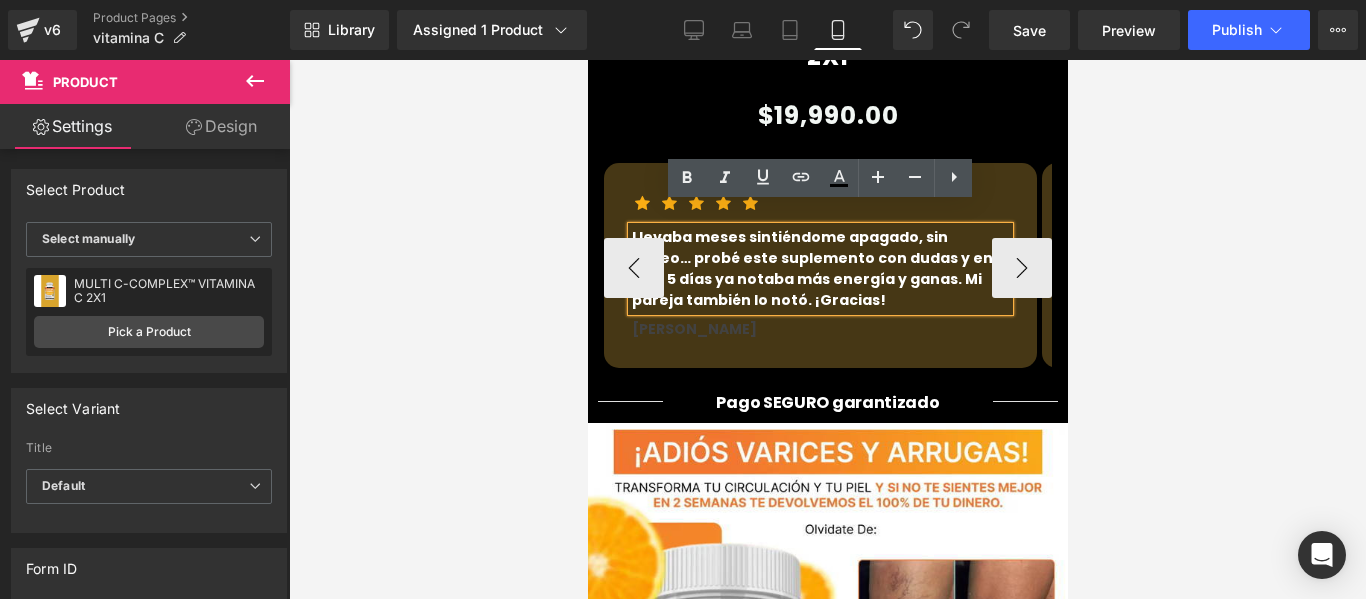 click on "Llevaba meses sintiéndome apagado, sin deseo… probé este suplemento con dudas y en solo 5 días ya notaba más energía y ganas. Mi pareja también lo notó. ¡Gracias!" at bounding box center [819, 269] 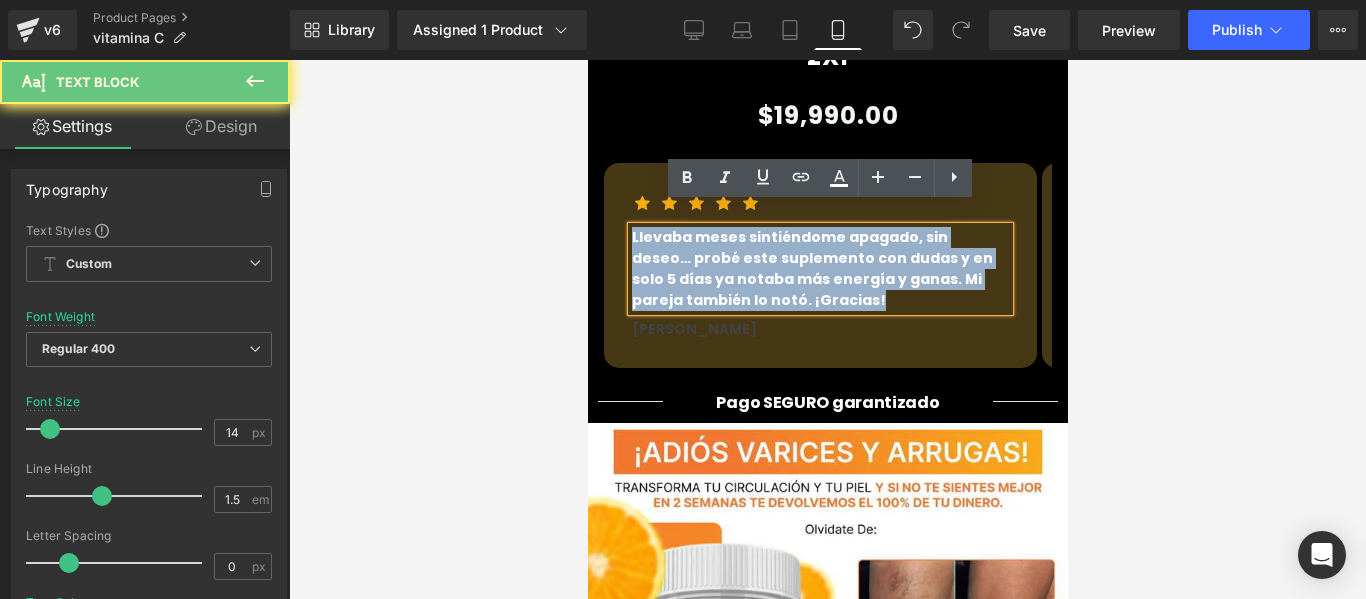 drag, startPoint x: 901, startPoint y: 262, endPoint x: 570, endPoint y: 201, distance: 336.5739 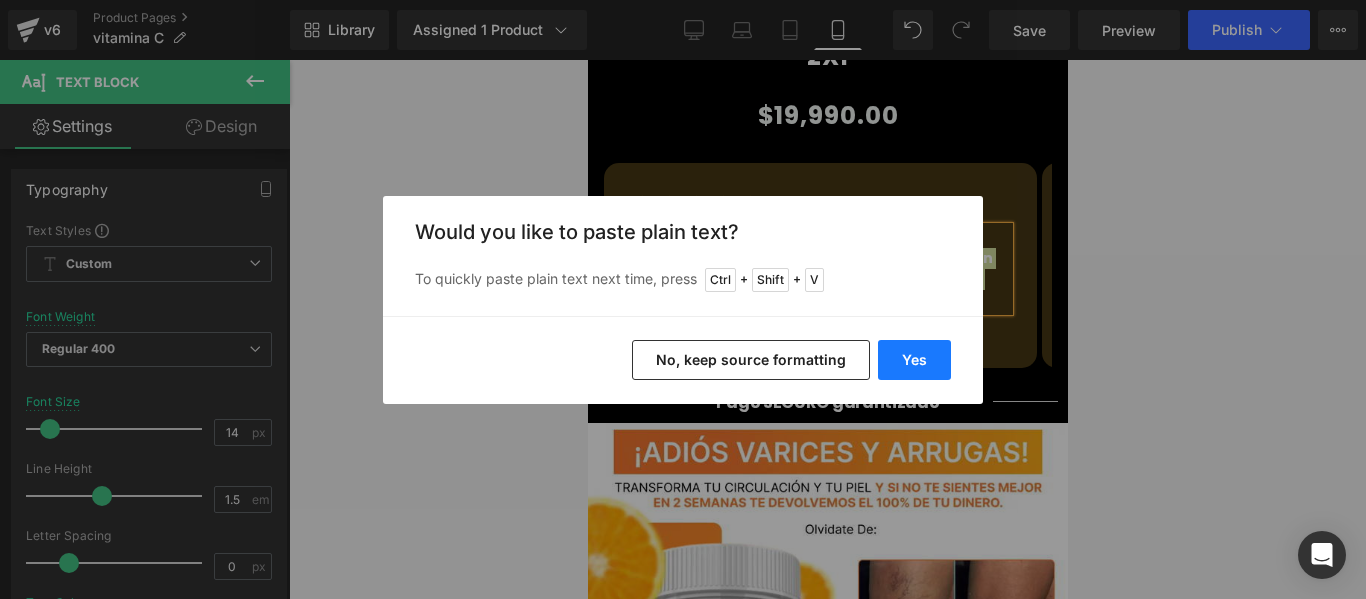 click on "Yes" at bounding box center [914, 360] 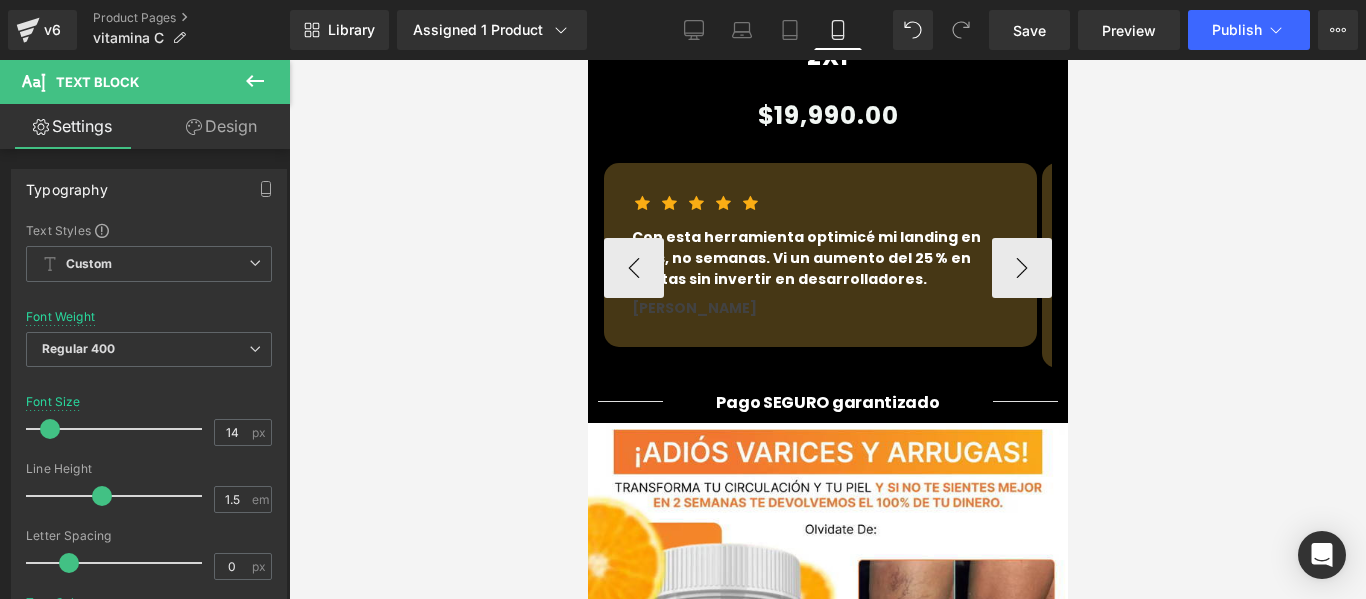 scroll, scrollTop: 1073, scrollLeft: 0, axis: vertical 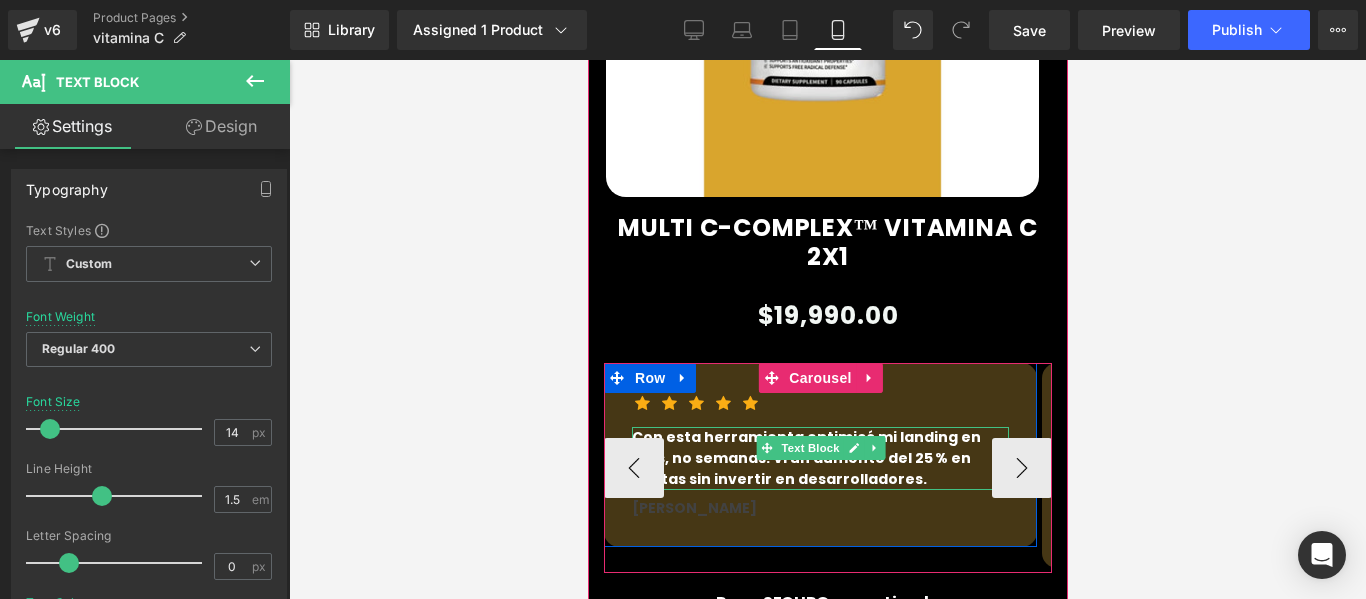 click on "Con esta herramienta optimicé mi landing en días, no semanas. Vi un aumento del 25 % en ventas sin invertir en desarrolladores." at bounding box center [819, 458] 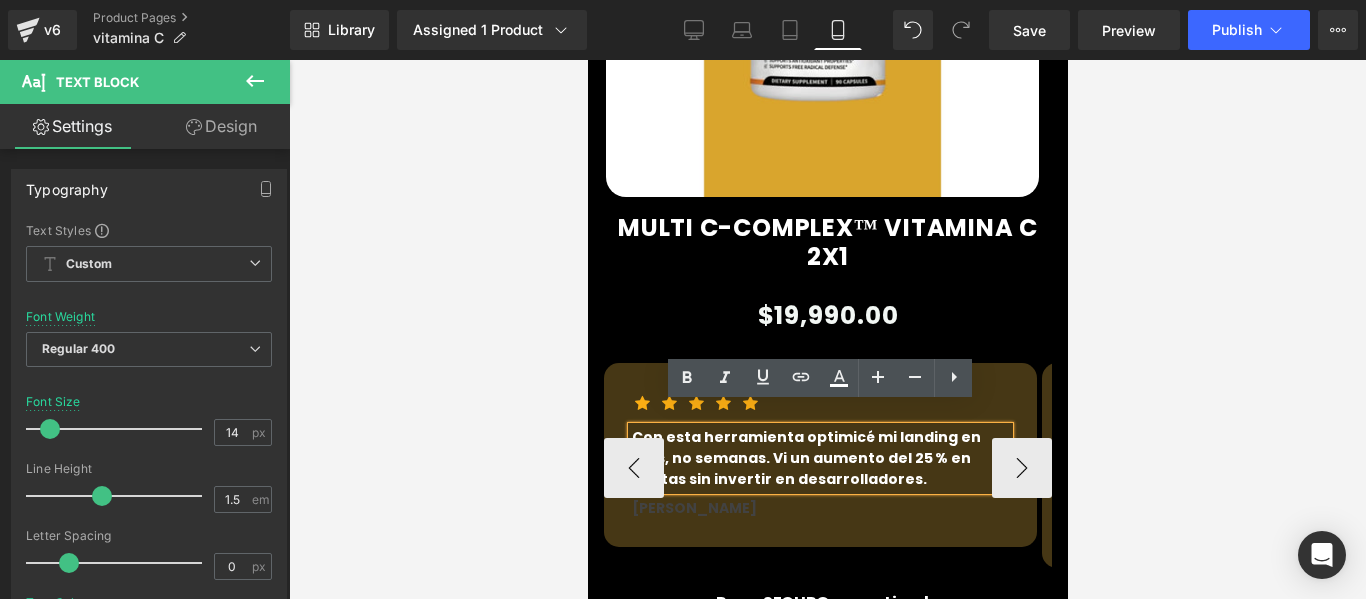 click on "Con esta herramienta optimicé mi landing en días, no semanas. Vi un aumento del 25 % en ventas sin invertir en desarrolladores." at bounding box center (819, 458) 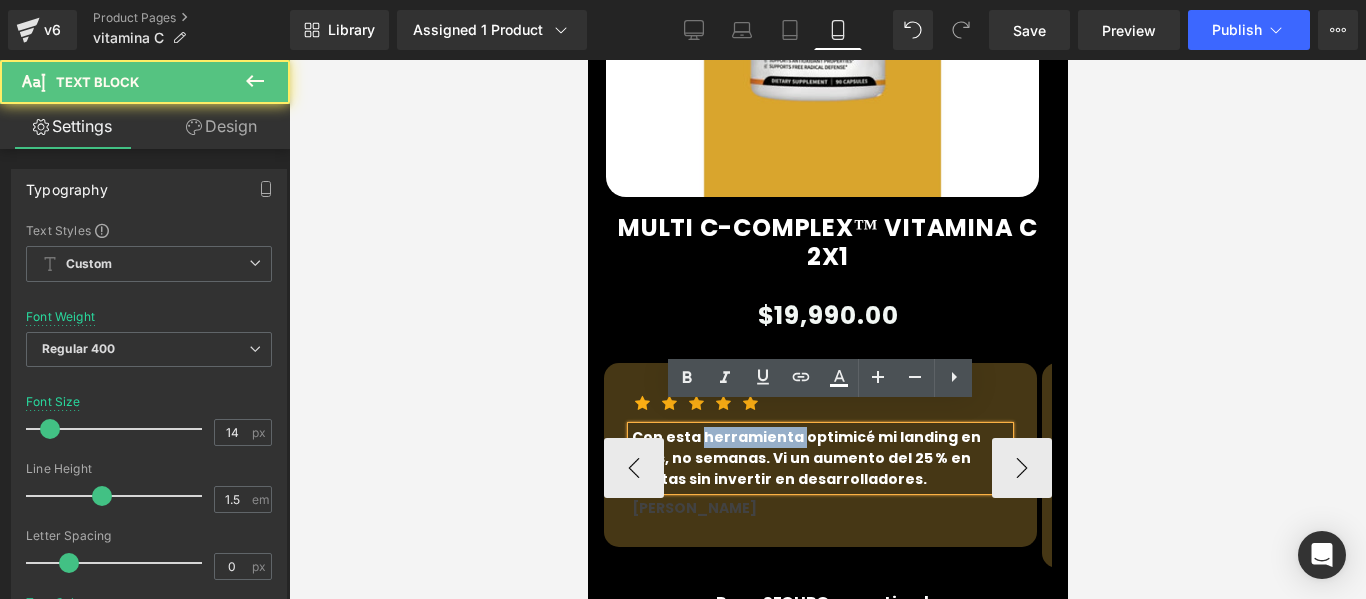click on "Con esta herramienta optimicé mi landing en días, no semanas. Vi un aumento del 25 % en ventas sin invertir en desarrolladores." at bounding box center [819, 458] 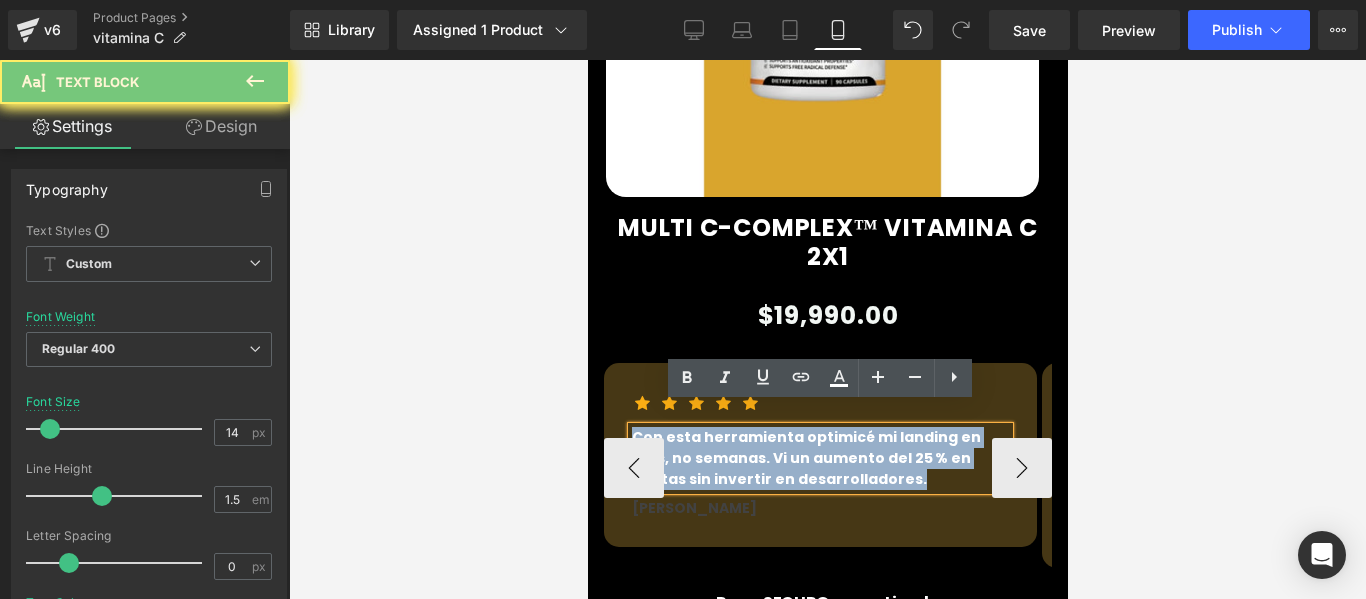 click on "Con esta herramienta optimicé mi landing en días, no semanas. Vi un aumento del 25 % en ventas sin invertir en desarrolladores." at bounding box center [819, 458] 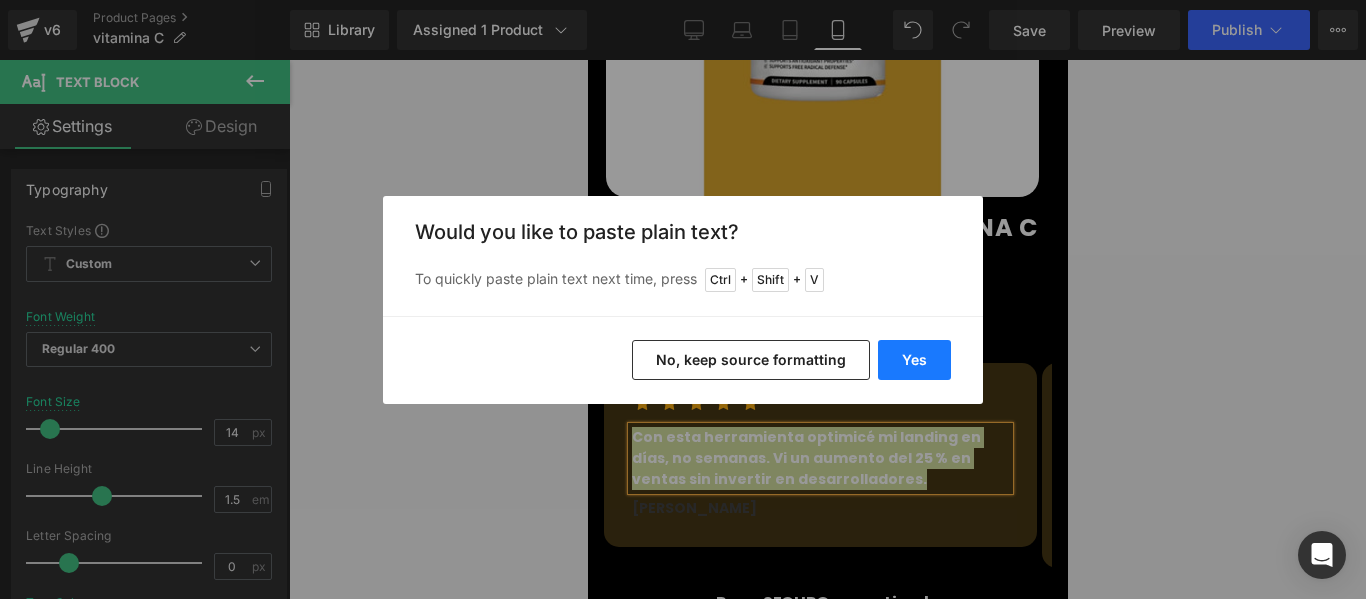 click on "Yes" at bounding box center [914, 360] 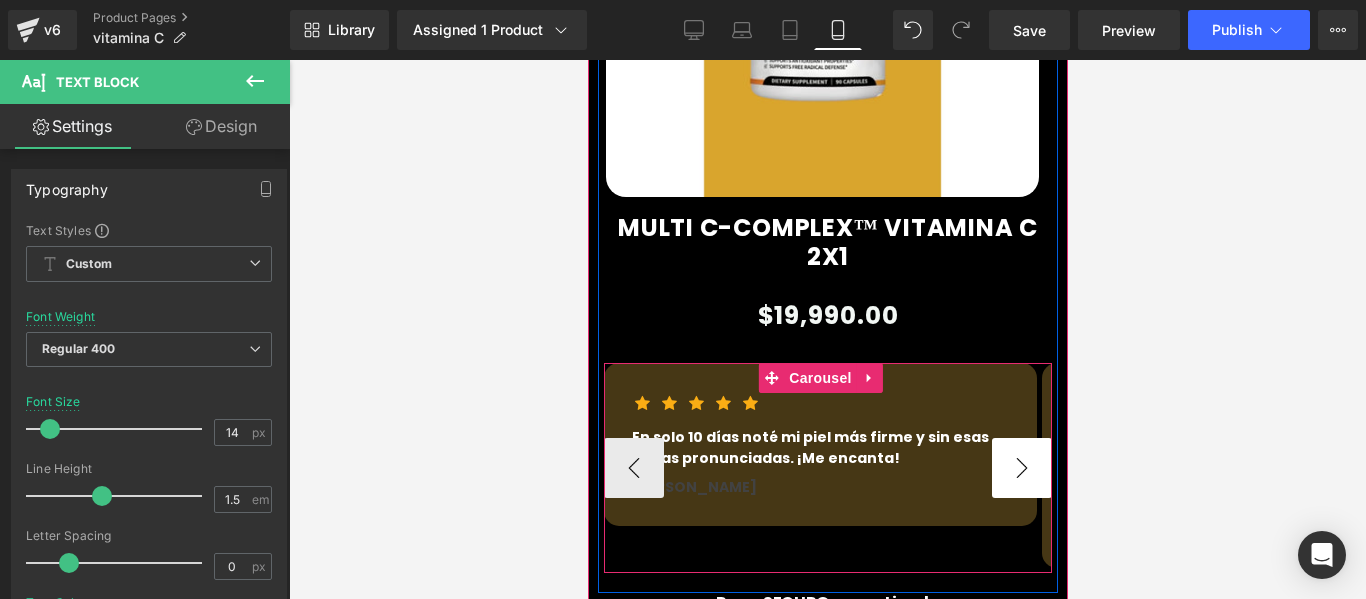 click on "›" at bounding box center (1021, 468) 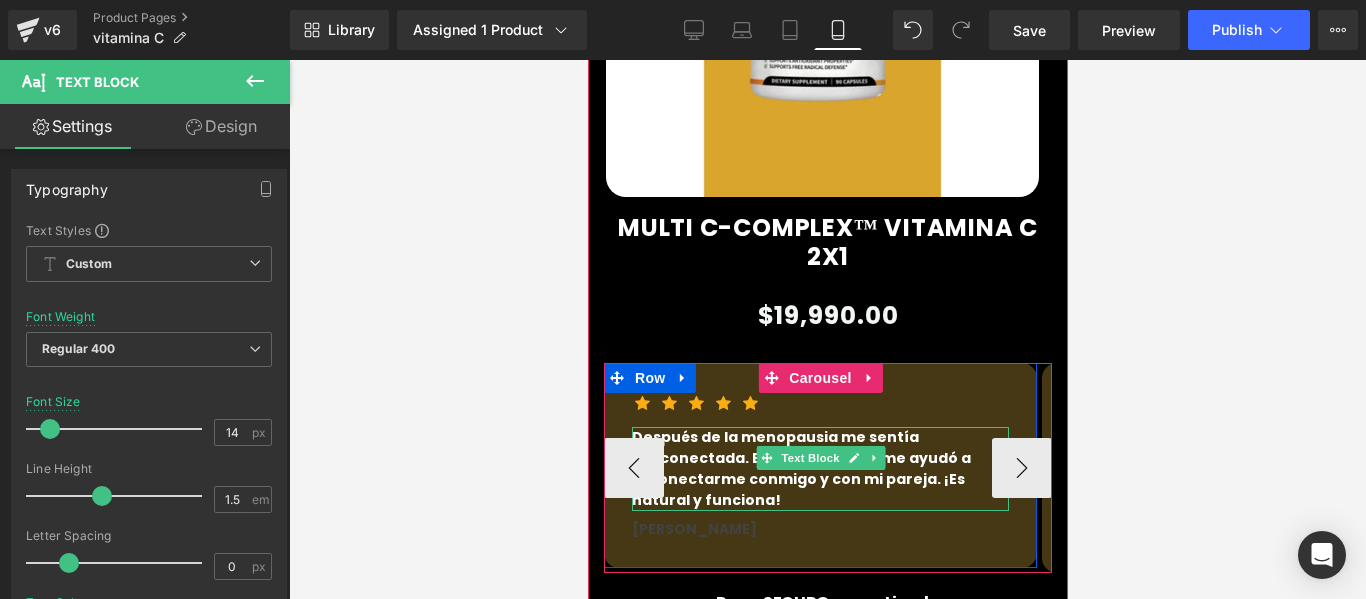 click on "Después de la menopausia me sentía desconectada. Este afrodisíaco me ayudó a reconectarme conmigo y con mi pareja. ¡Es natural y funciona!" at bounding box center [819, 469] 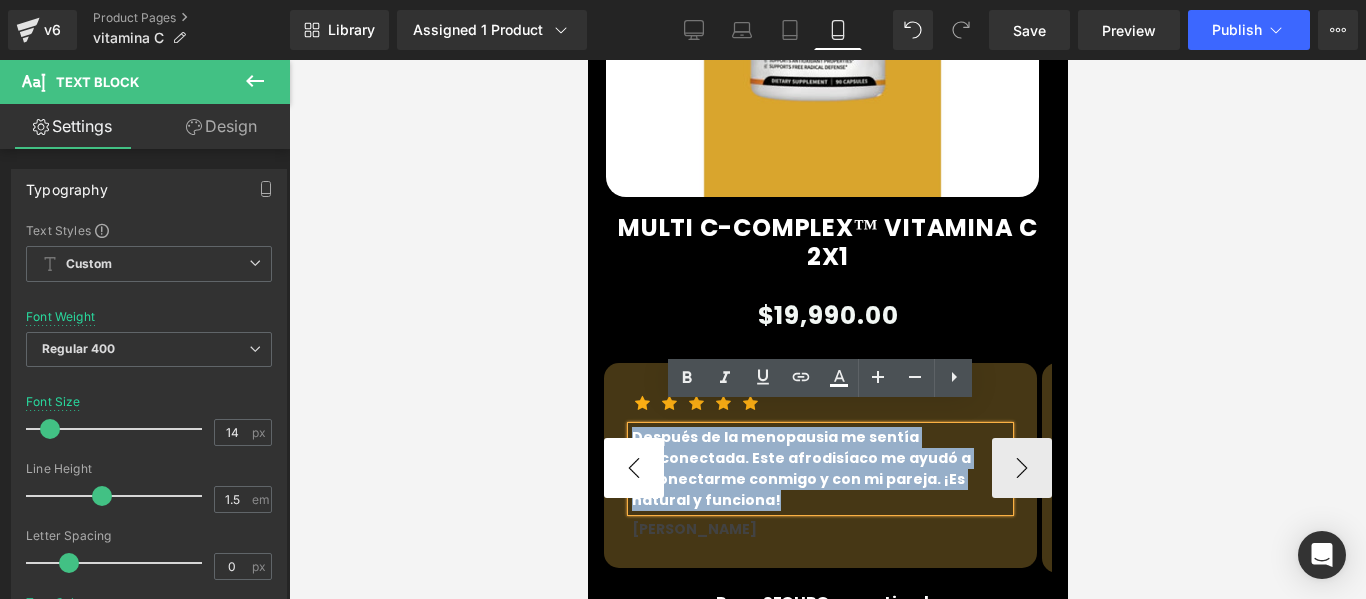 drag, startPoint x: 766, startPoint y: 458, endPoint x: 650, endPoint y: 417, distance: 123.03252 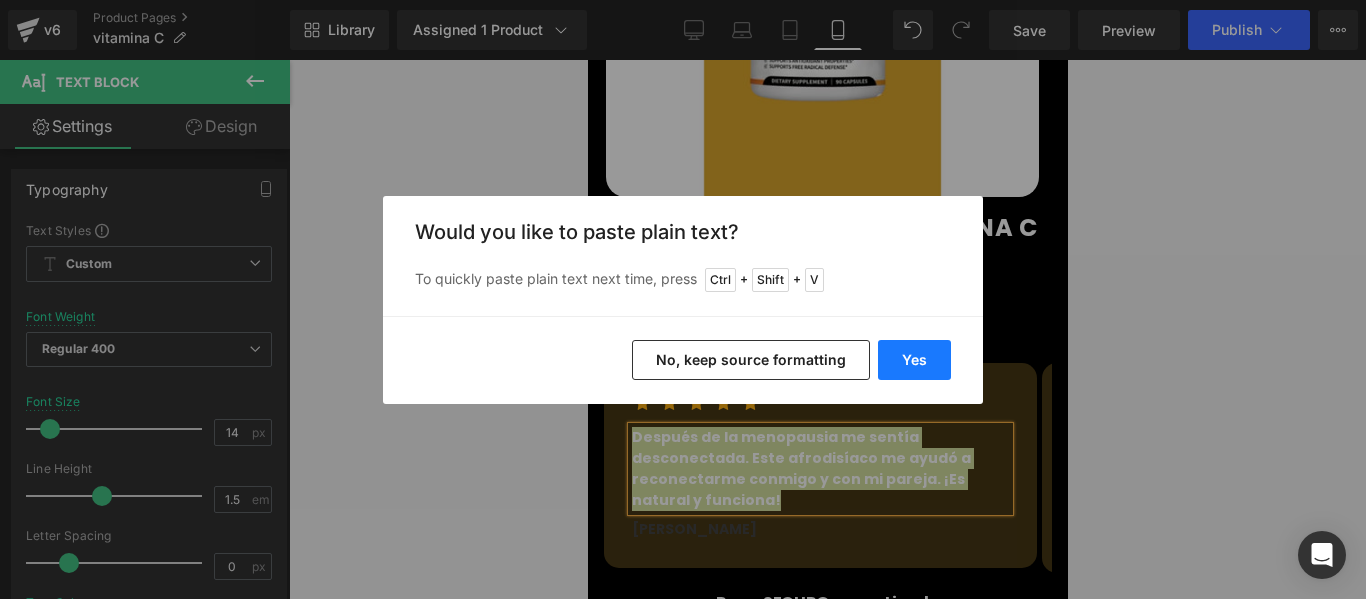 click on "Yes" at bounding box center [914, 360] 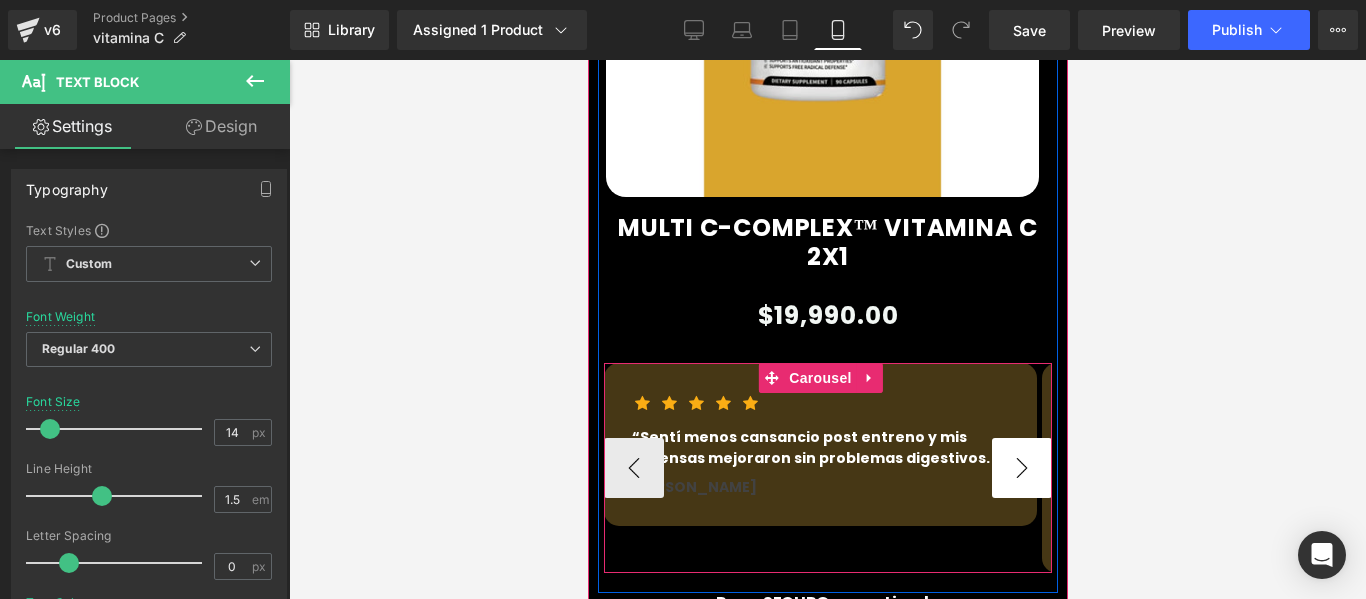 click on "›" at bounding box center [1021, 468] 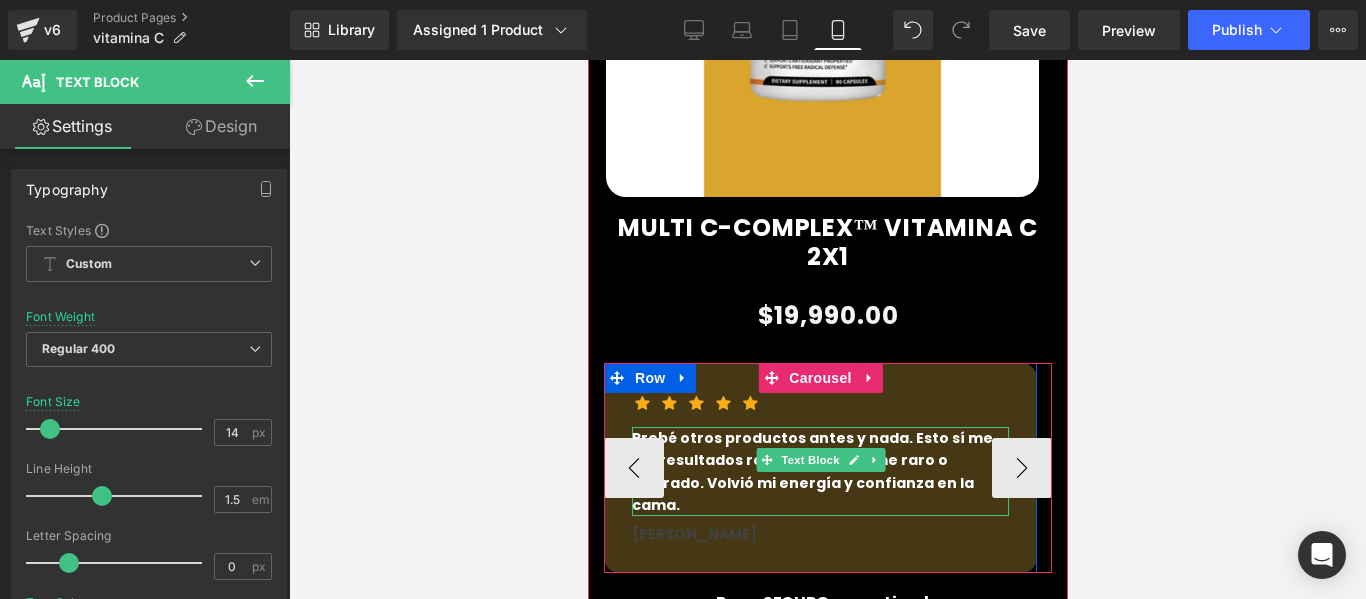 click on "Probé otros productos antes y nada. Esto sí me dio resultados reales, sin sentirme raro o alterado. Volvió mi energía y confianza en la cama." at bounding box center [819, 472] 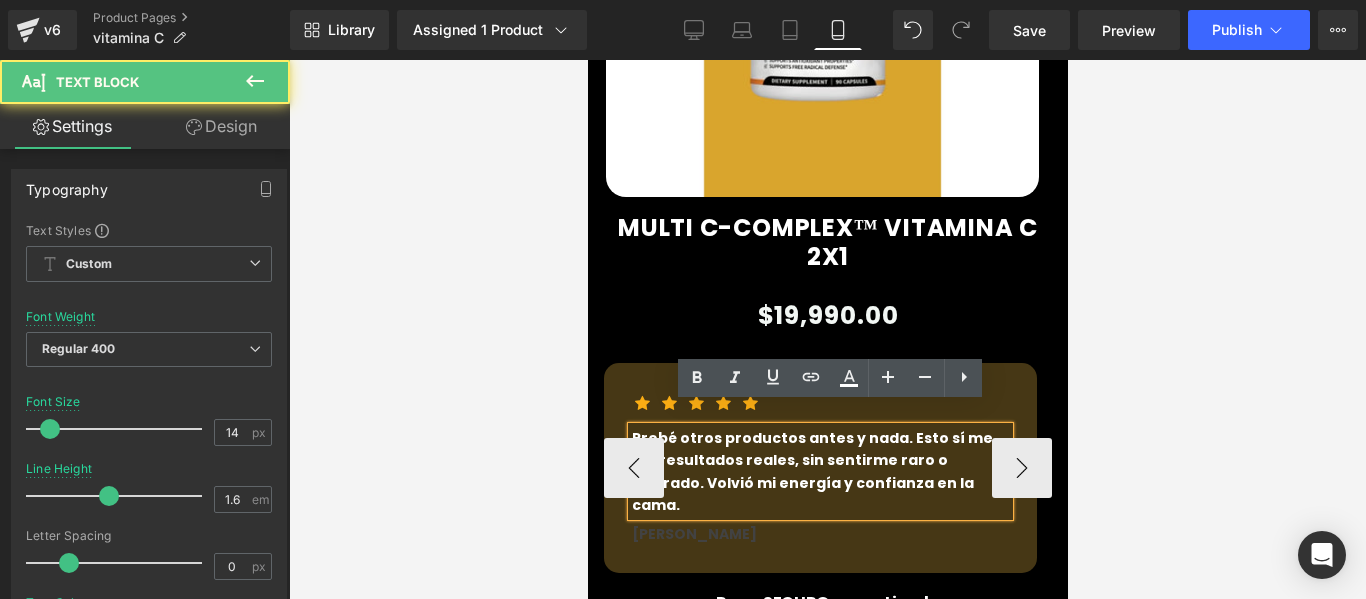 click on "Probé otros productos antes y nada. Esto sí me dio resultados reales, sin sentirme raro o alterado. Volvió mi energía y confianza en la cama." at bounding box center (819, 472) 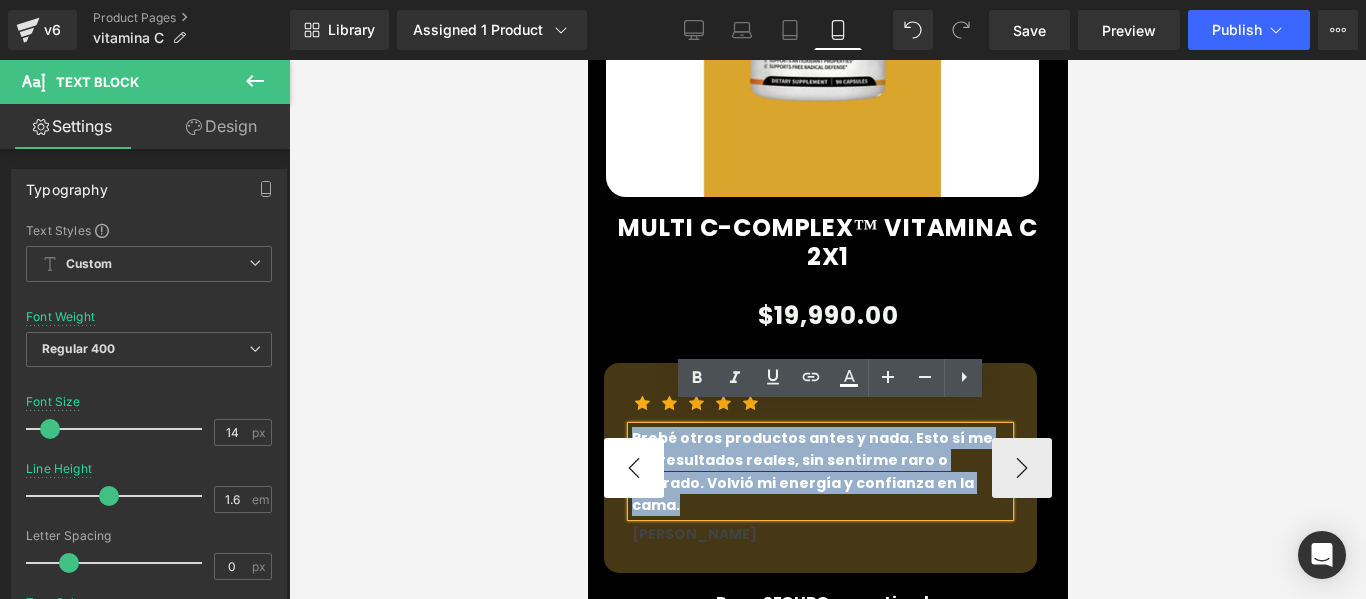 drag, startPoint x: 726, startPoint y: 457, endPoint x: 624, endPoint y: 406, distance: 114.03947 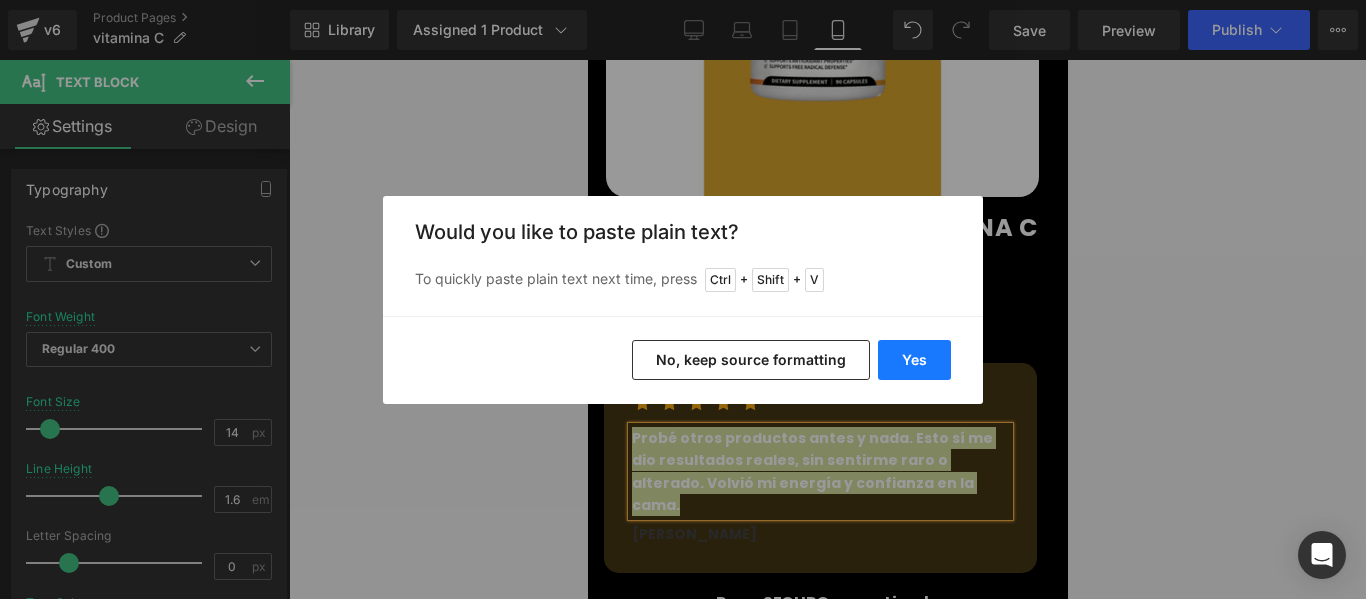 click on "Yes" at bounding box center [914, 360] 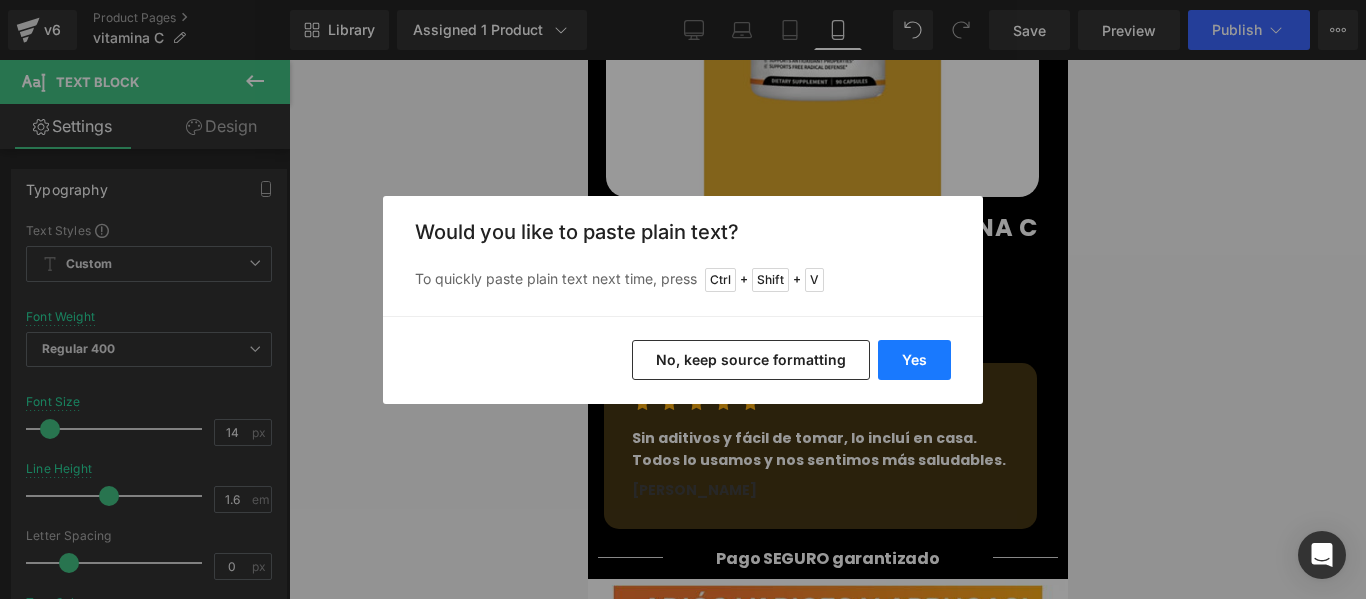 type 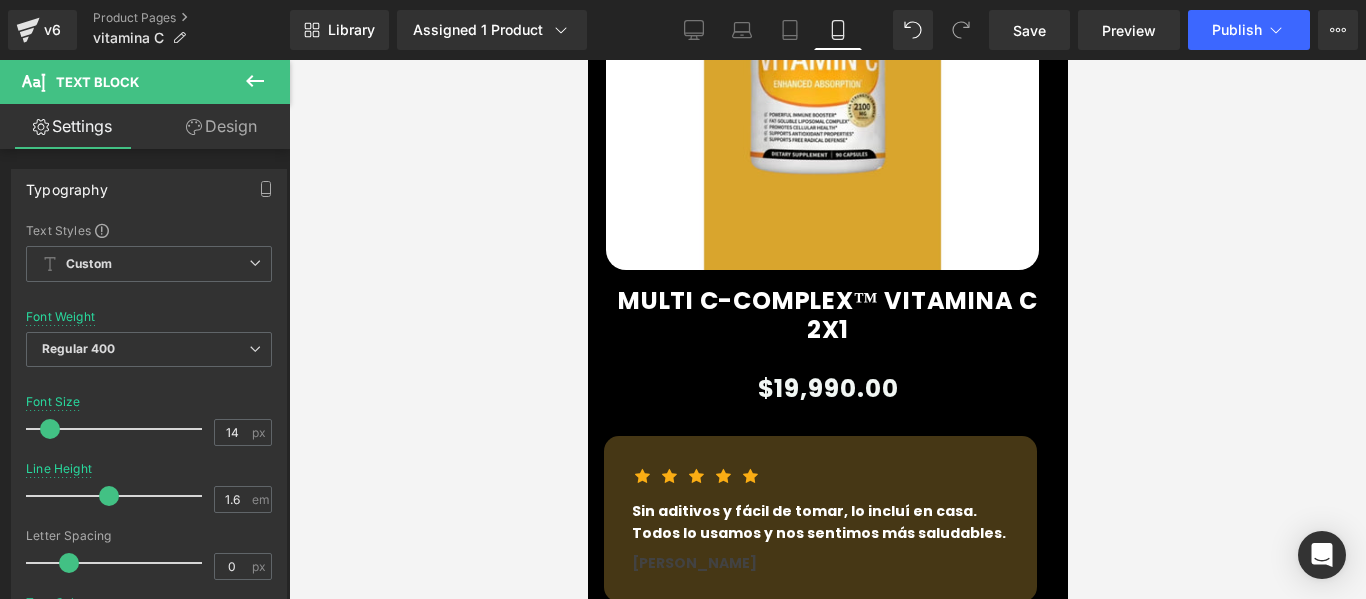 scroll, scrollTop: 1200, scrollLeft: 0, axis: vertical 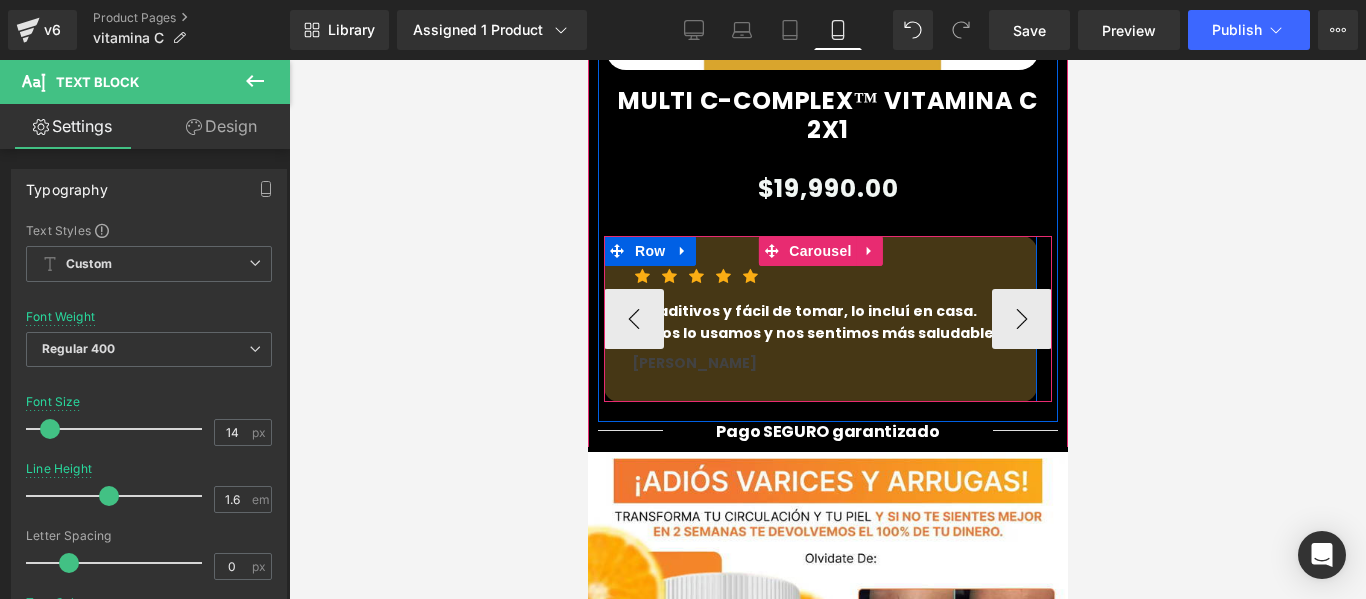 click on "Icon
Icon
Icon
Icon
Icon
Icon List Hoz         Sin aditivos y fácil de tomar, lo incluí en casa. Todos lo usamos y nos sentimos más saludables. Text Block         [PERSON_NAME] Text Block         Row" at bounding box center (819, 319) 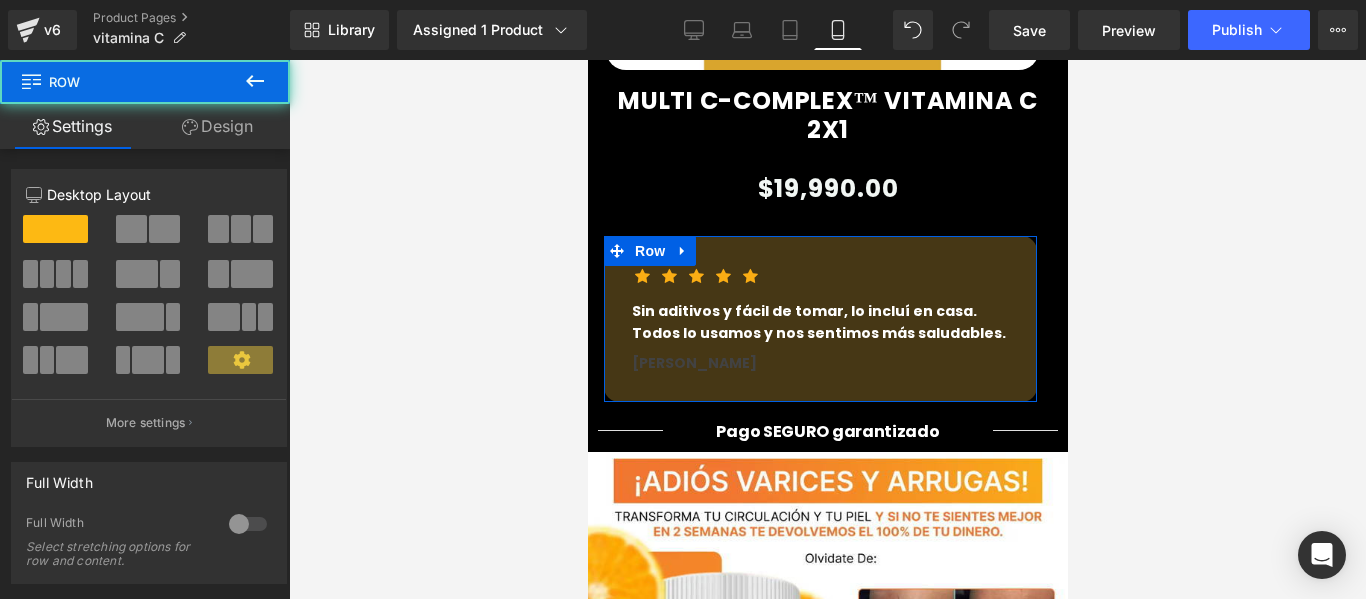 click on "Design" at bounding box center [217, 126] 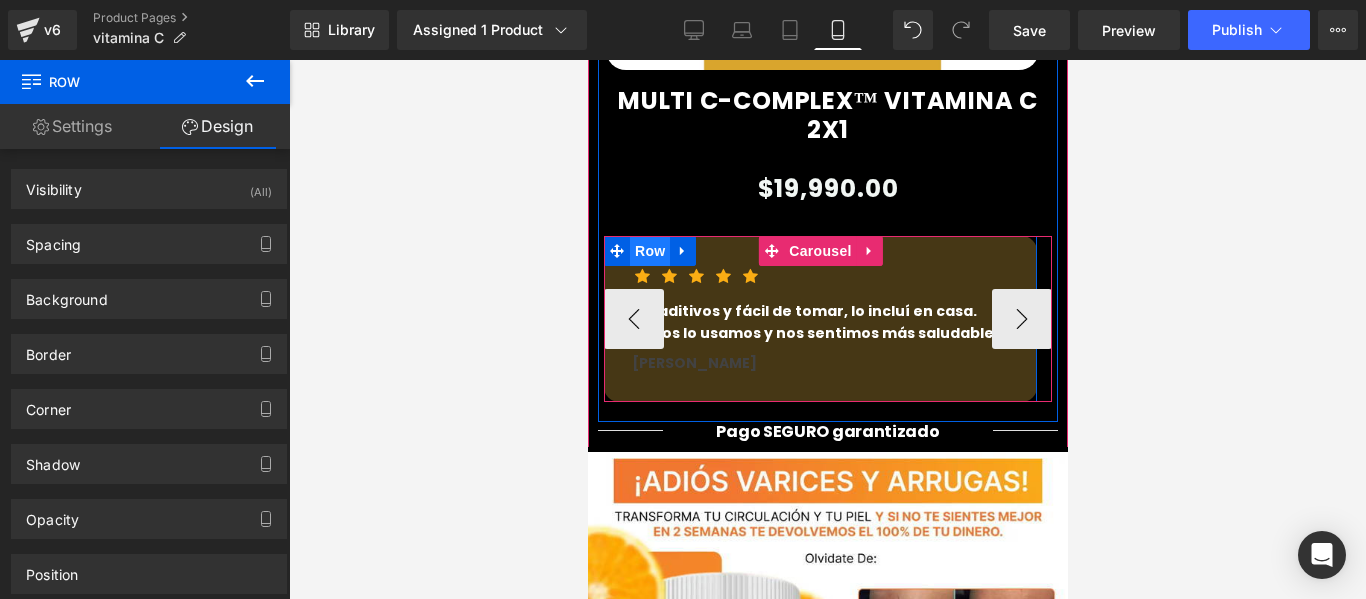 click on "Row" at bounding box center (649, 251) 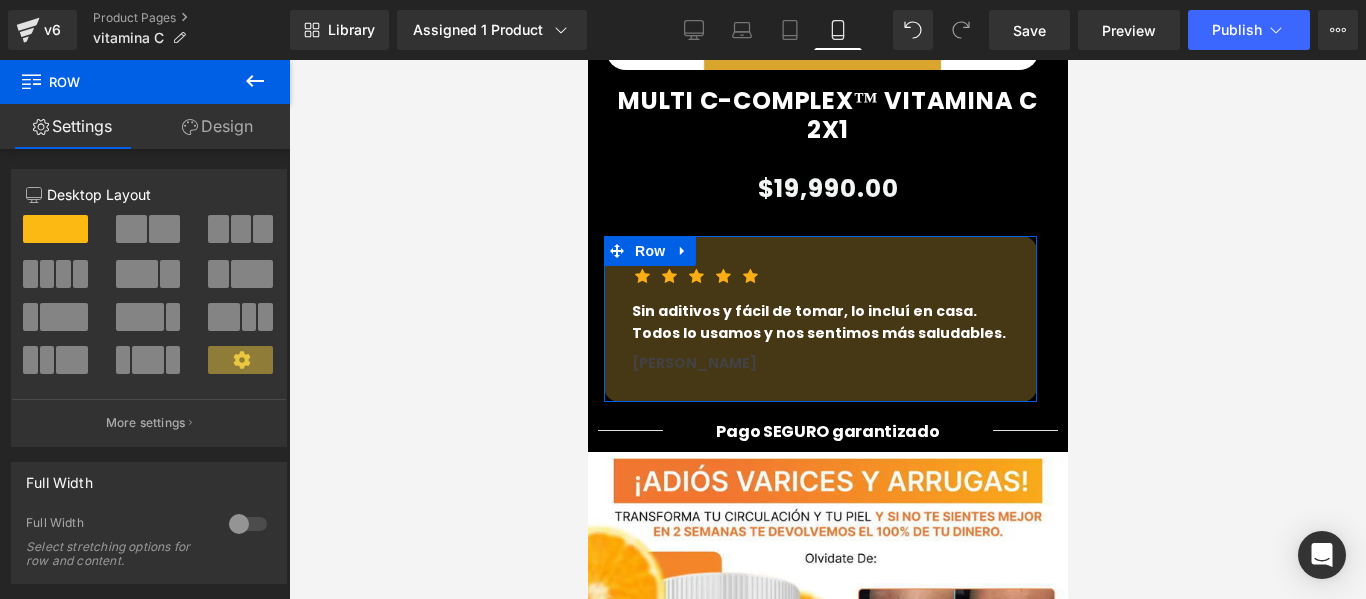 click on "Design" at bounding box center (217, 126) 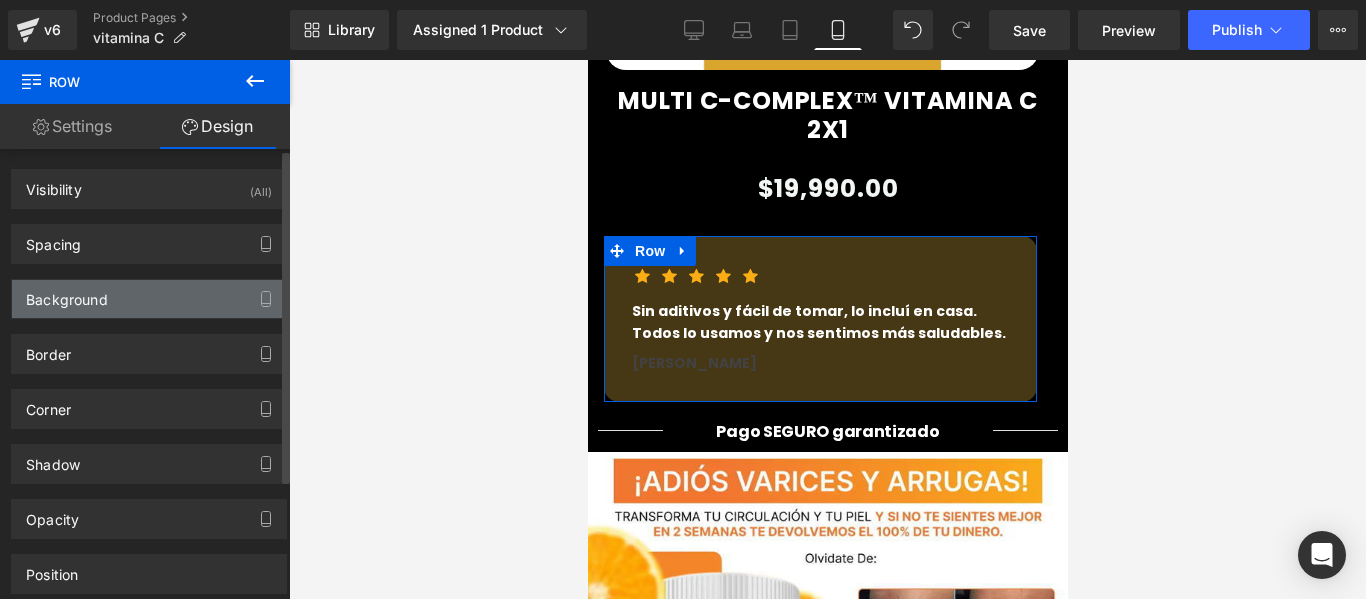 click on "Background" at bounding box center [67, 294] 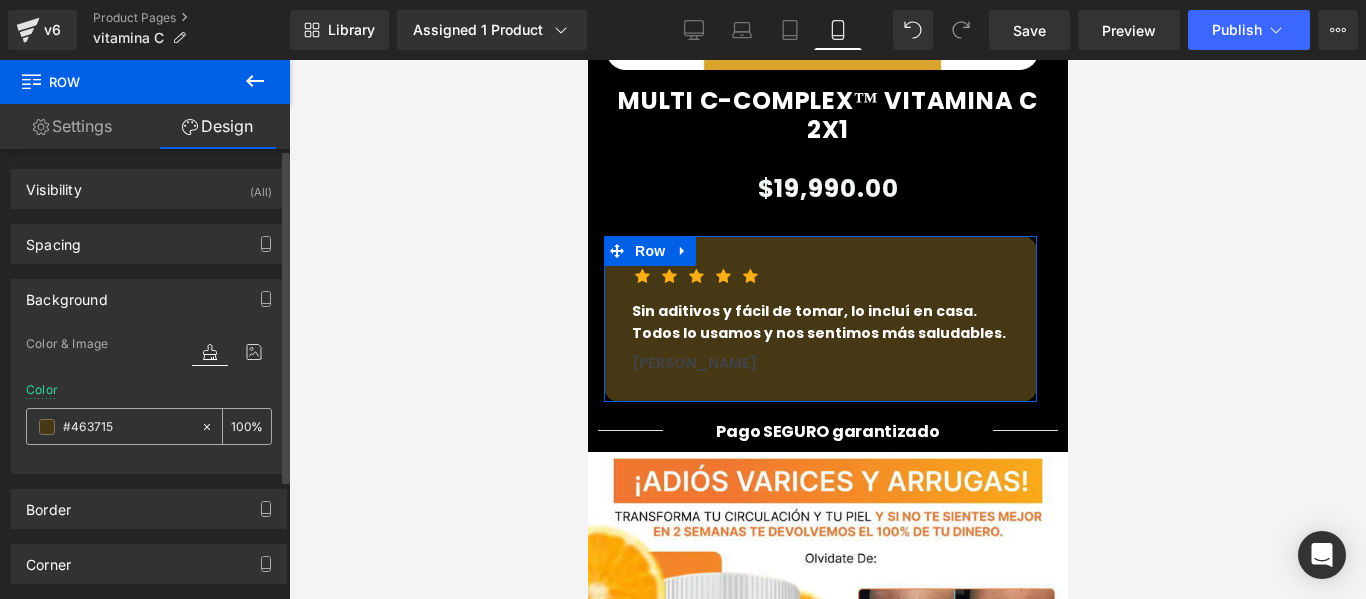 click at bounding box center [47, 427] 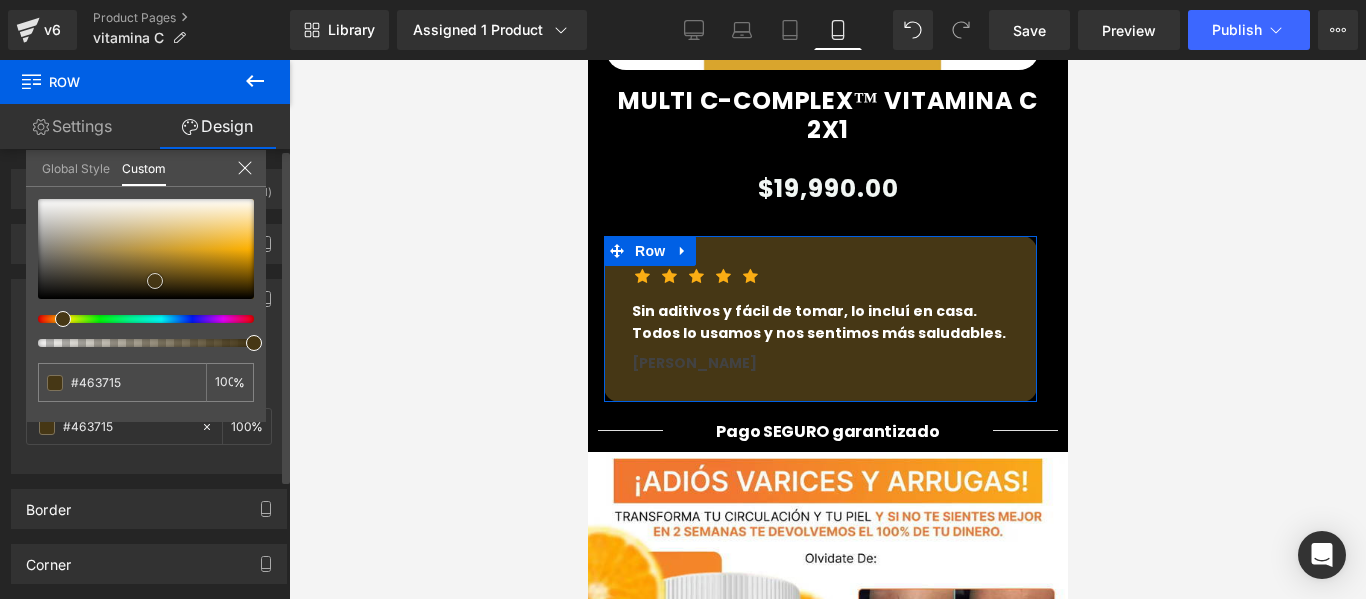 click at bounding box center (146, 249) 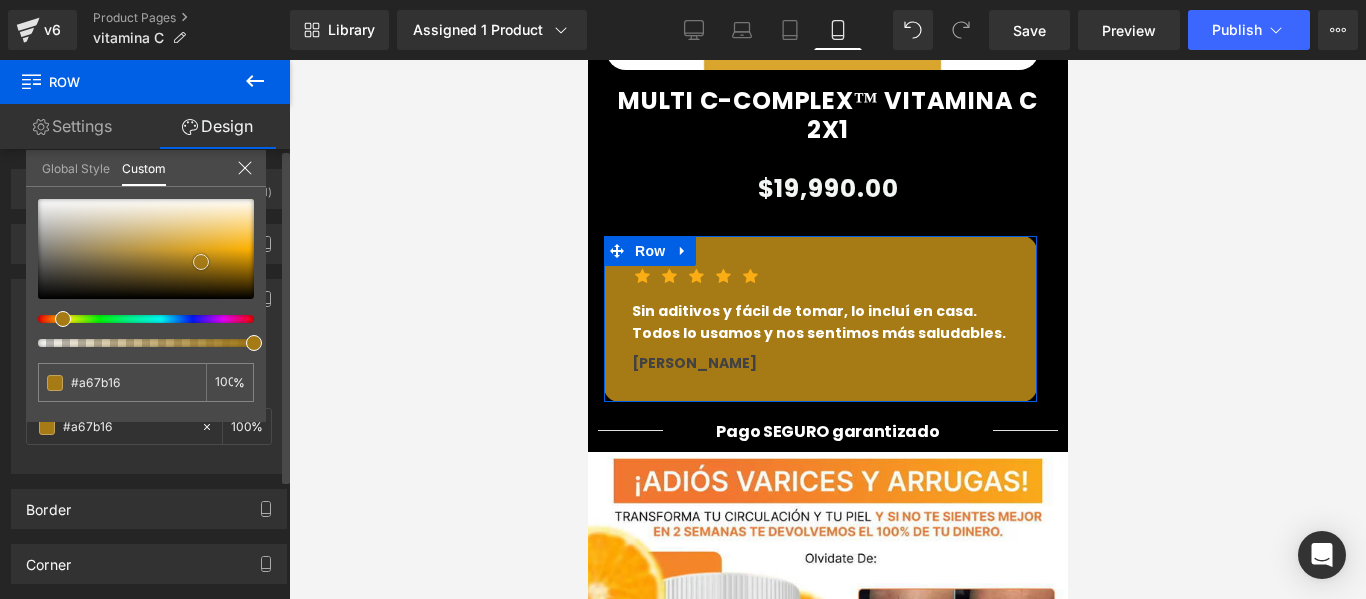 drag, startPoint x: 235, startPoint y: 243, endPoint x: 201, endPoint y: 262, distance: 38.948685 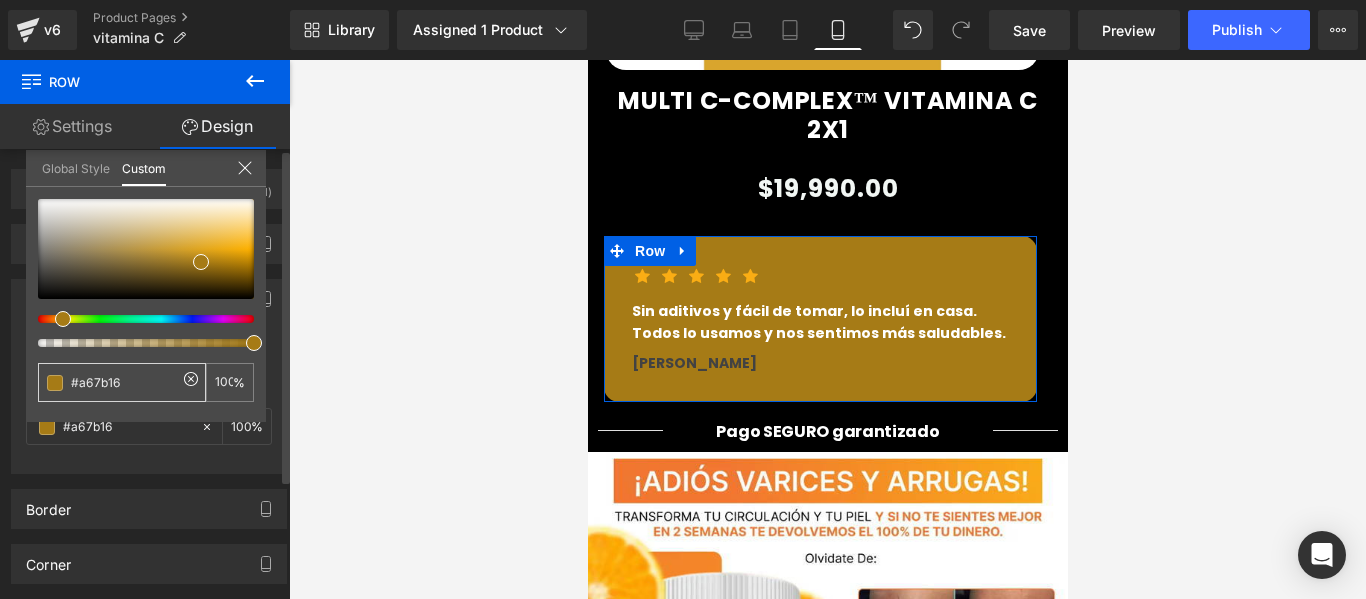 drag, startPoint x: 127, startPoint y: 381, endPoint x: 43, endPoint y: 381, distance: 84 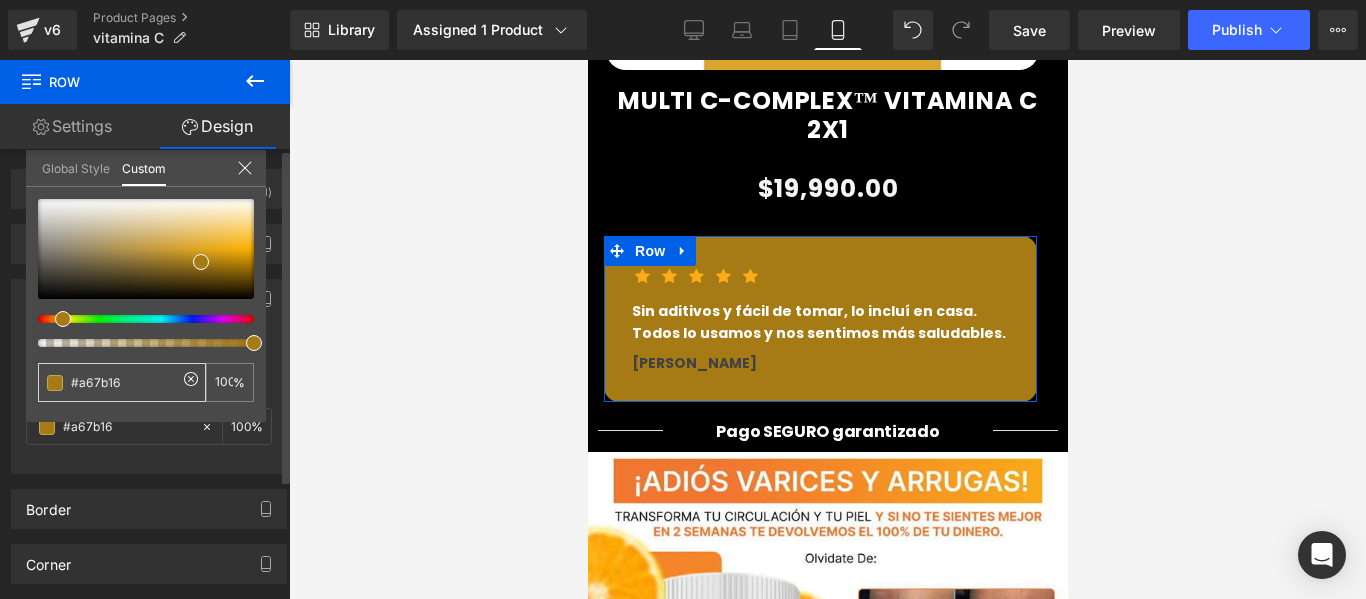 click on "#463715" at bounding box center [122, 382] 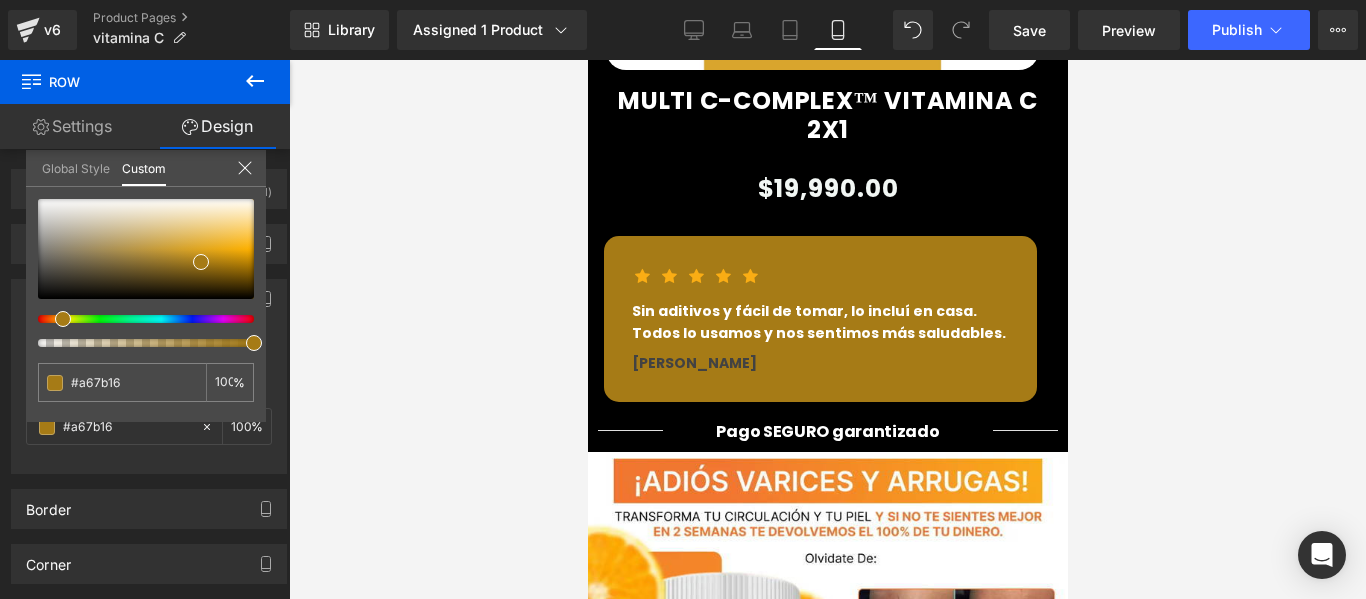 click on "Image         Image         Row         Row
Sale Off
(P) Image
‹ ›" at bounding box center (827, 3036) 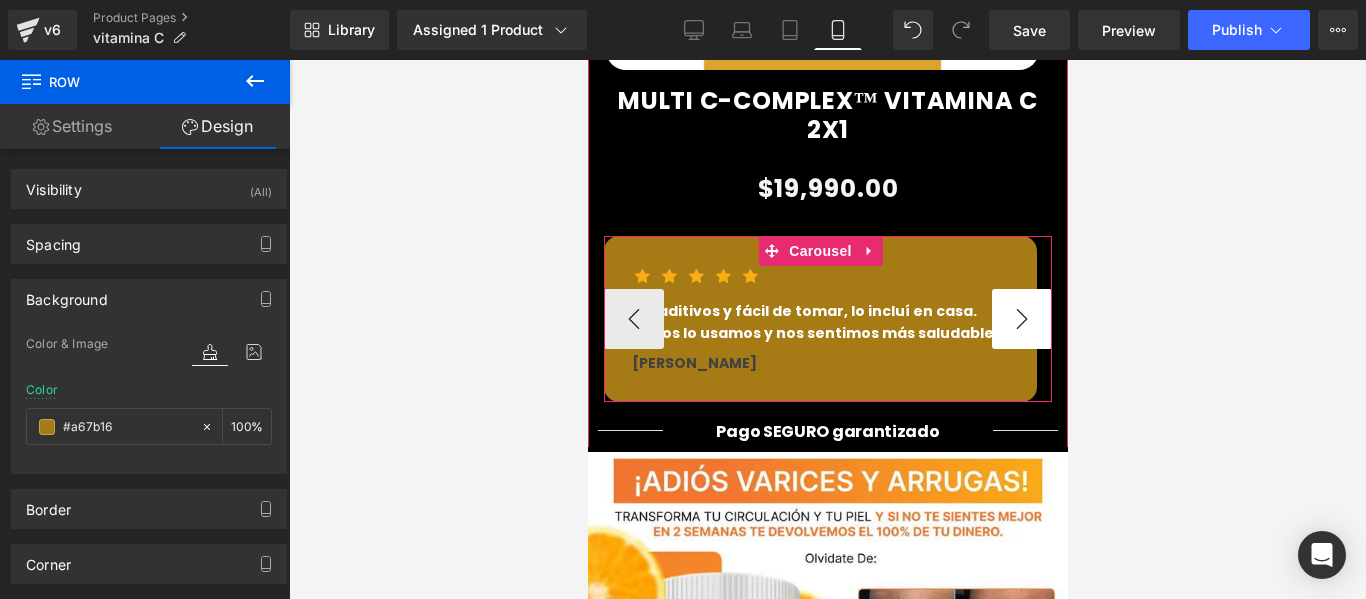 click on "›" at bounding box center (1021, 319) 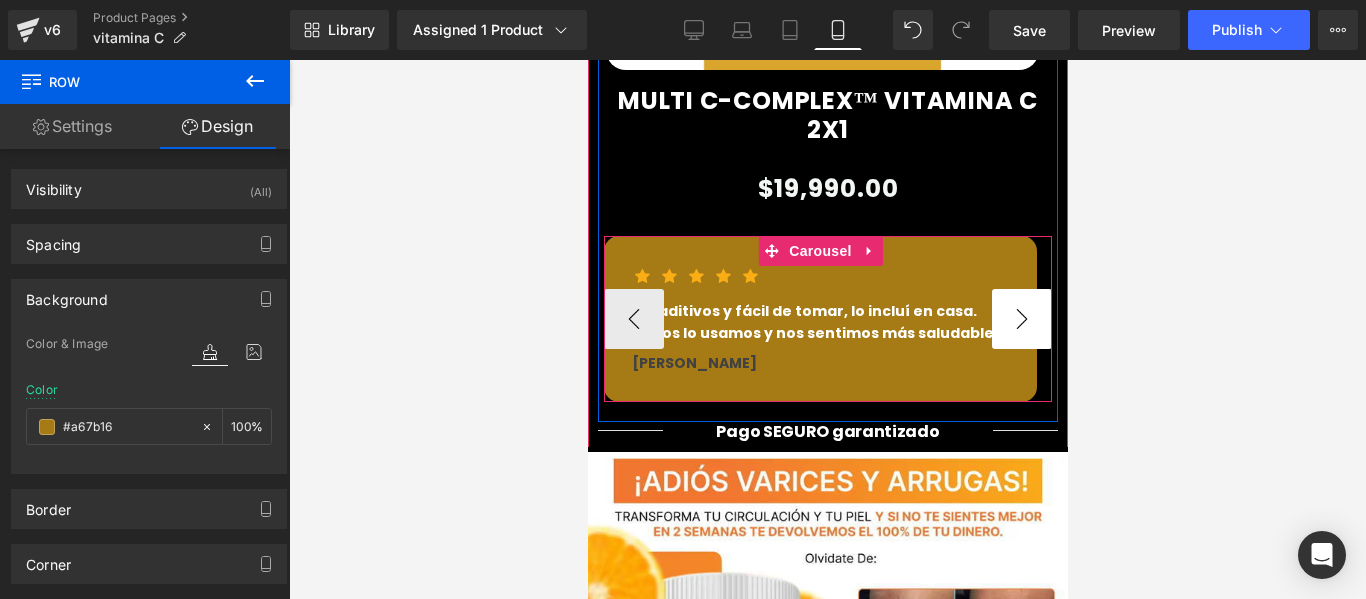 click on "›" at bounding box center [1021, 319] 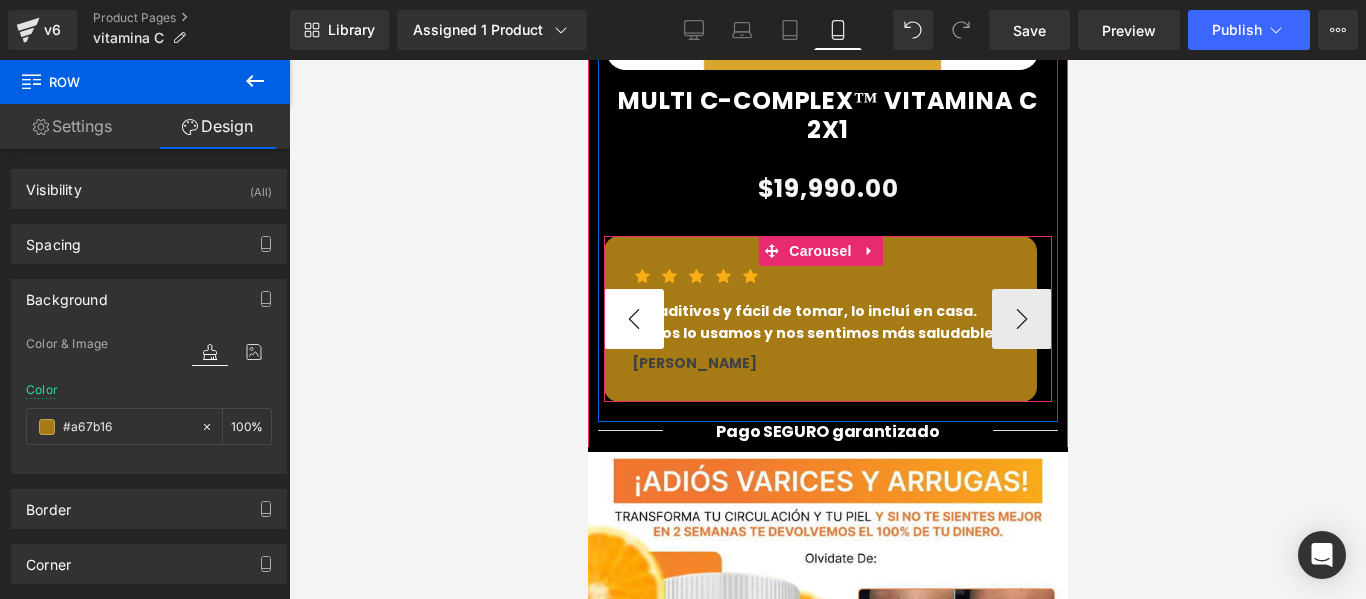 click on "‹" at bounding box center (633, 319) 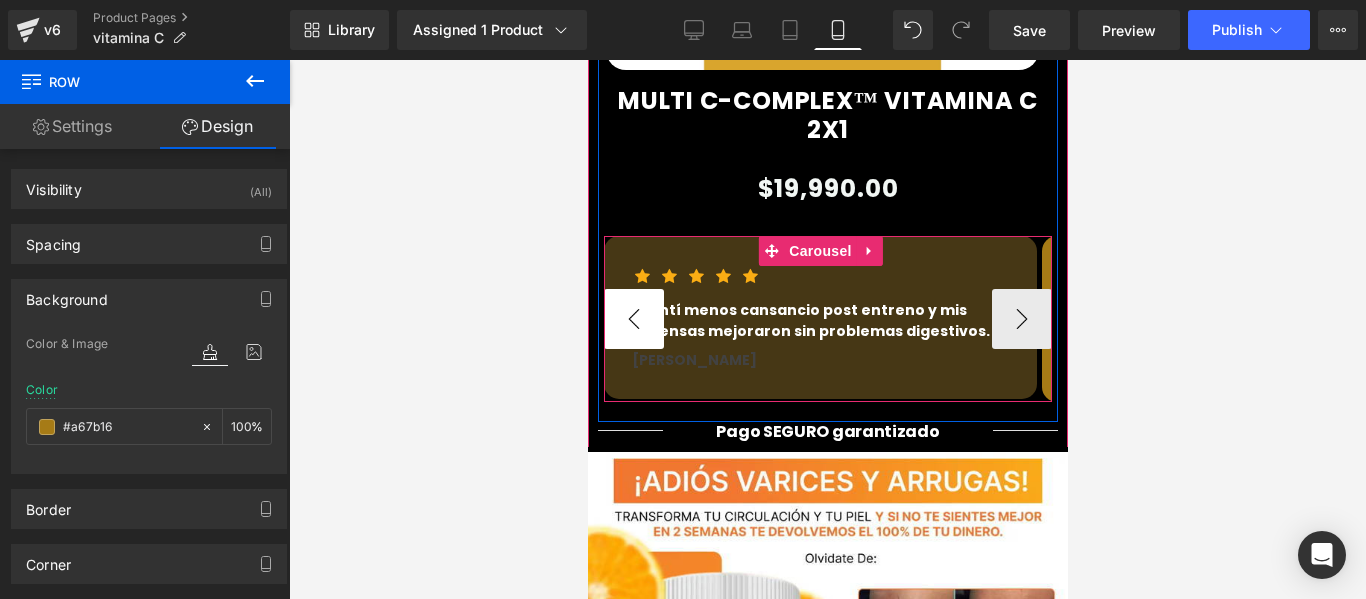 click on "‹" at bounding box center (633, 319) 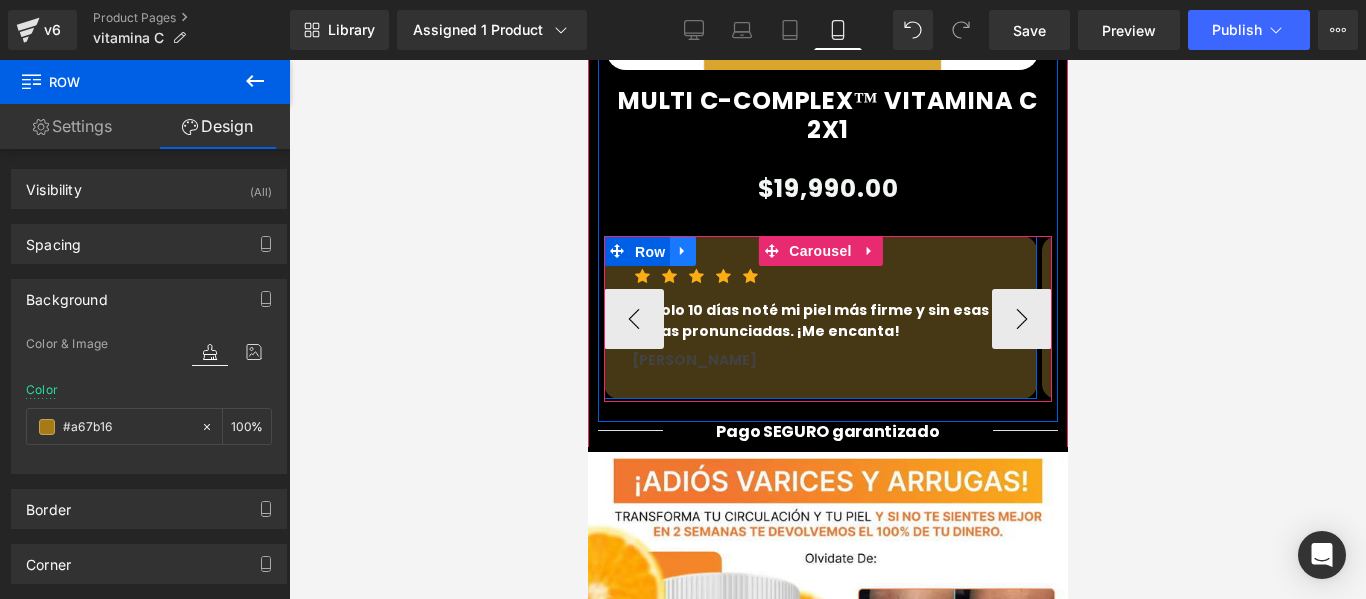 drag, startPoint x: 653, startPoint y: 233, endPoint x: 1044, endPoint y: 279, distance: 393.6966 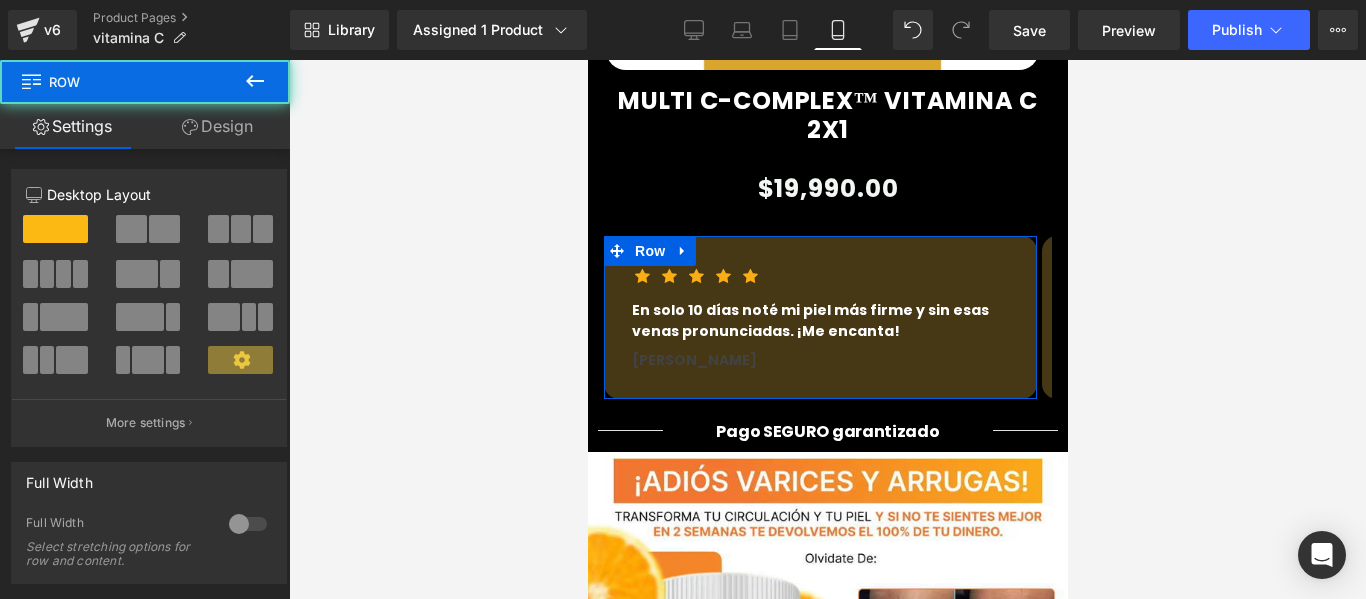click on "Design" at bounding box center (217, 126) 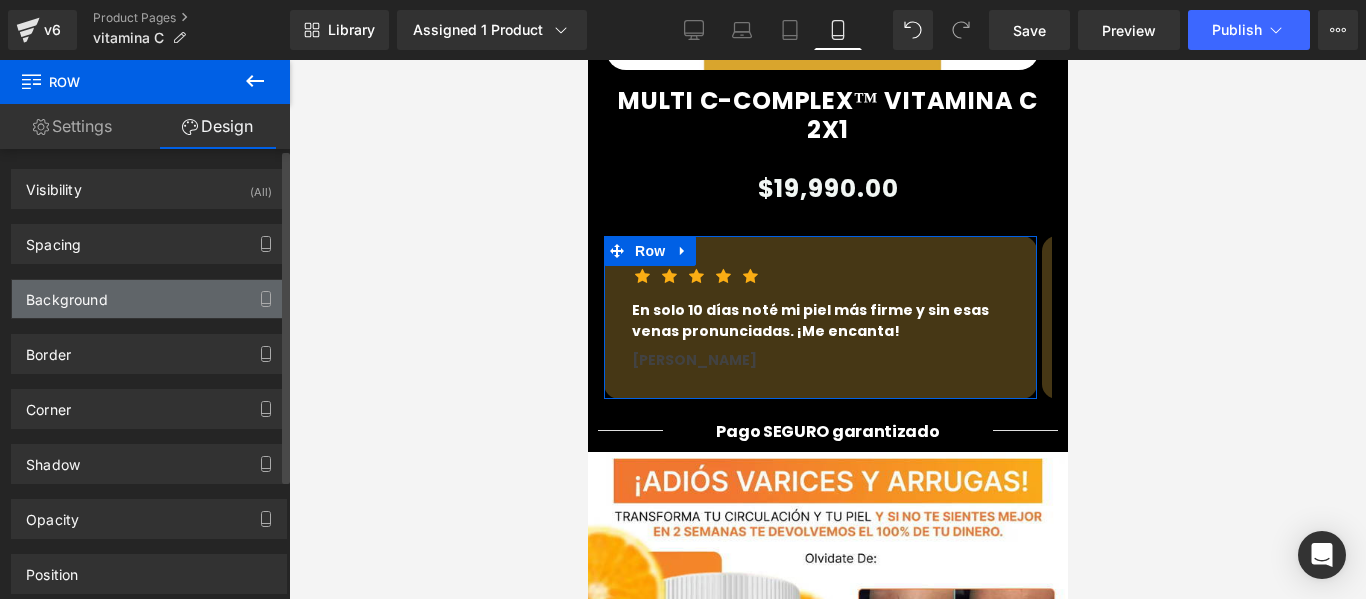 click on "Background" at bounding box center [67, 294] 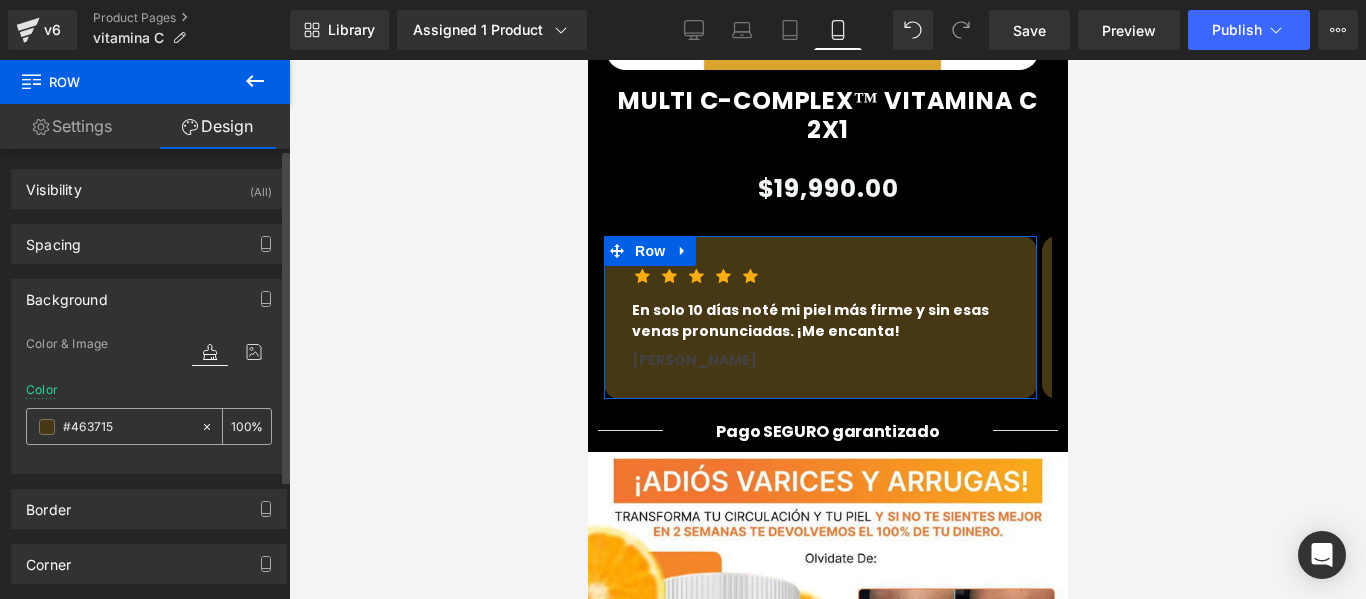 paste on "a67b16" 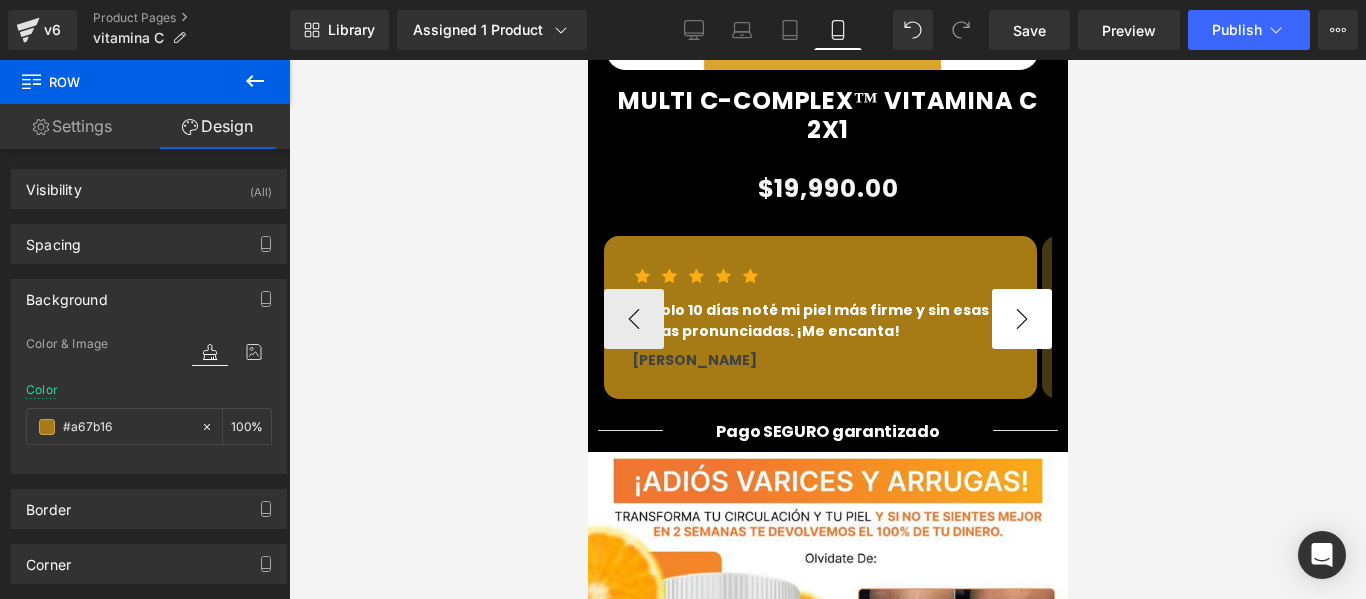 type on "#a67b16" 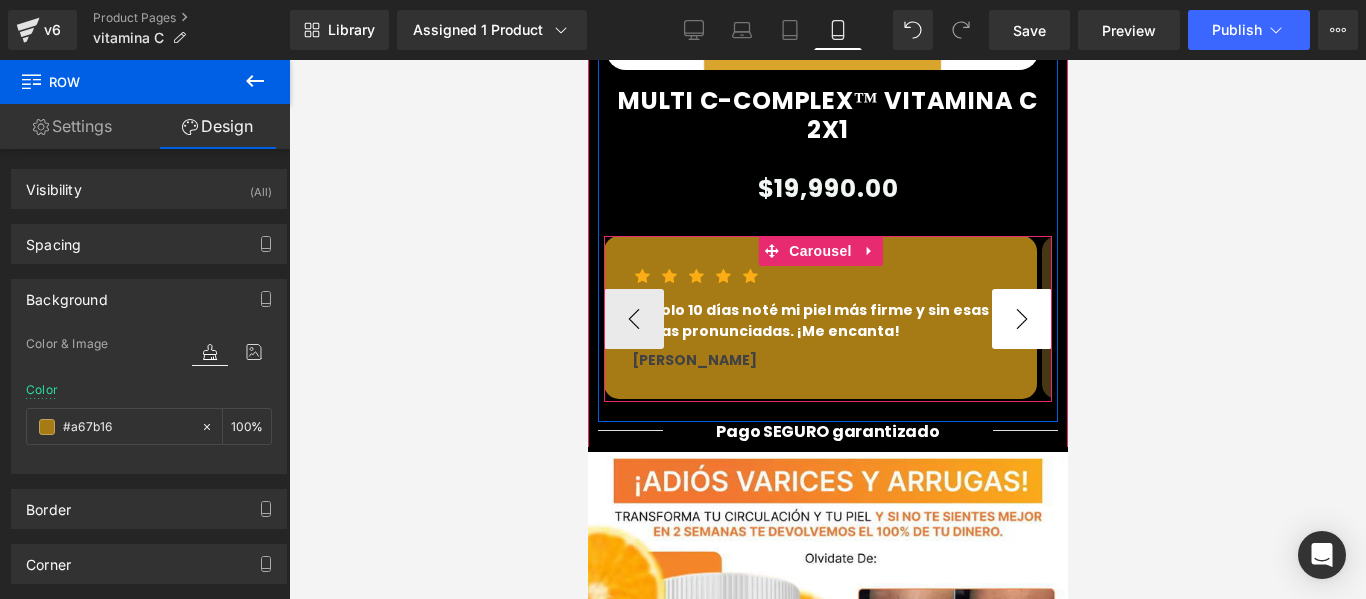 click on "›" at bounding box center [1021, 319] 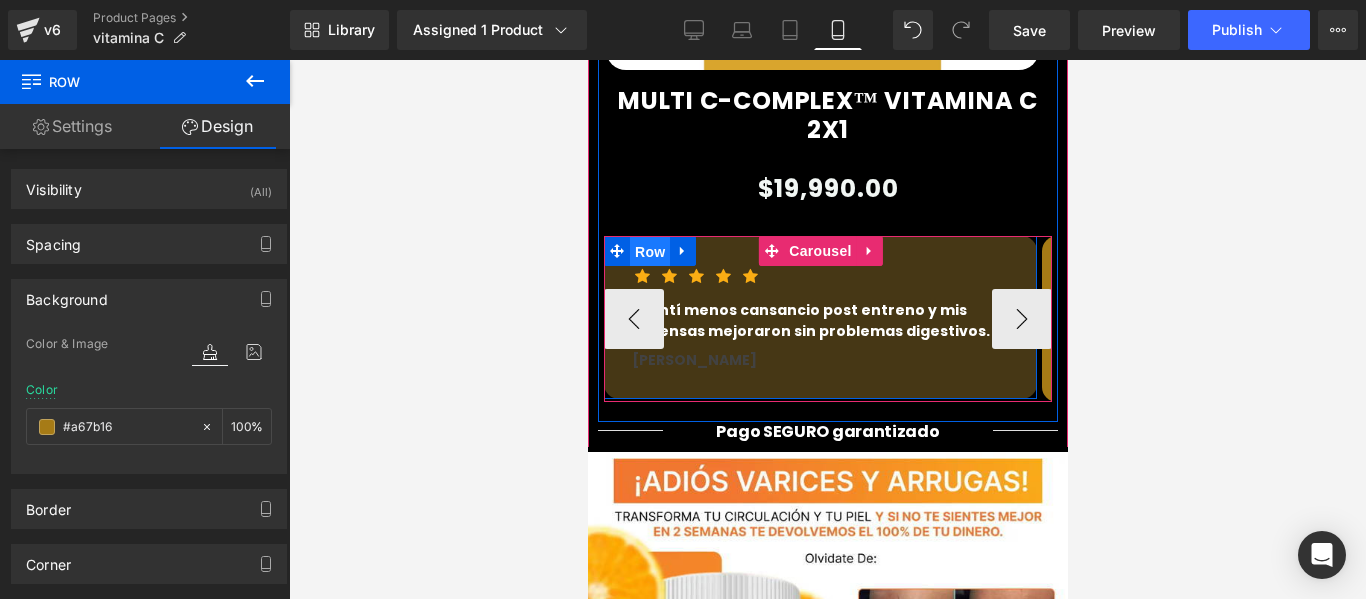 click on "Row" at bounding box center [649, 252] 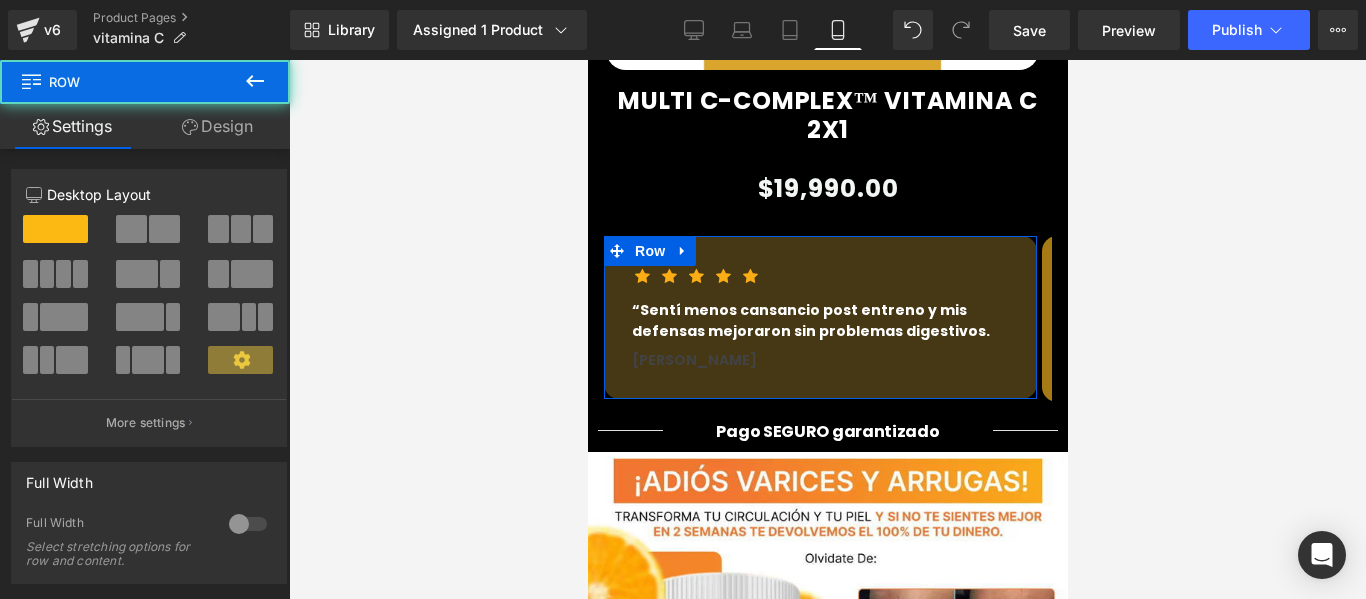 click on "Design" at bounding box center (217, 126) 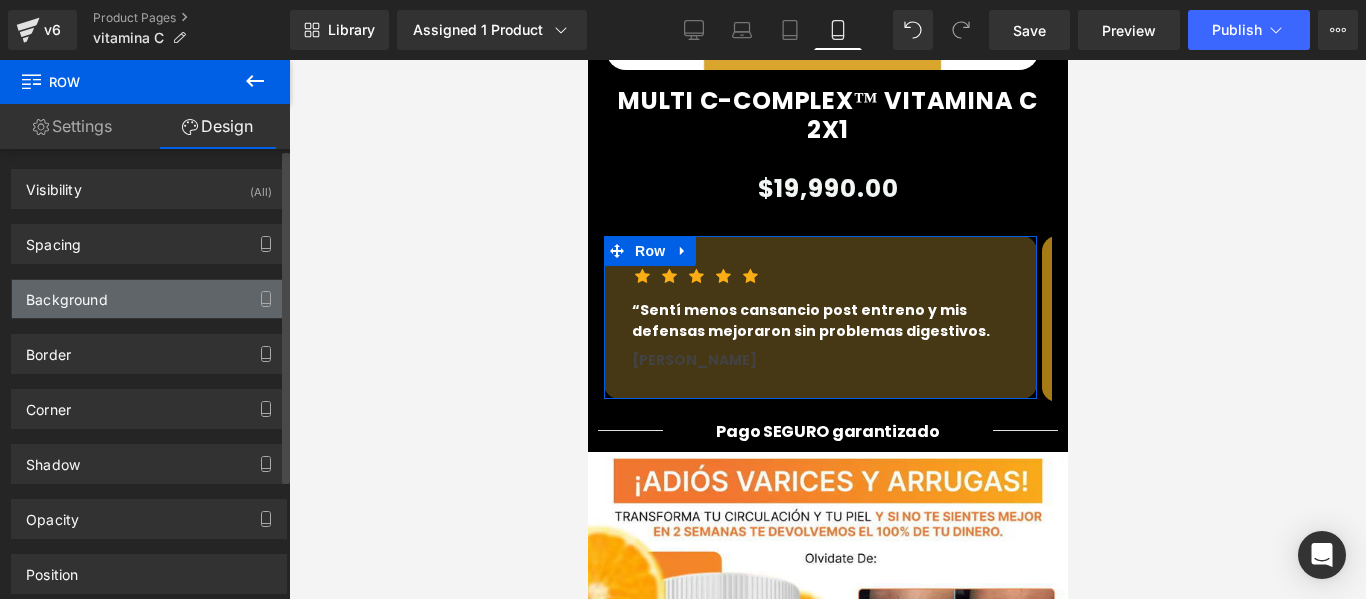 click on "Background" at bounding box center [67, 294] 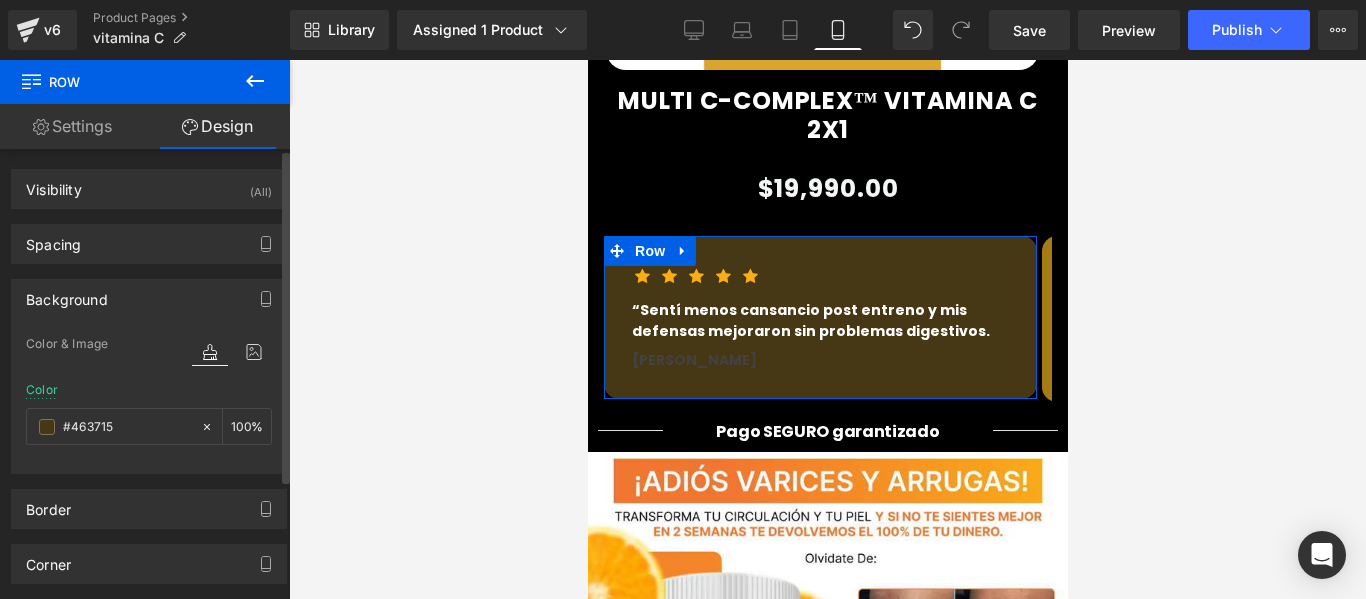 paste on "a67b16" 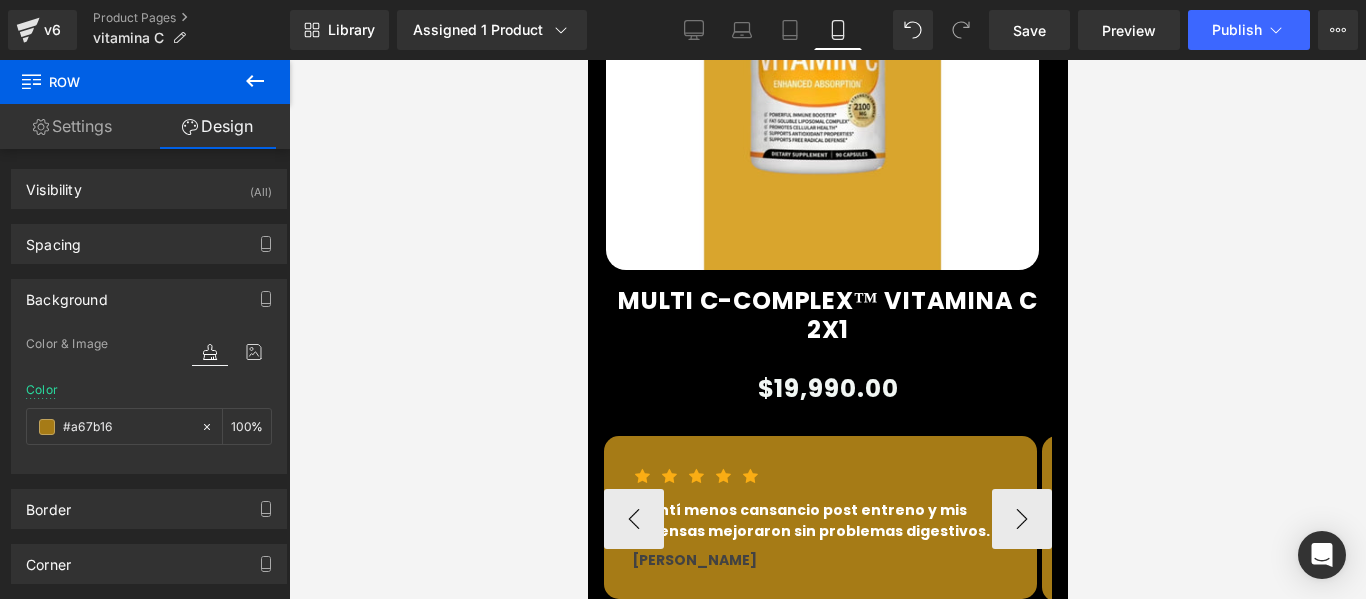 scroll, scrollTop: 600, scrollLeft: 0, axis: vertical 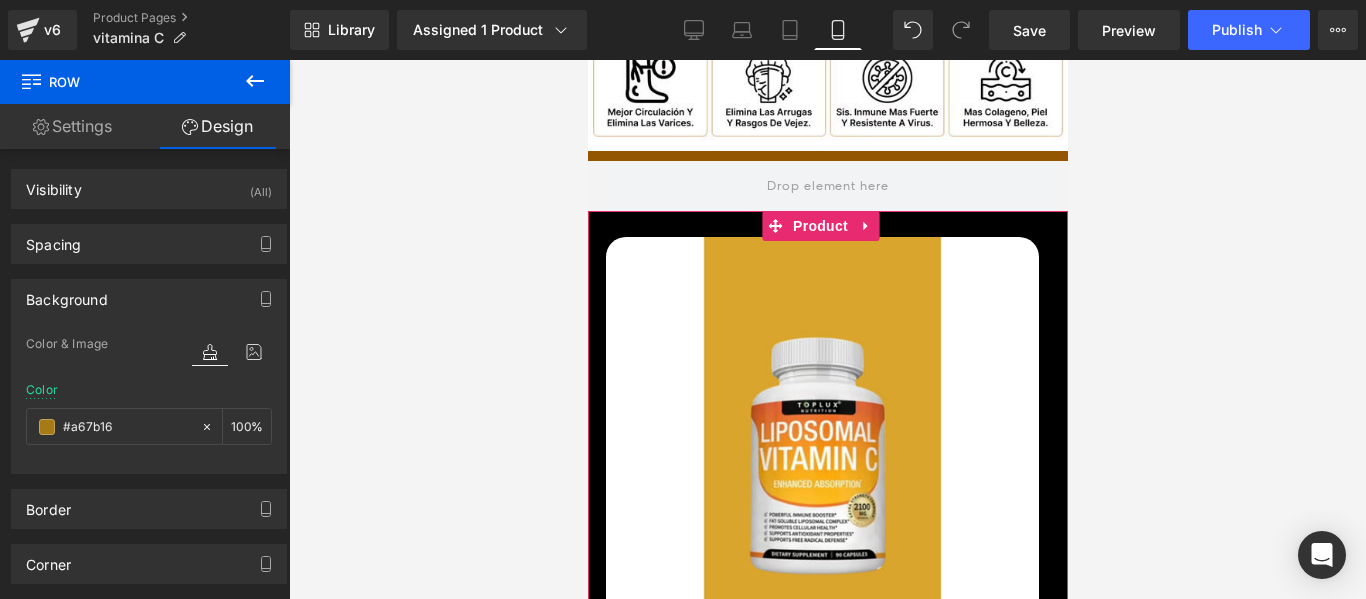 click on "Sale Off
(P) Image
‹" at bounding box center [827, 631] 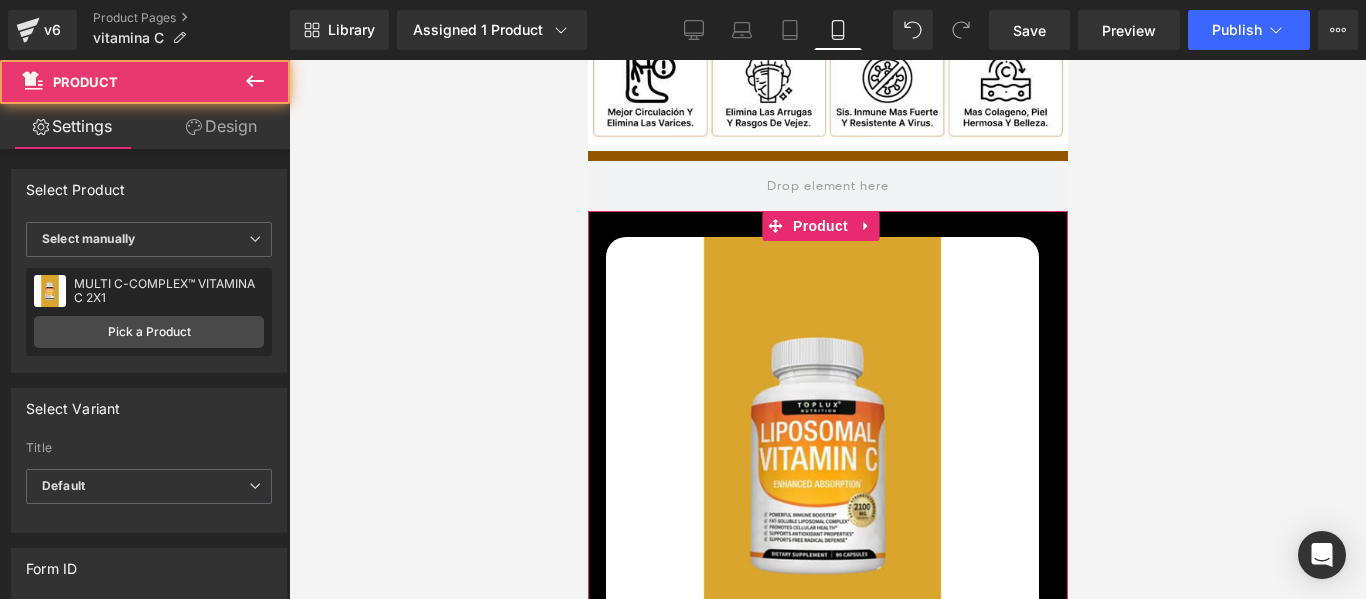 click 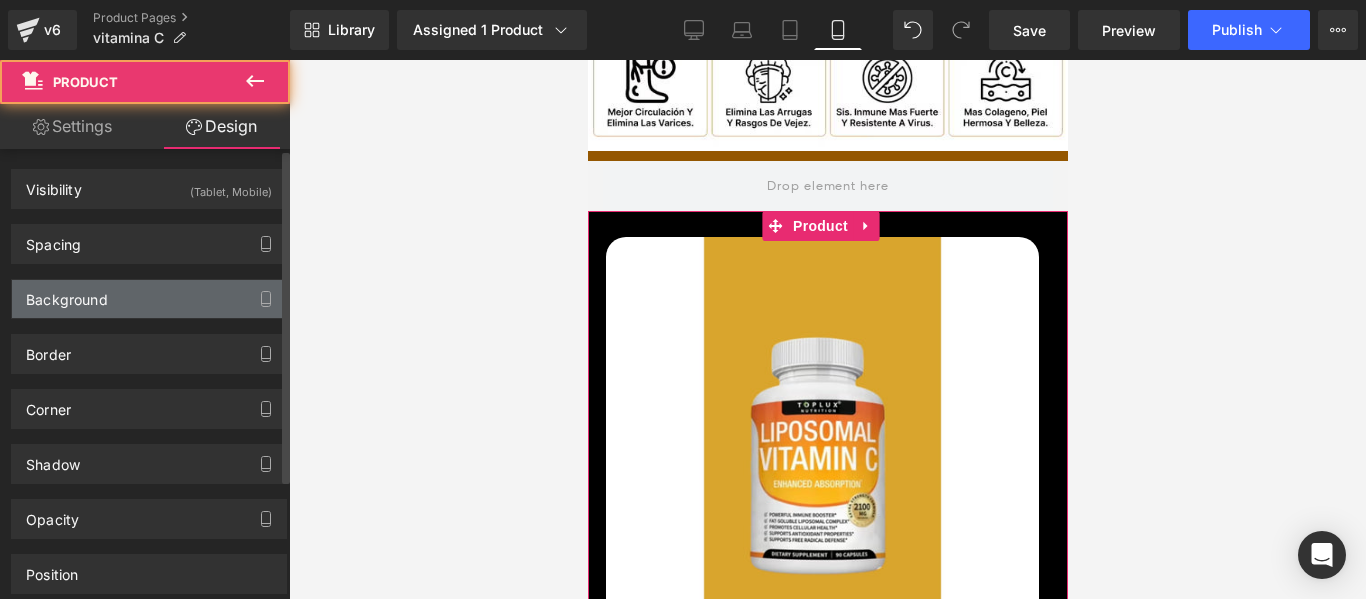 click on "Background" at bounding box center [149, 299] 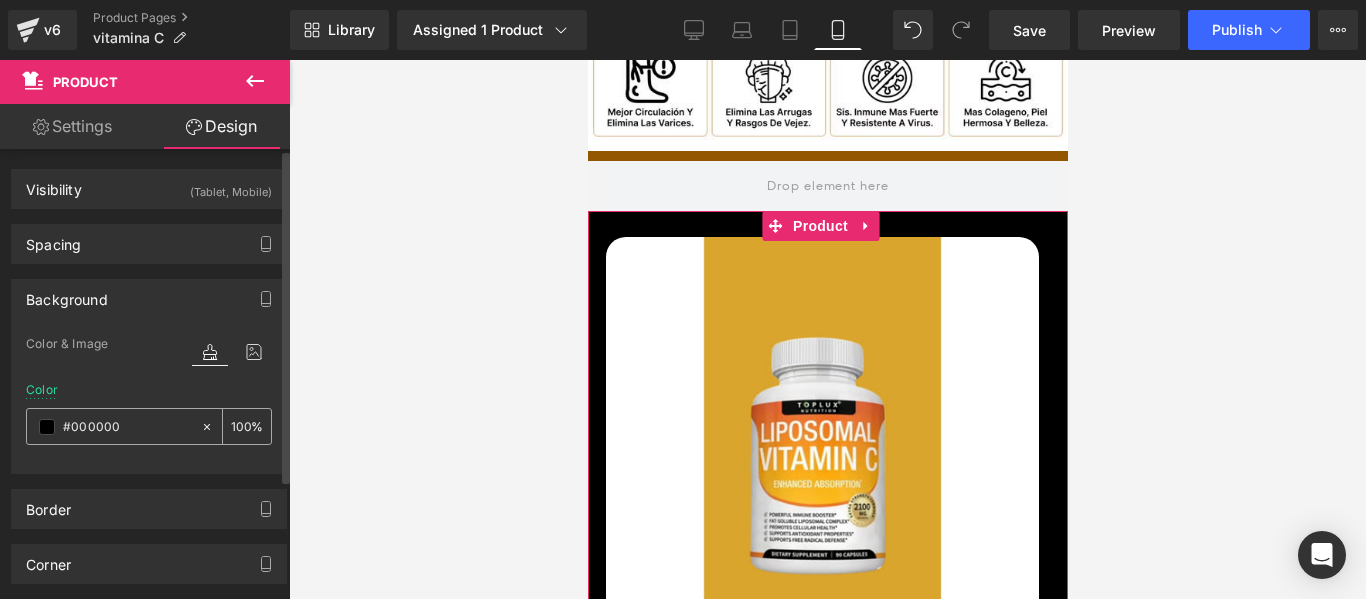 drag, startPoint x: 133, startPoint y: 429, endPoint x: 66, endPoint y: 426, distance: 67.06713 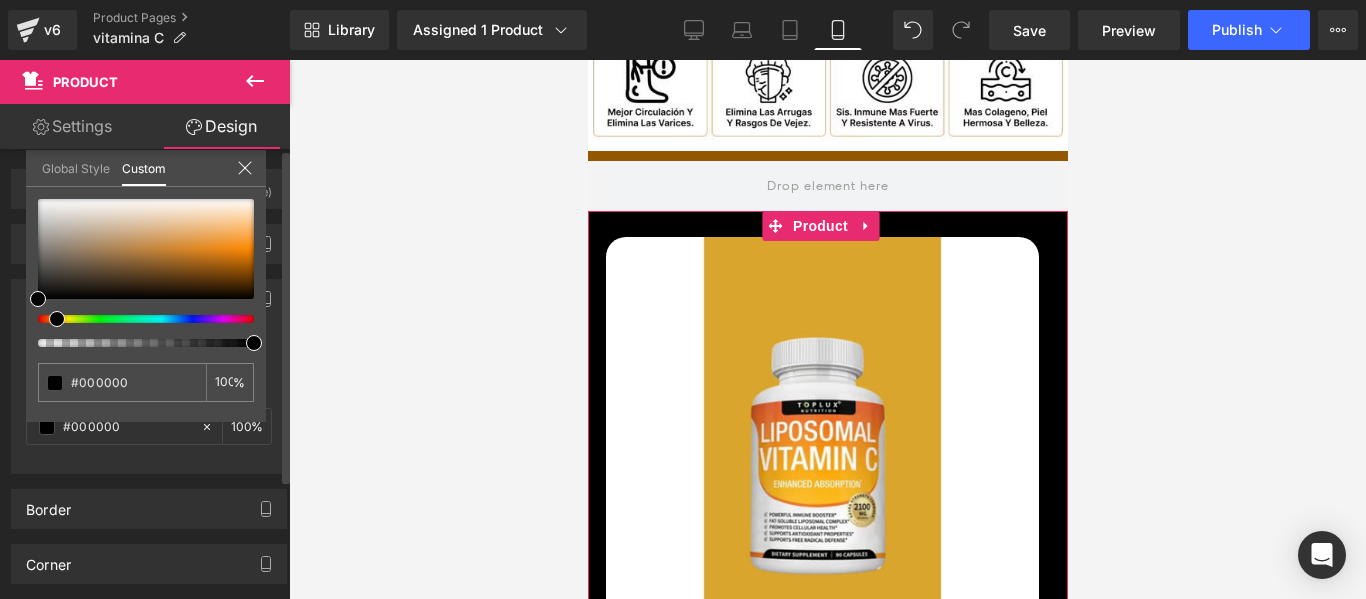 click at bounding box center [138, 319] 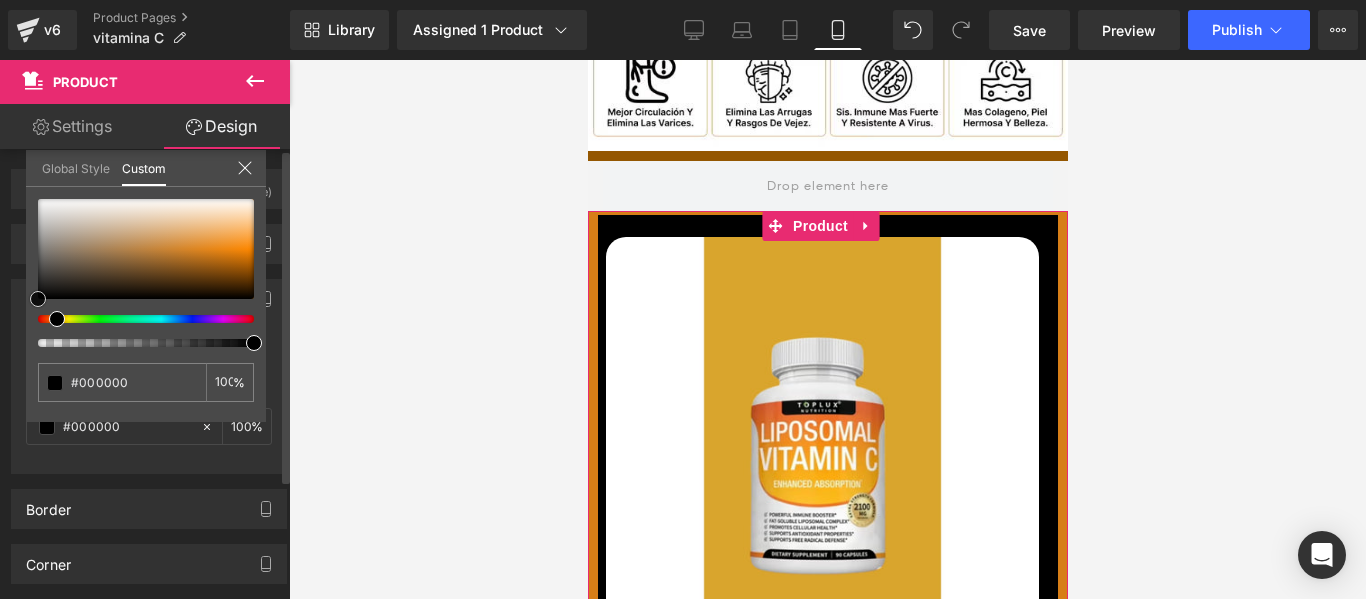 click at bounding box center [146, 249] 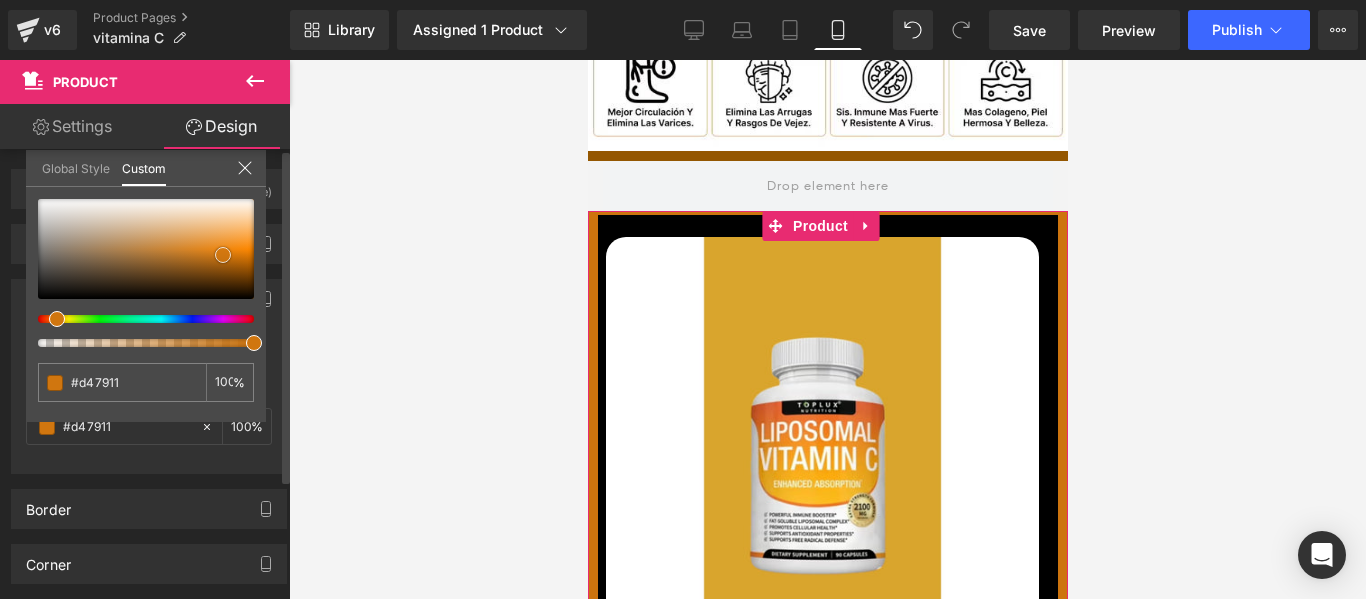 drag, startPoint x: 218, startPoint y: 253, endPoint x: 232, endPoint y: 260, distance: 15.652476 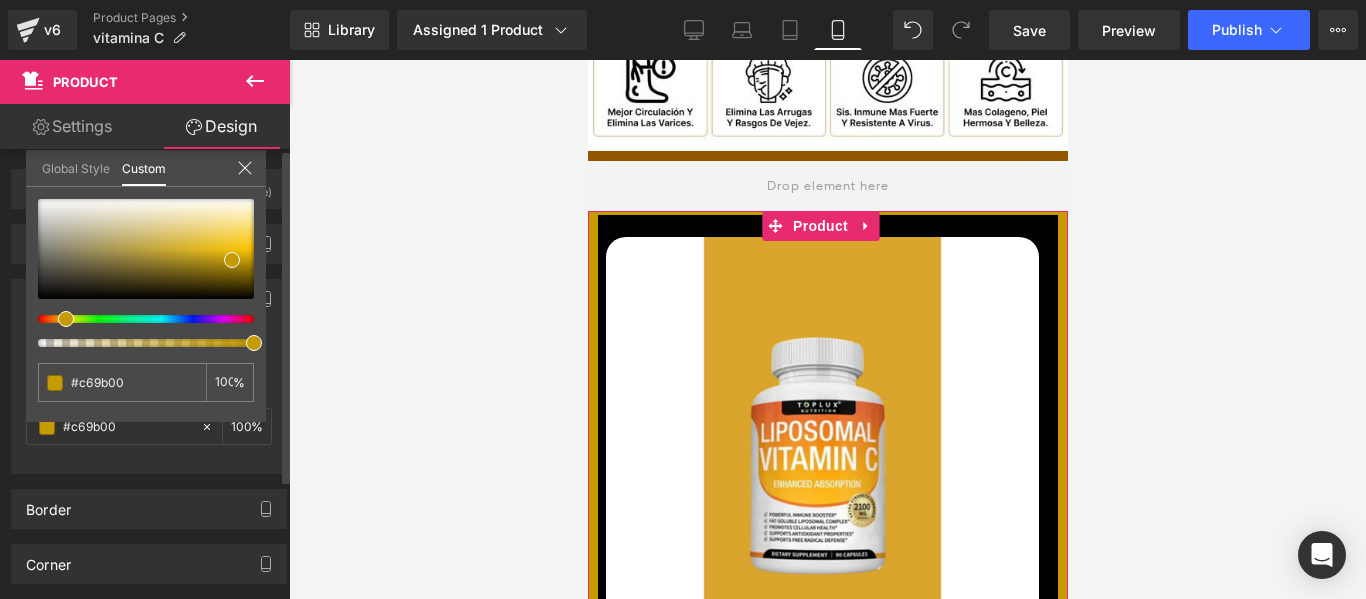 click at bounding box center (66, 319) 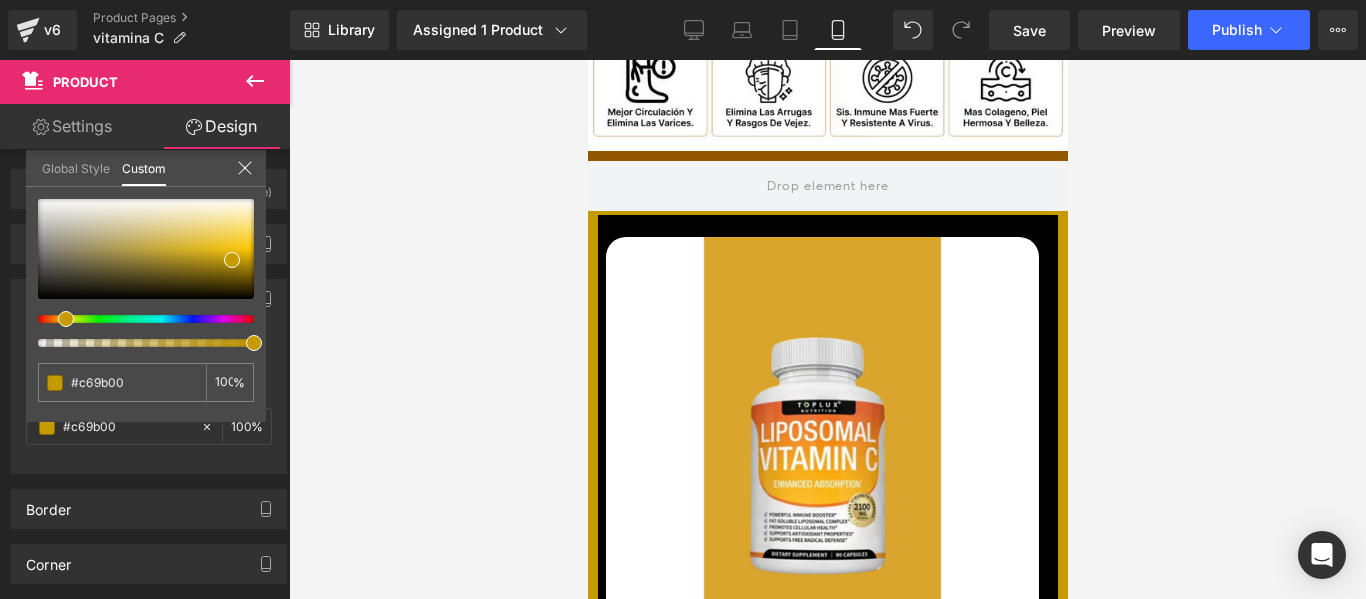 click on "Image         Image         Row         Row
Sale Off
(P) Image
‹ ›" at bounding box center (827, 3636) 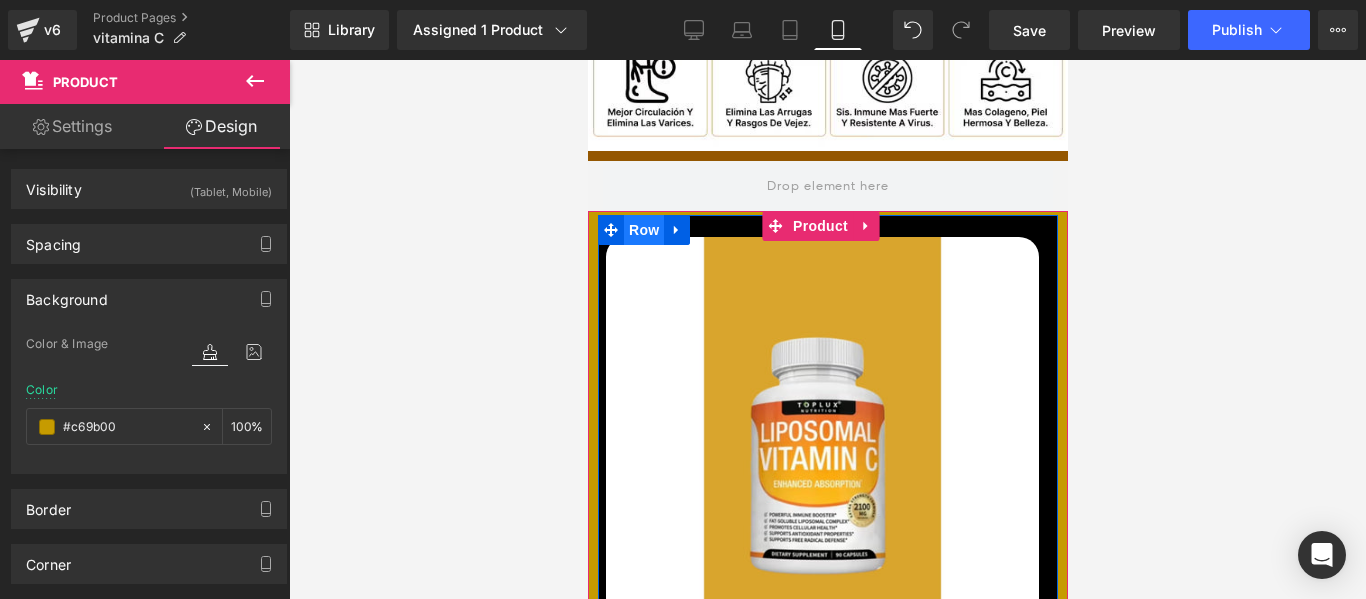 click on "Row" at bounding box center [643, 230] 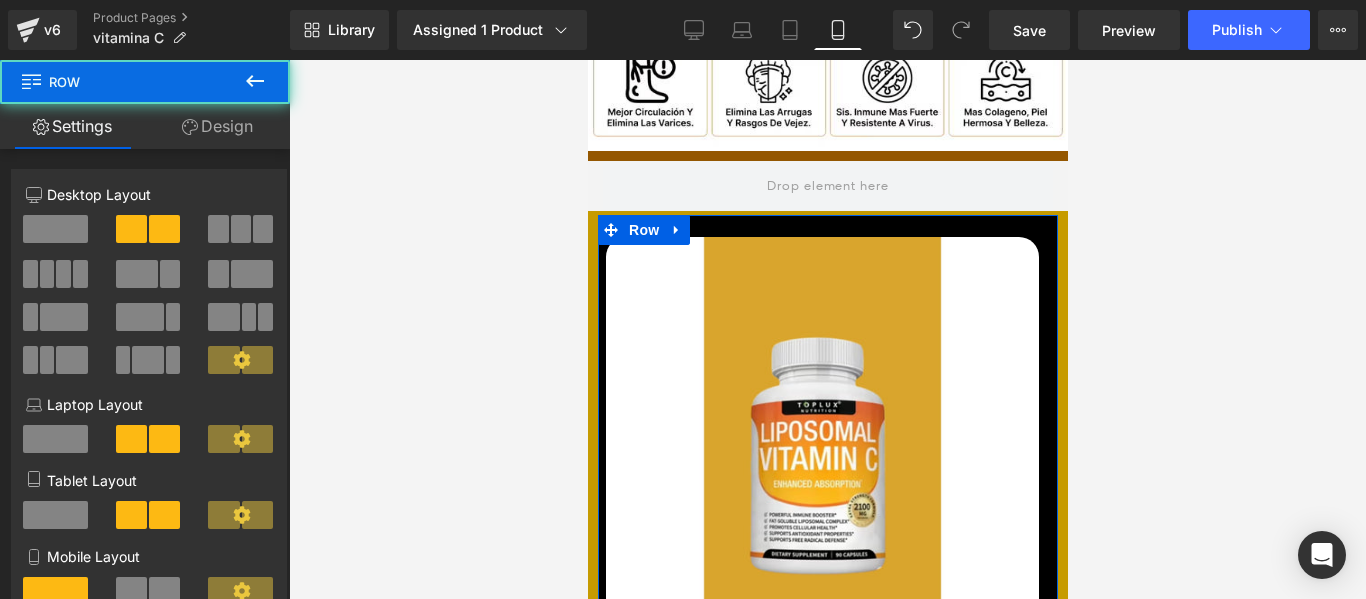 click on "Design" at bounding box center (217, 126) 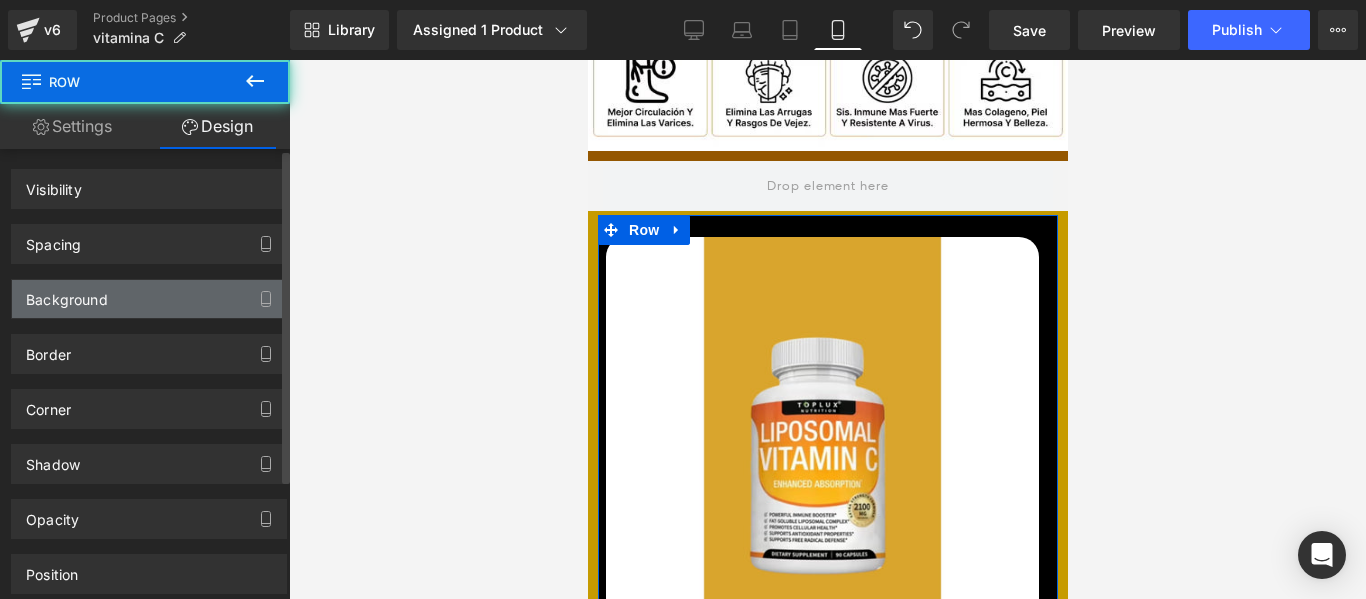 click on "Background" at bounding box center [149, 299] 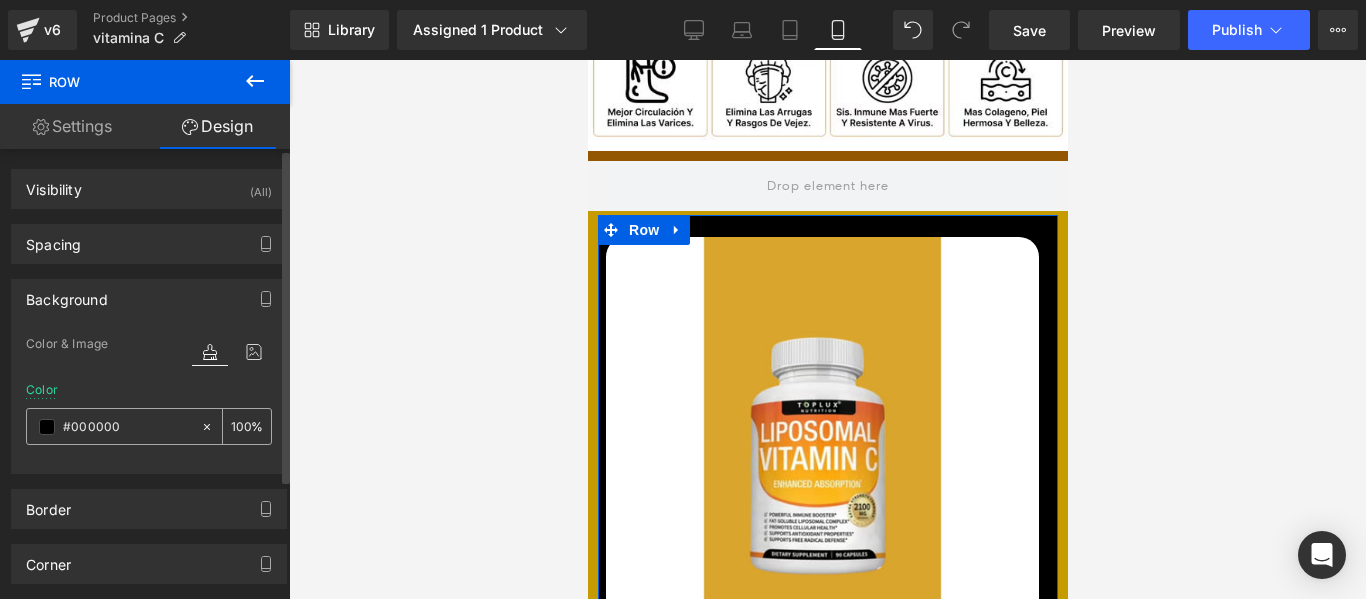 click at bounding box center [47, 427] 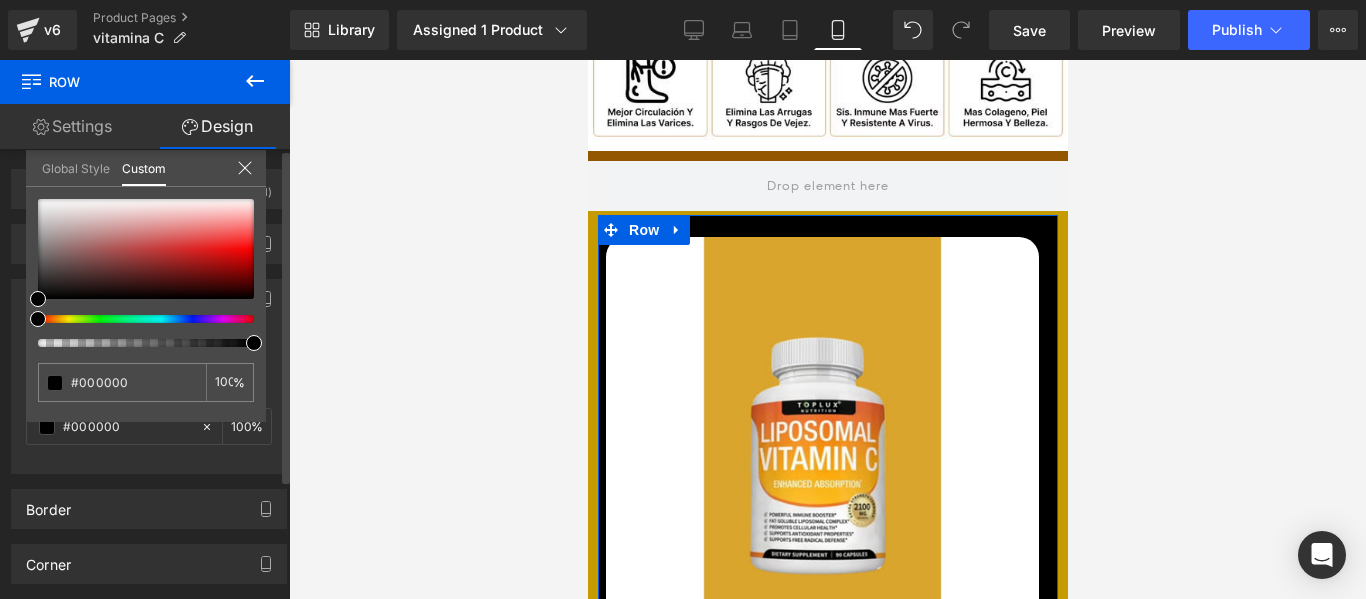 click at bounding box center (138, 319) 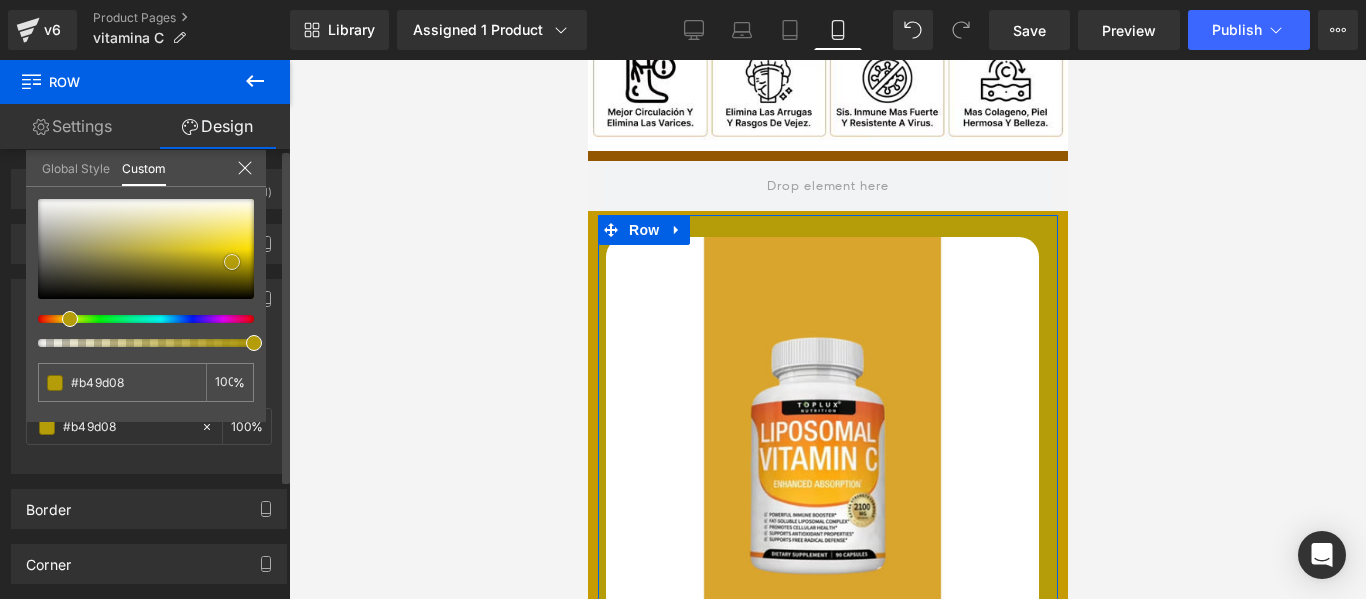 drag, startPoint x: 206, startPoint y: 250, endPoint x: 232, endPoint y: 262, distance: 28.635643 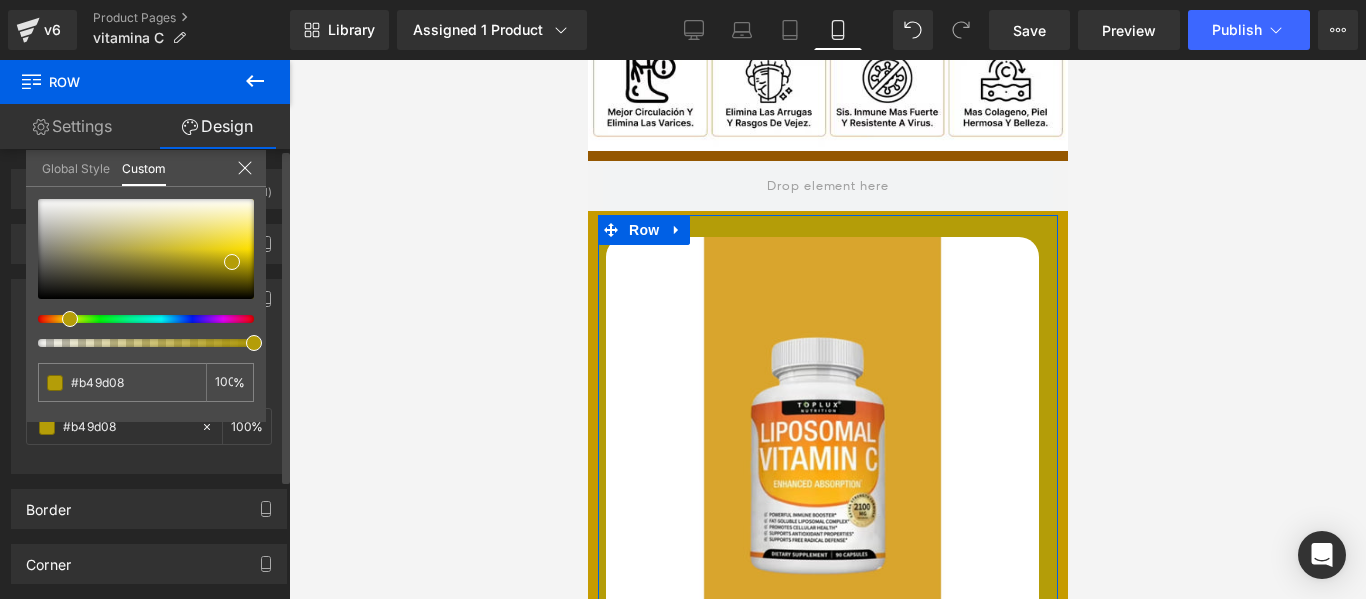 click at bounding box center (70, 319) 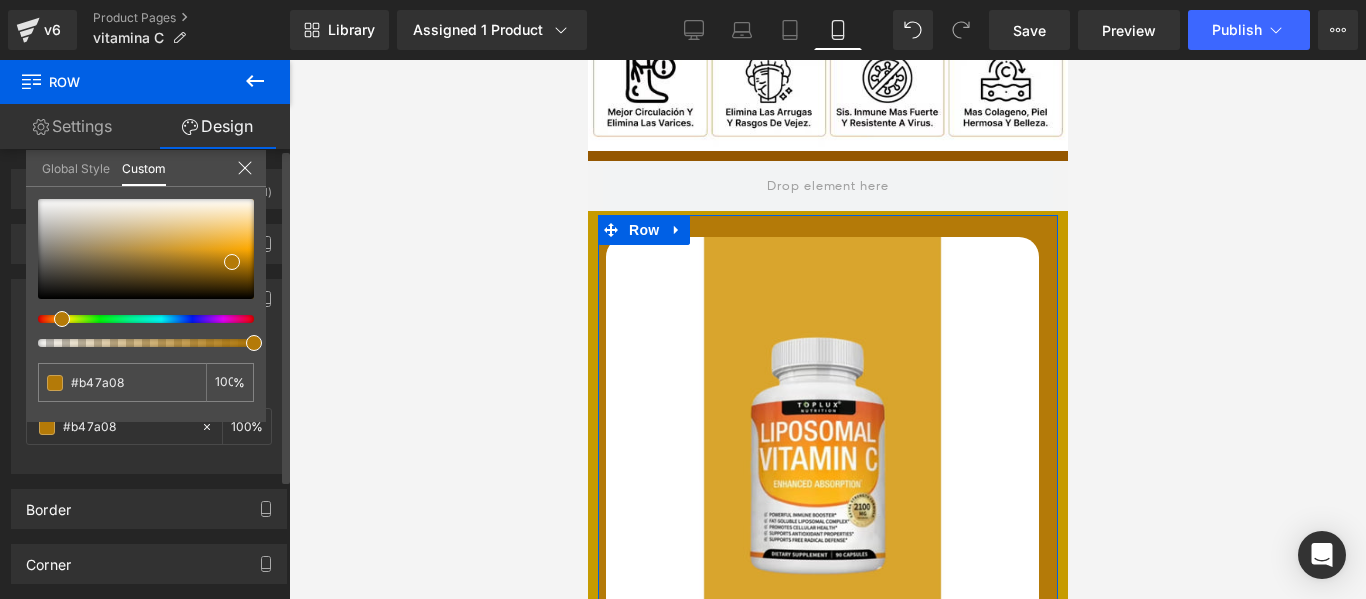 drag, startPoint x: 70, startPoint y: 315, endPoint x: 48, endPoint y: 316, distance: 22.022715 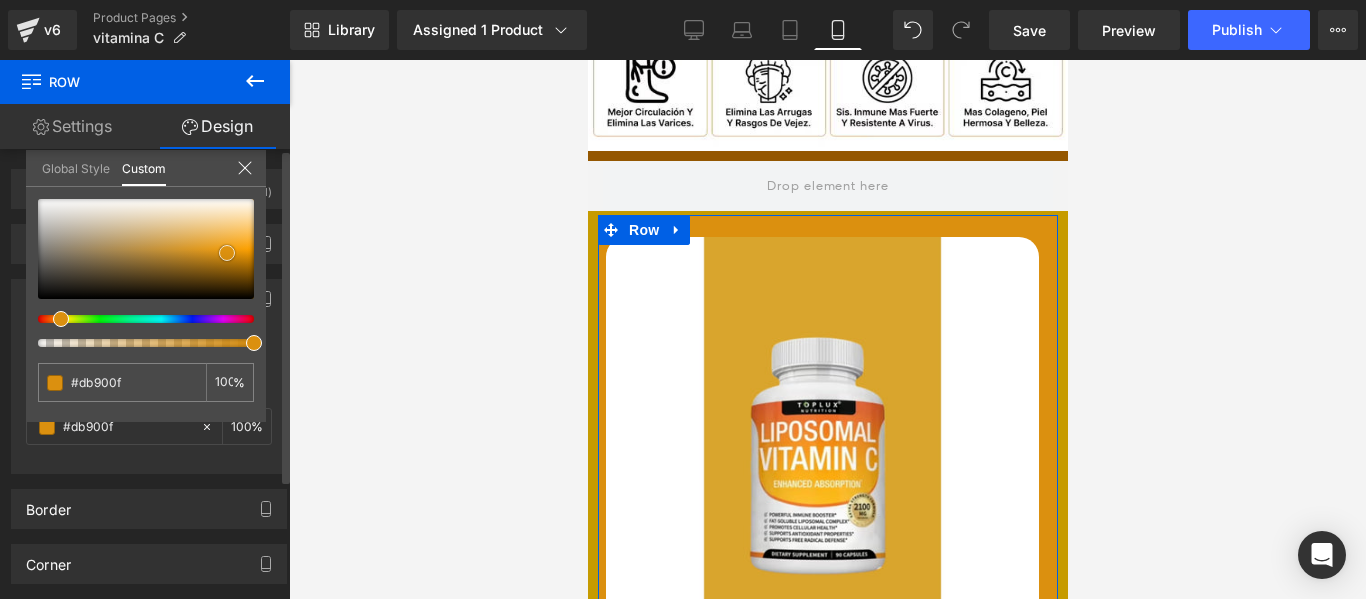 drag, startPoint x: 236, startPoint y: 262, endPoint x: 231, endPoint y: 253, distance: 10.29563 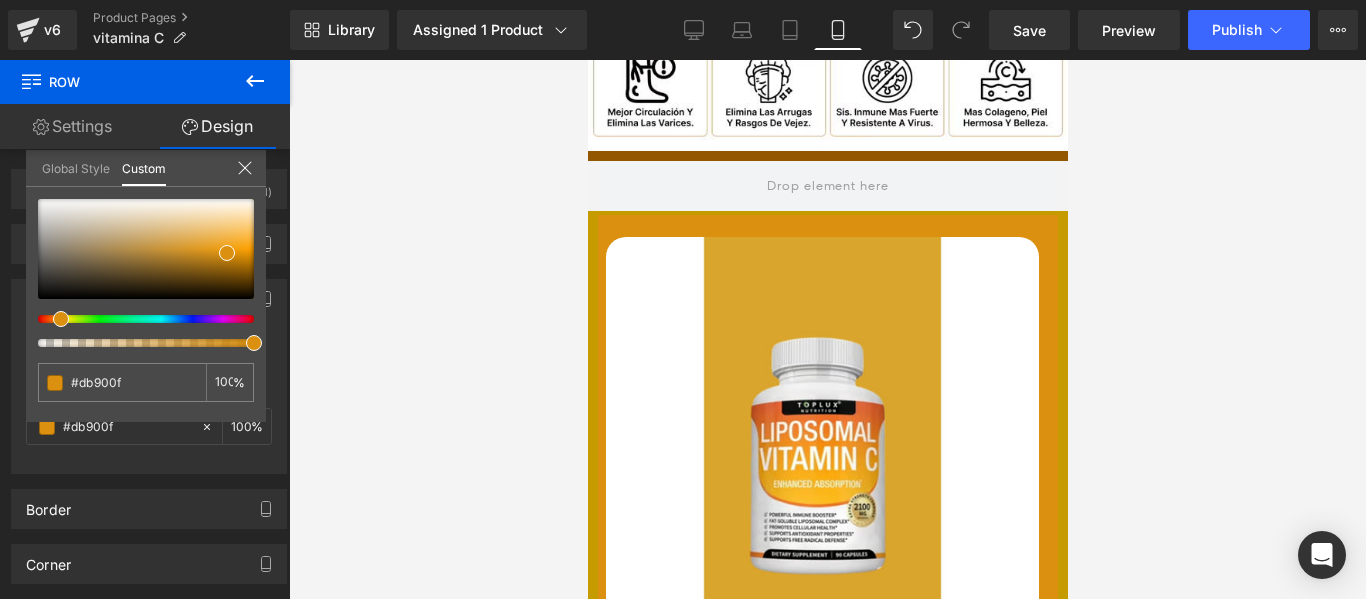 click at bounding box center [827, 329] 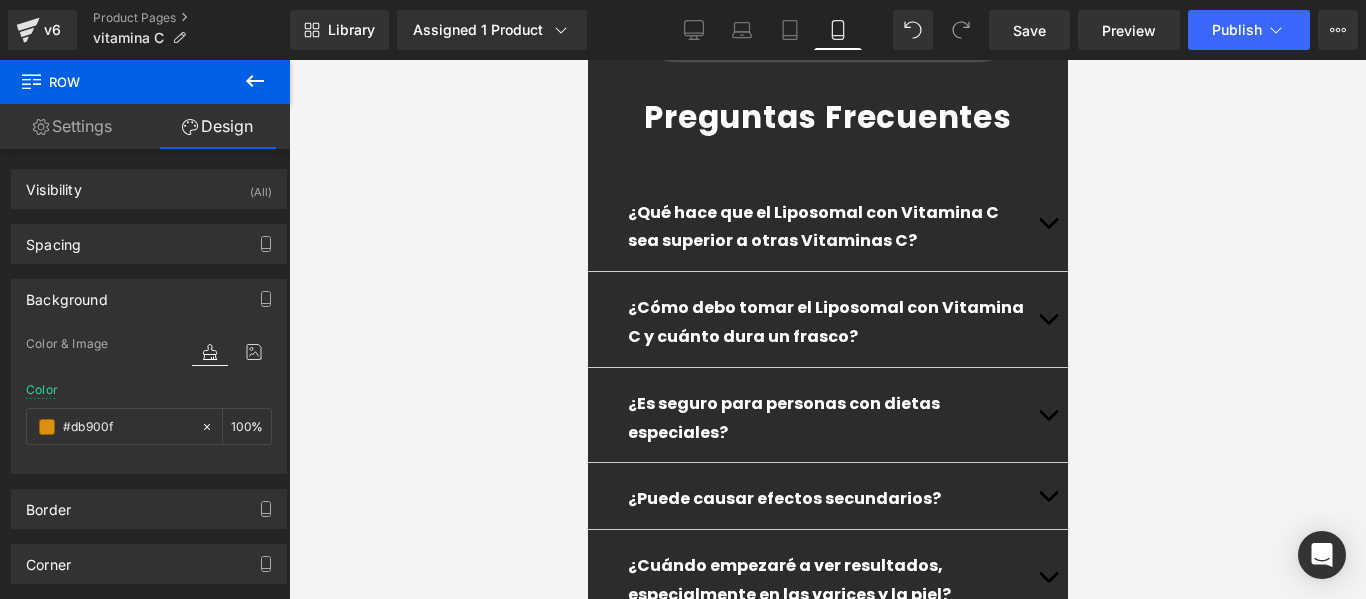 scroll, scrollTop: 6300, scrollLeft: 0, axis: vertical 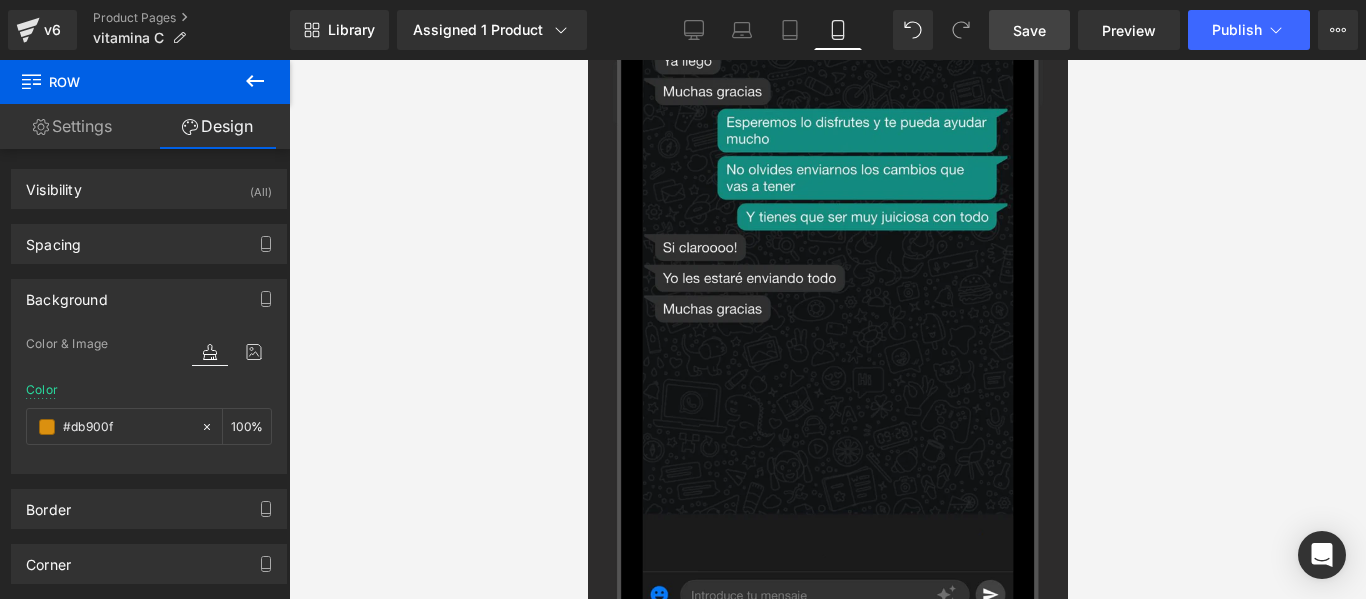 click on "Save" at bounding box center [1029, 30] 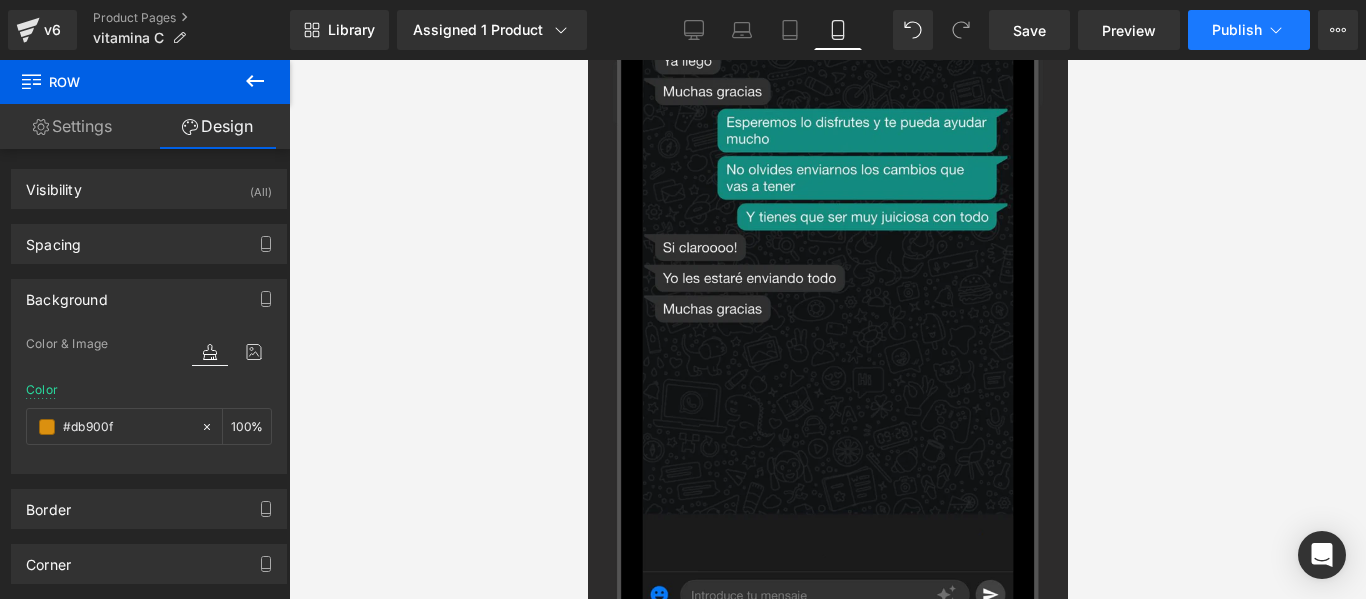 click on "Publish" at bounding box center (1249, 30) 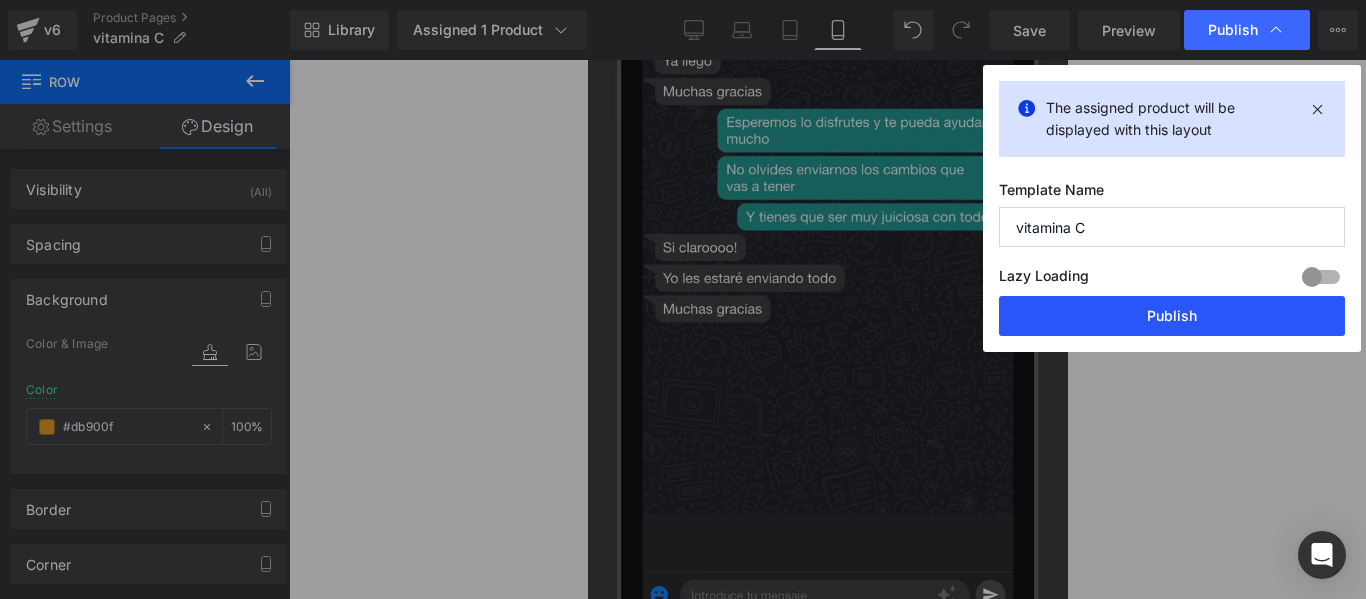 click on "Publish" at bounding box center (1172, 316) 